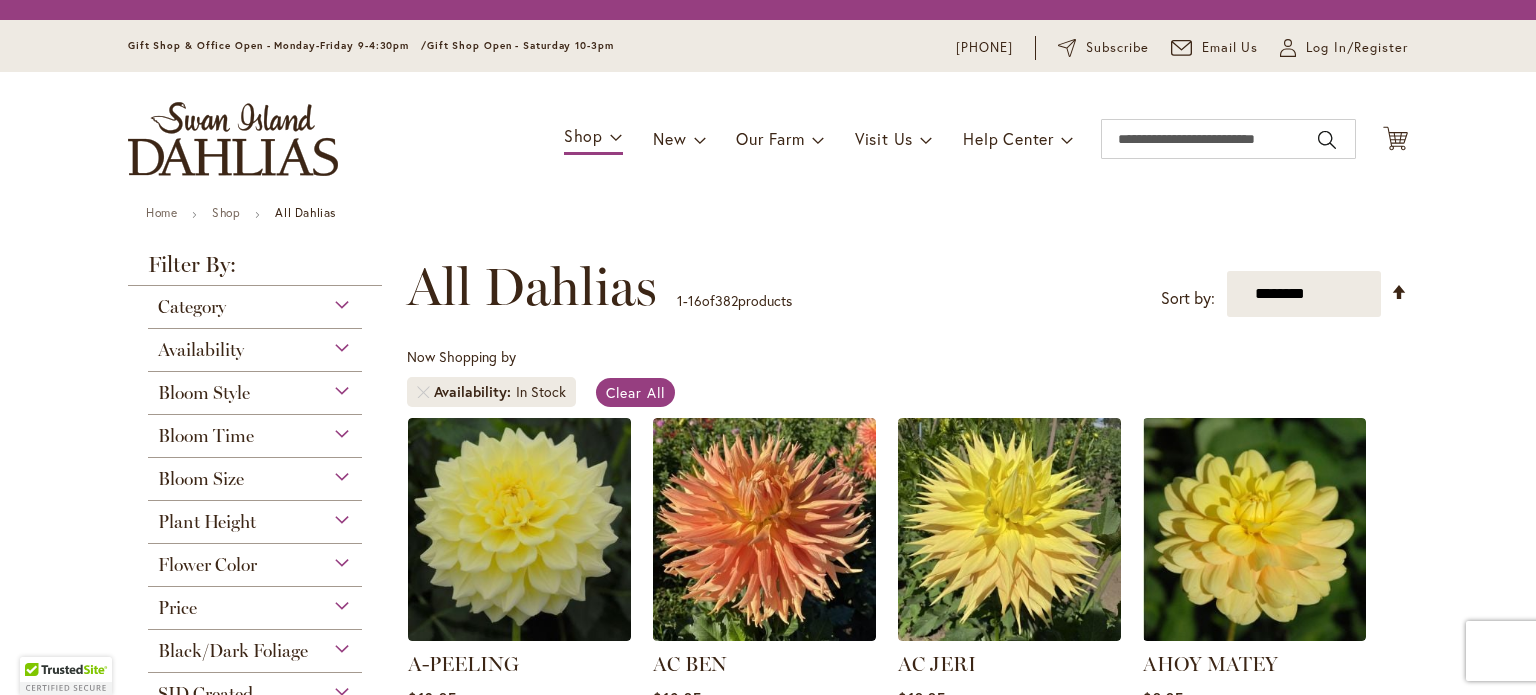 scroll, scrollTop: 0, scrollLeft: 0, axis: both 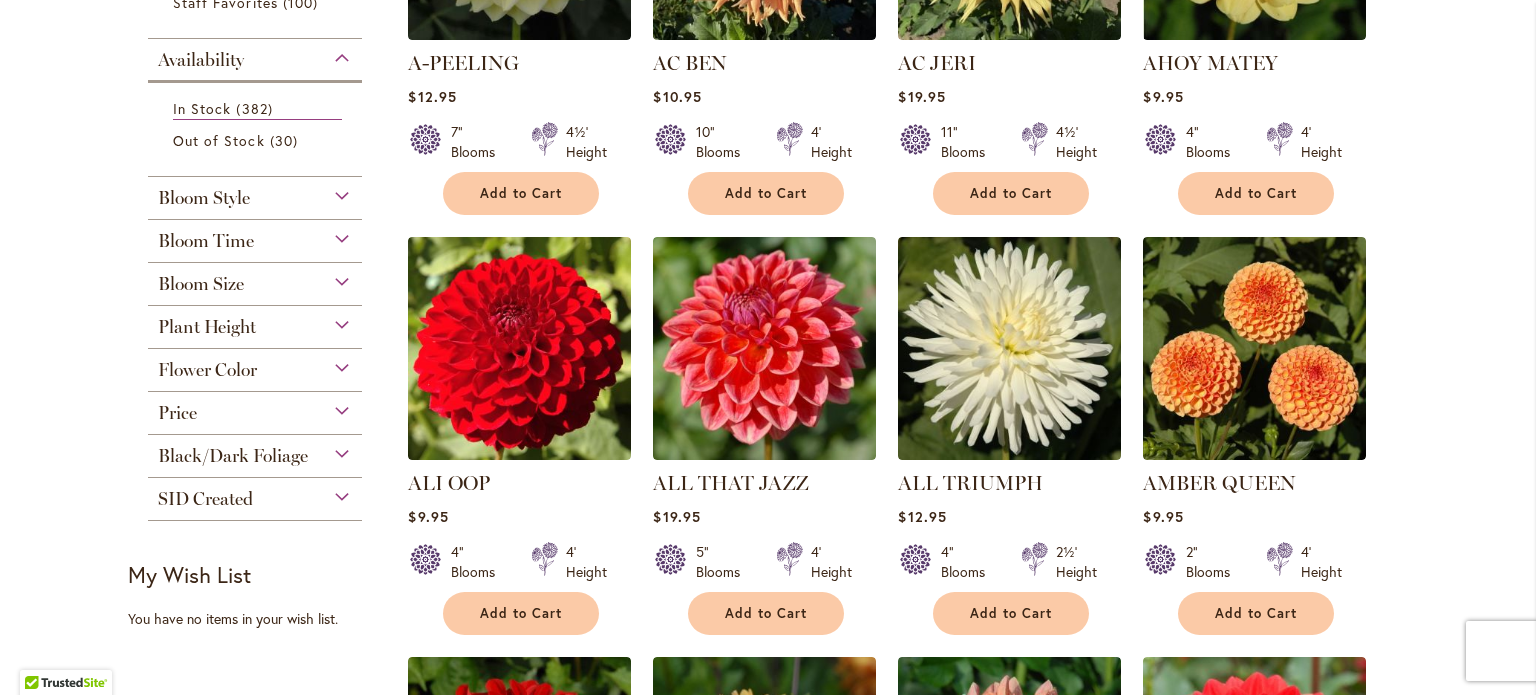 click on "Flower Color" at bounding box center [255, 365] 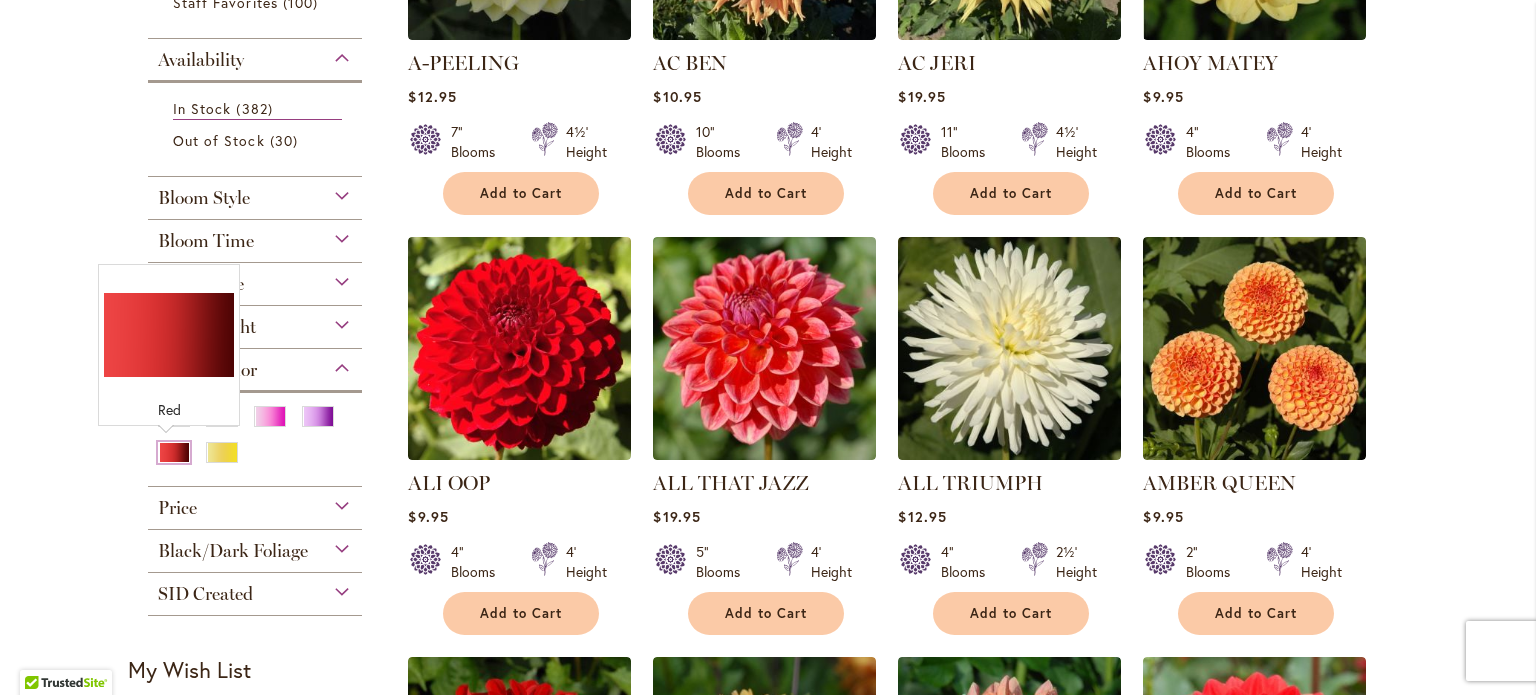 click at bounding box center (174, 452) 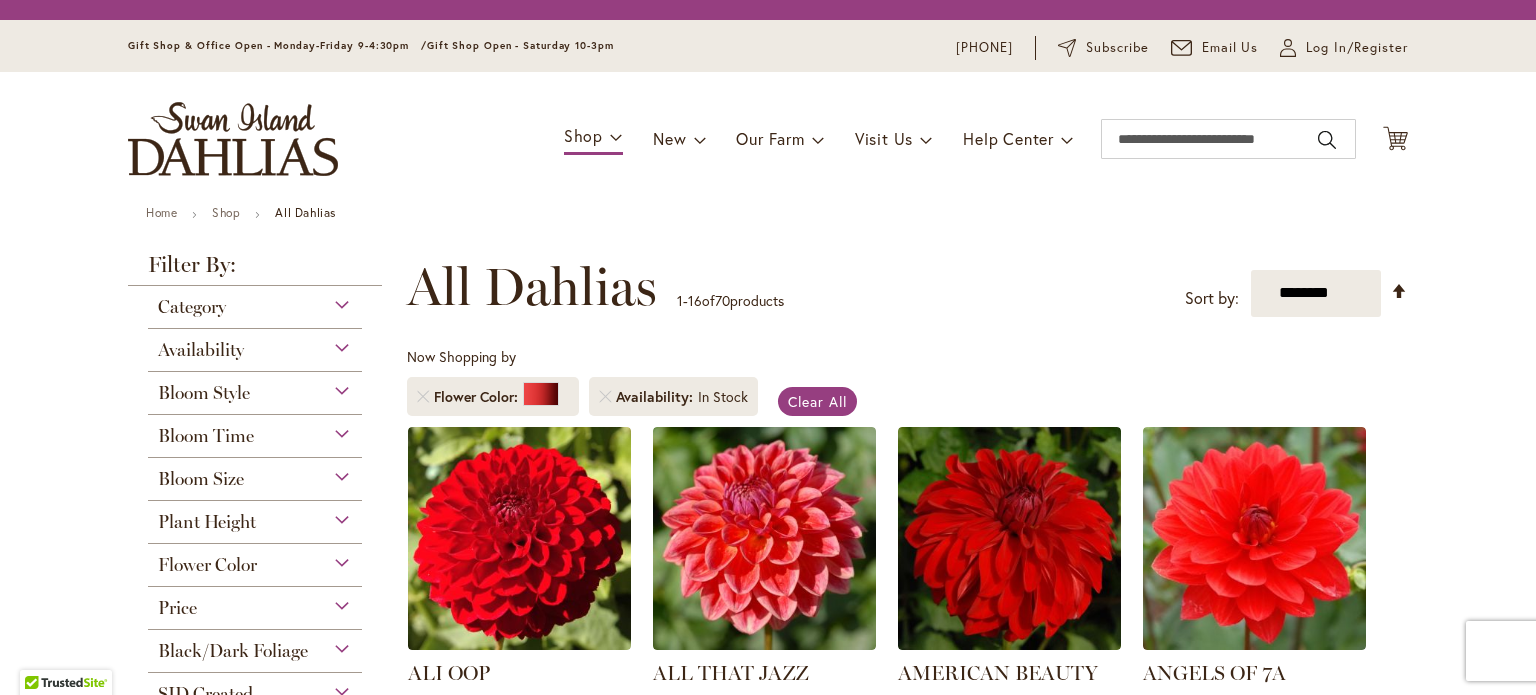 scroll, scrollTop: 0, scrollLeft: 0, axis: both 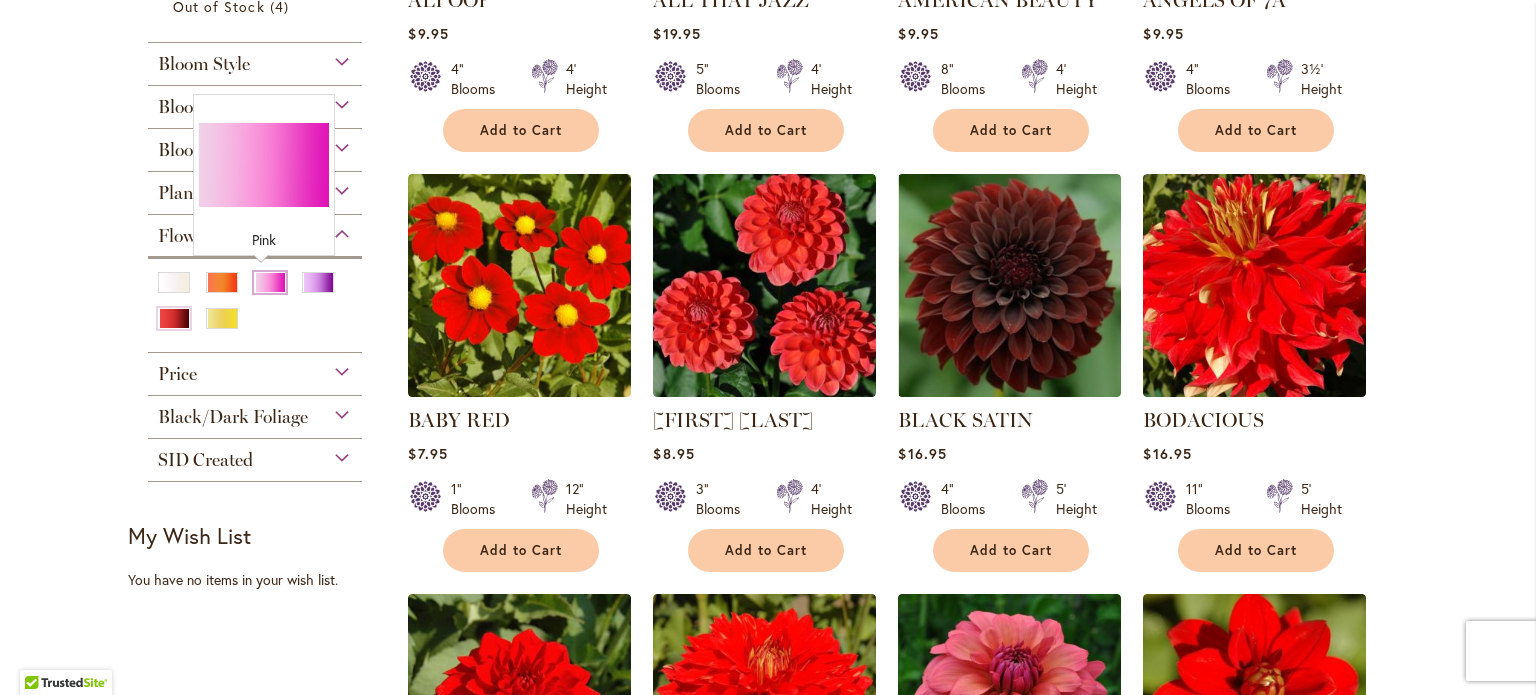 click at bounding box center (270, 282) 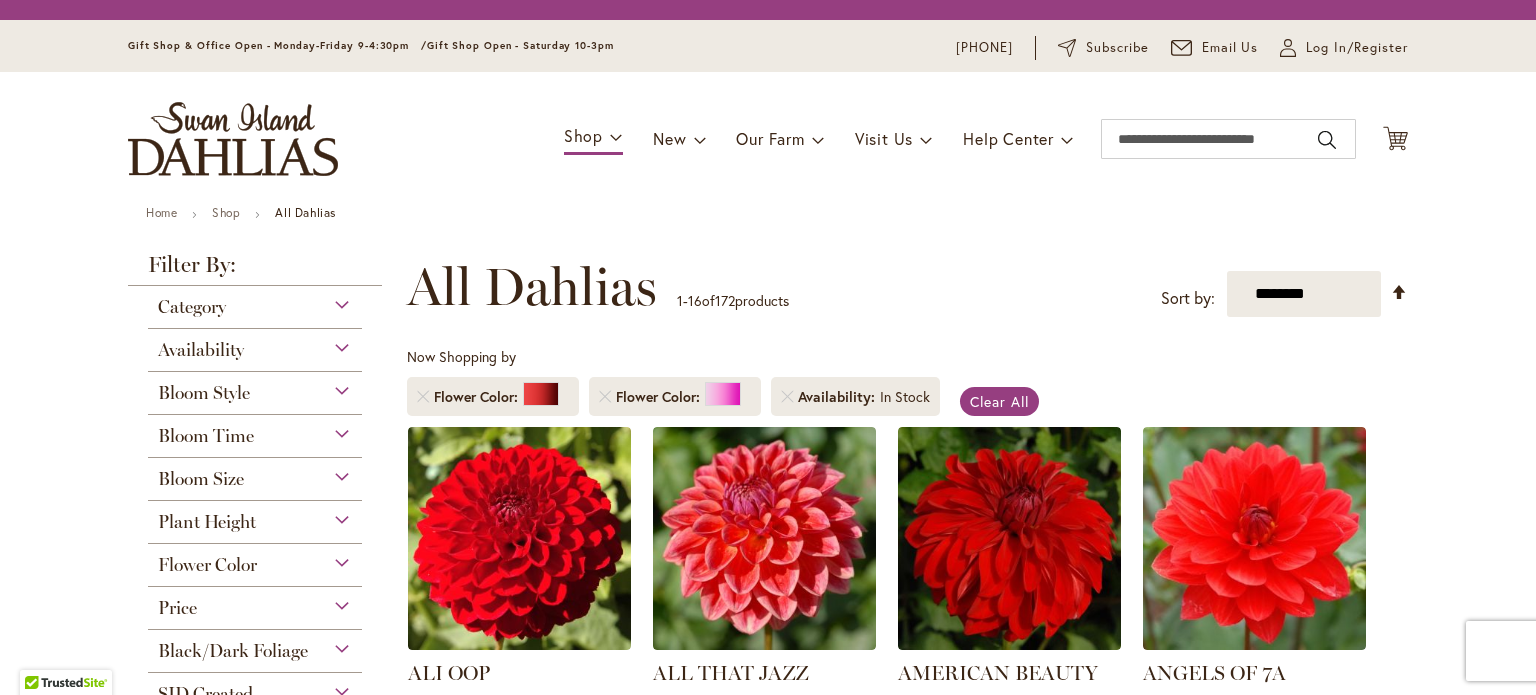 scroll, scrollTop: 0, scrollLeft: 0, axis: both 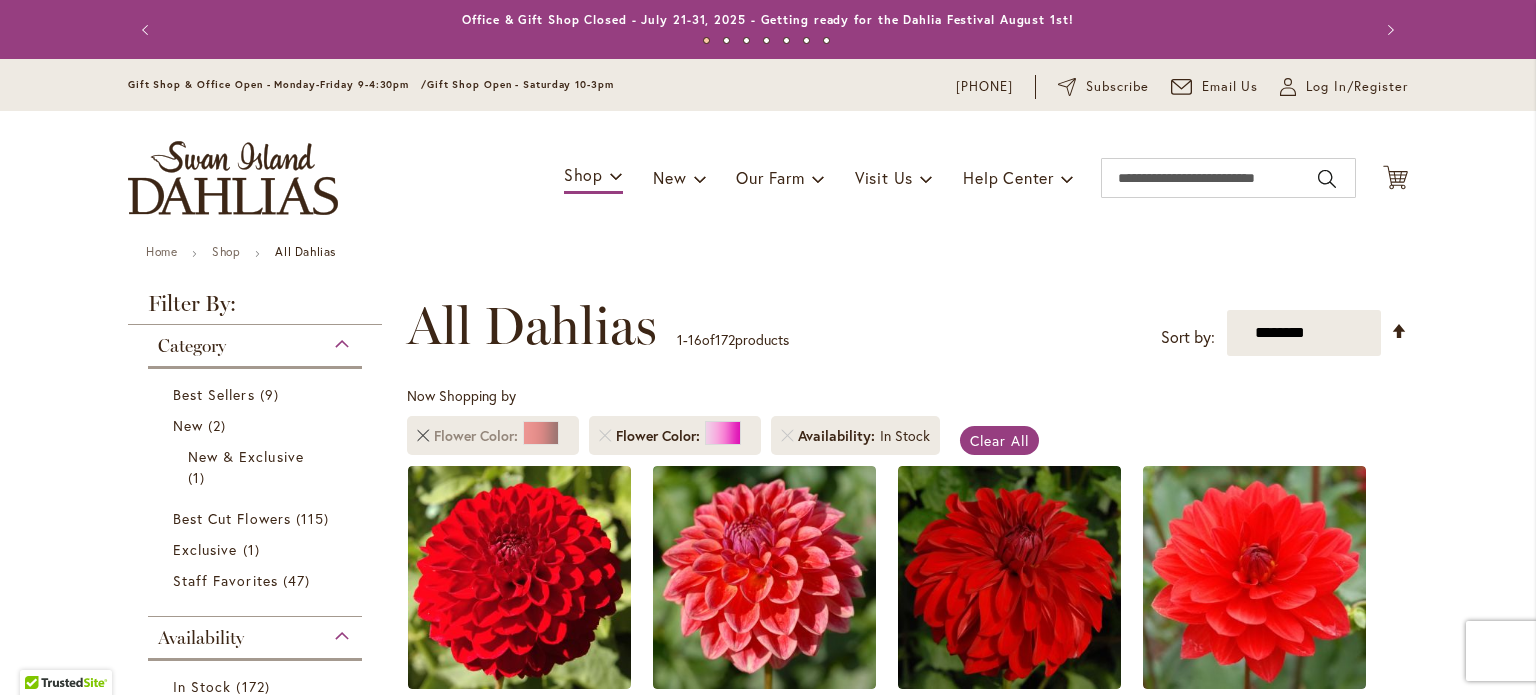 click at bounding box center (423, 436) 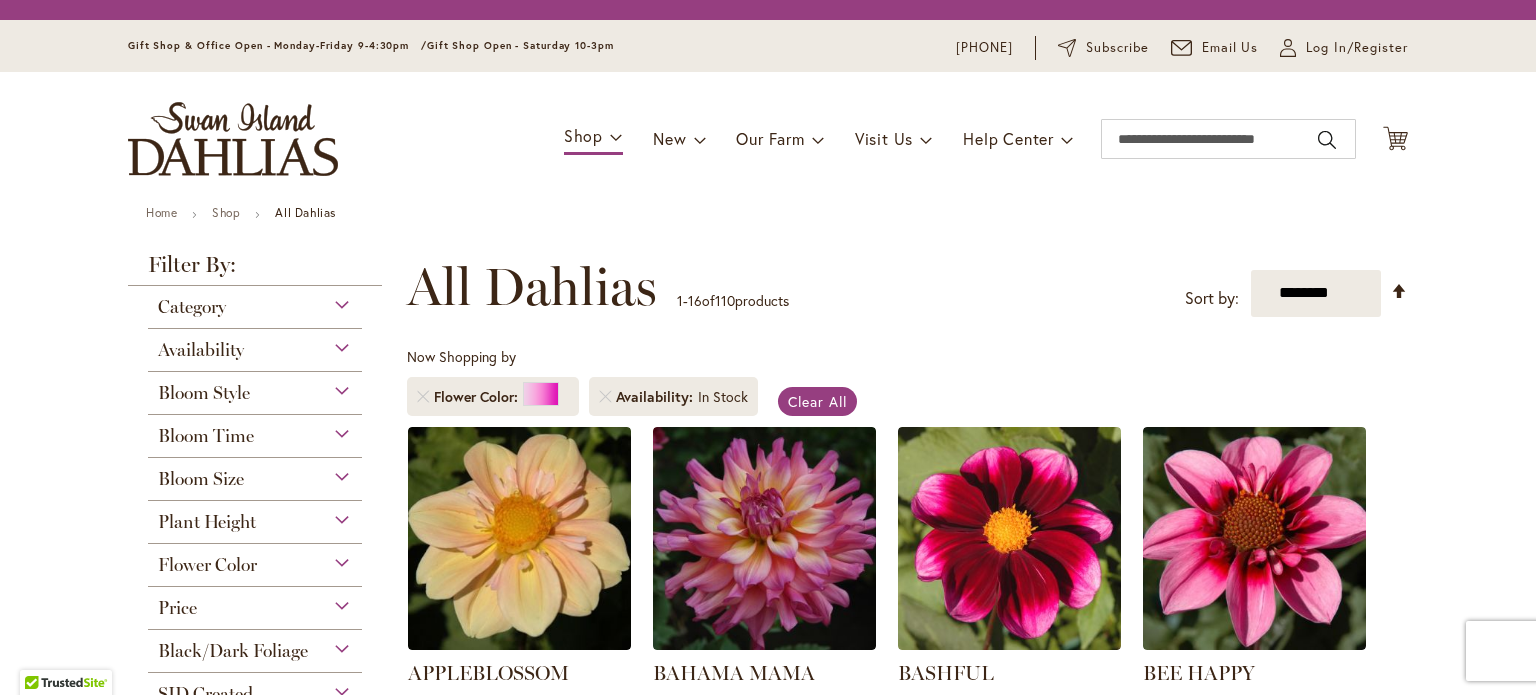 scroll, scrollTop: 0, scrollLeft: 0, axis: both 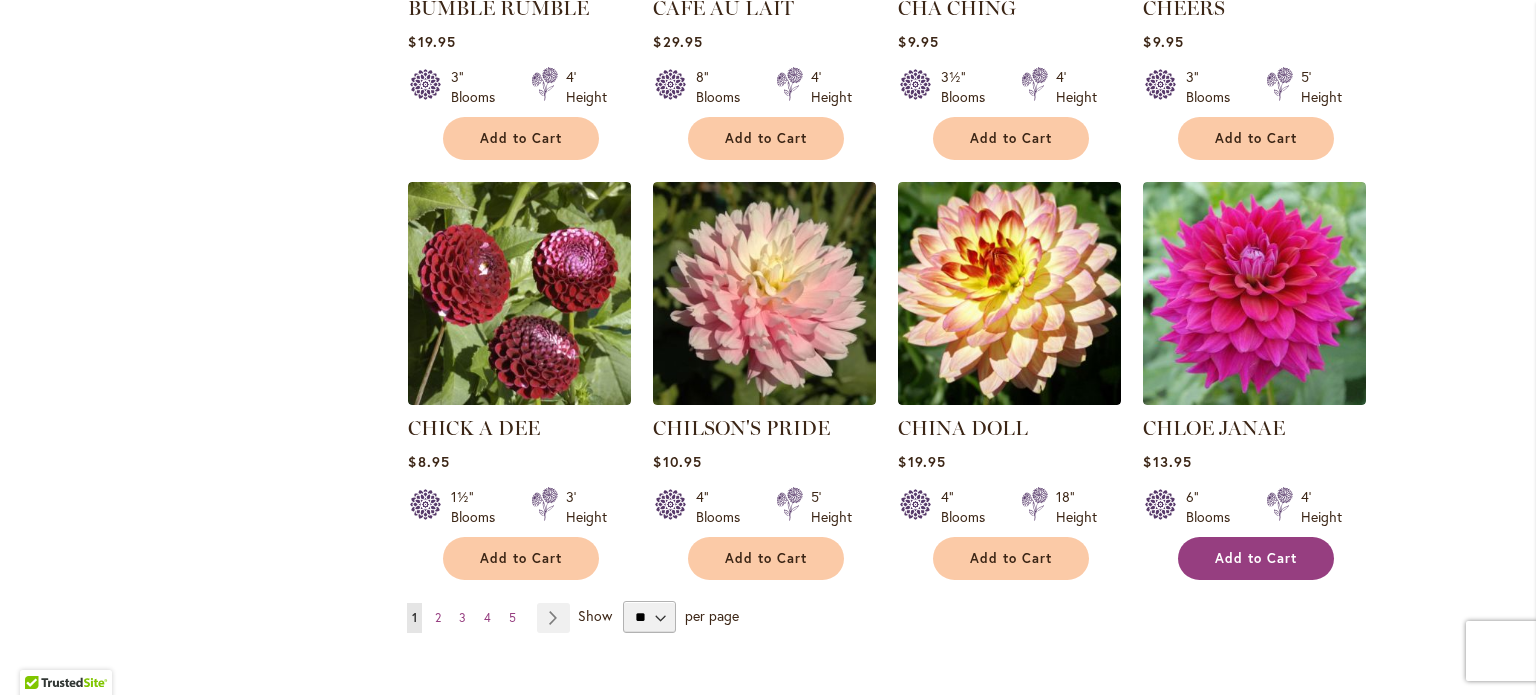 click on "Add to Cart" at bounding box center [1256, 558] 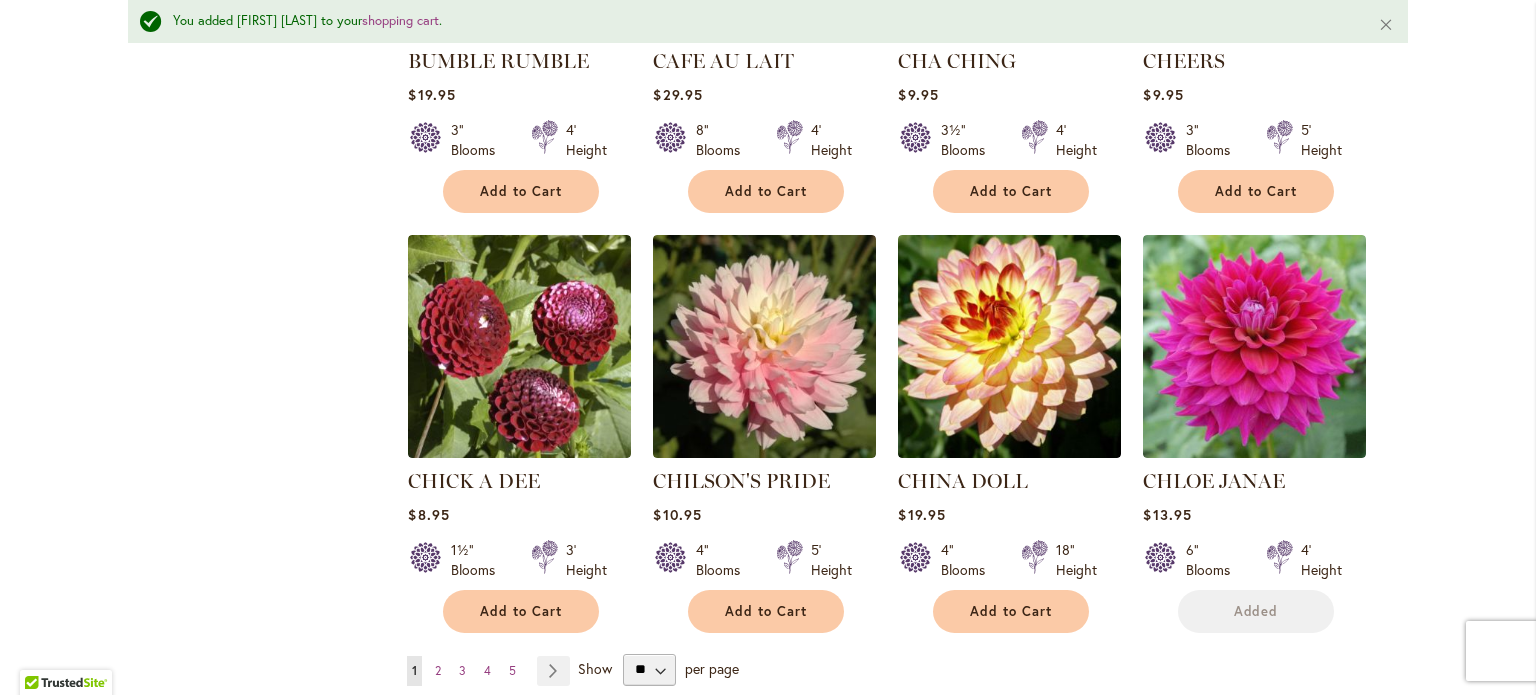 scroll, scrollTop: 1596, scrollLeft: 0, axis: vertical 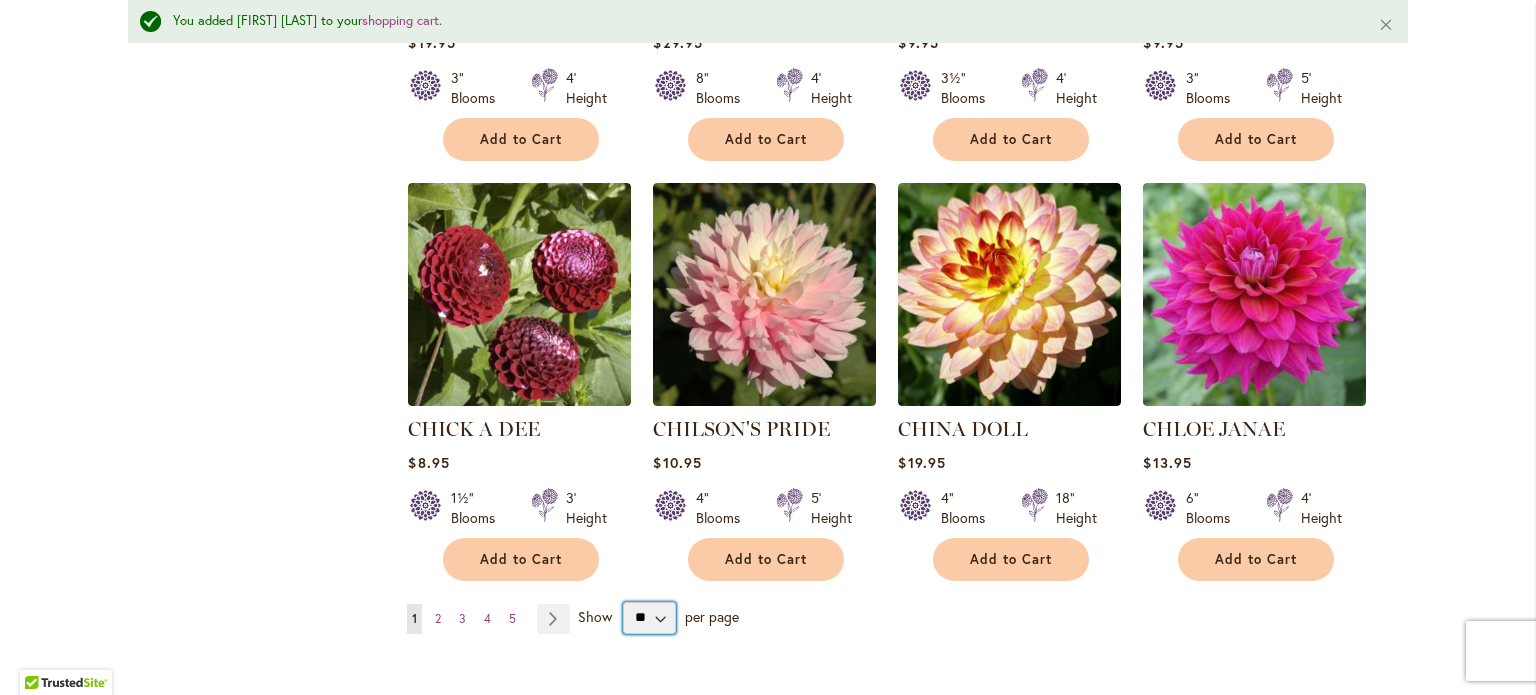 click on "**
**
**
**" at bounding box center [649, 618] 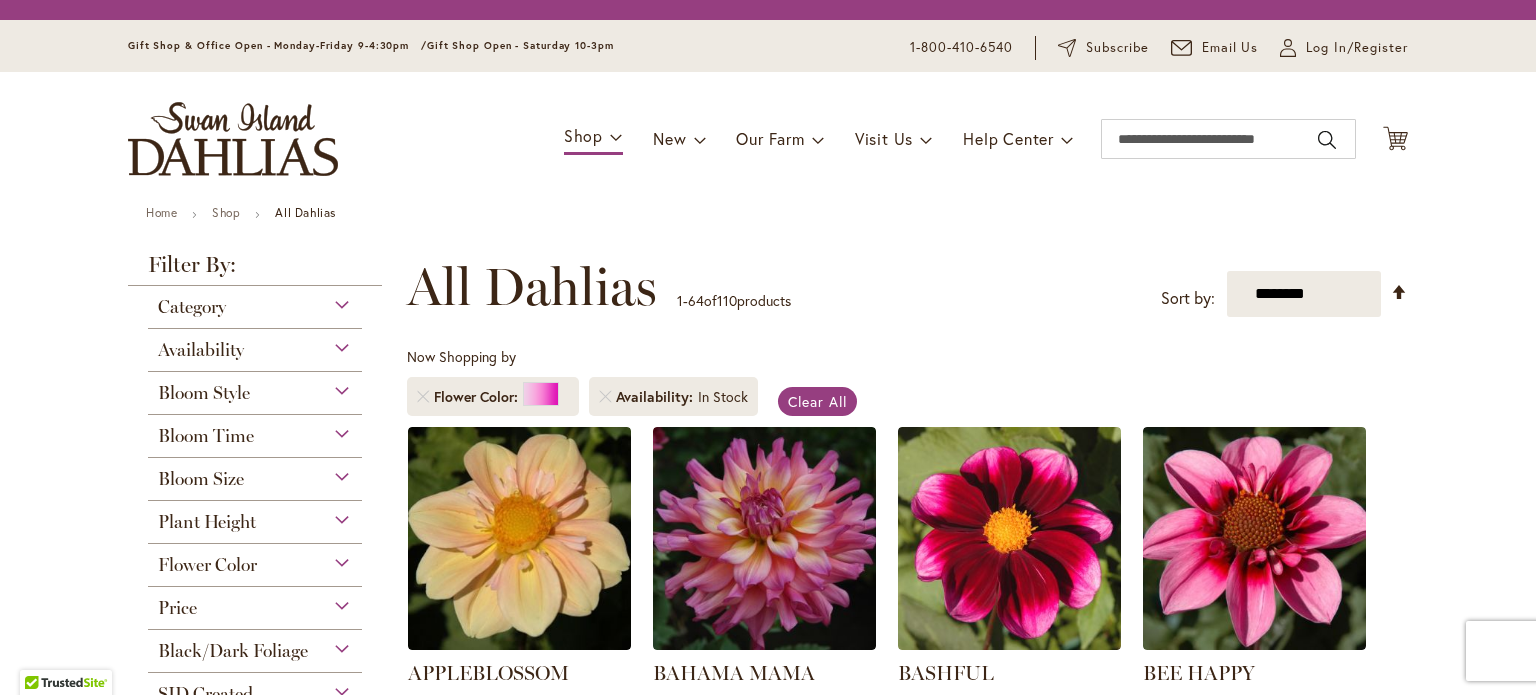 scroll, scrollTop: 0, scrollLeft: 0, axis: both 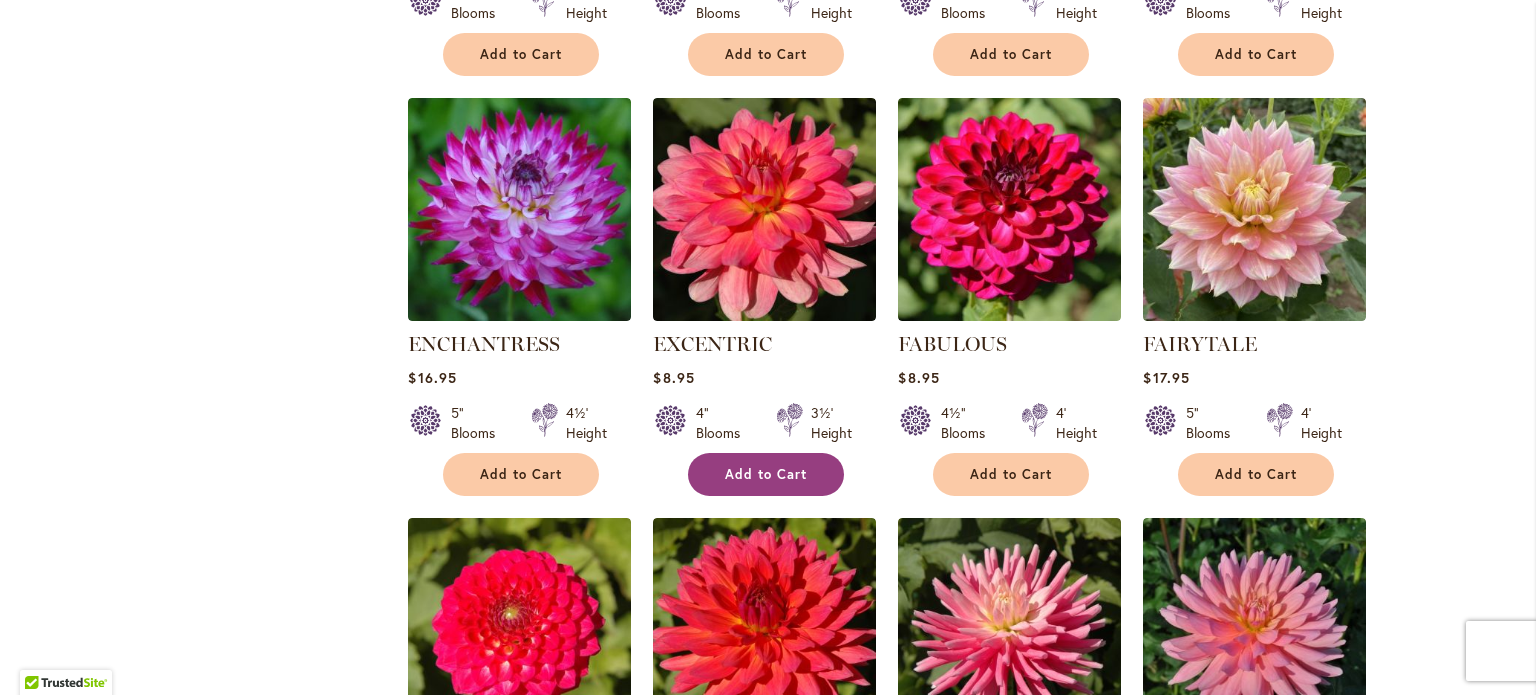 click on "Add to Cart" at bounding box center [766, 474] 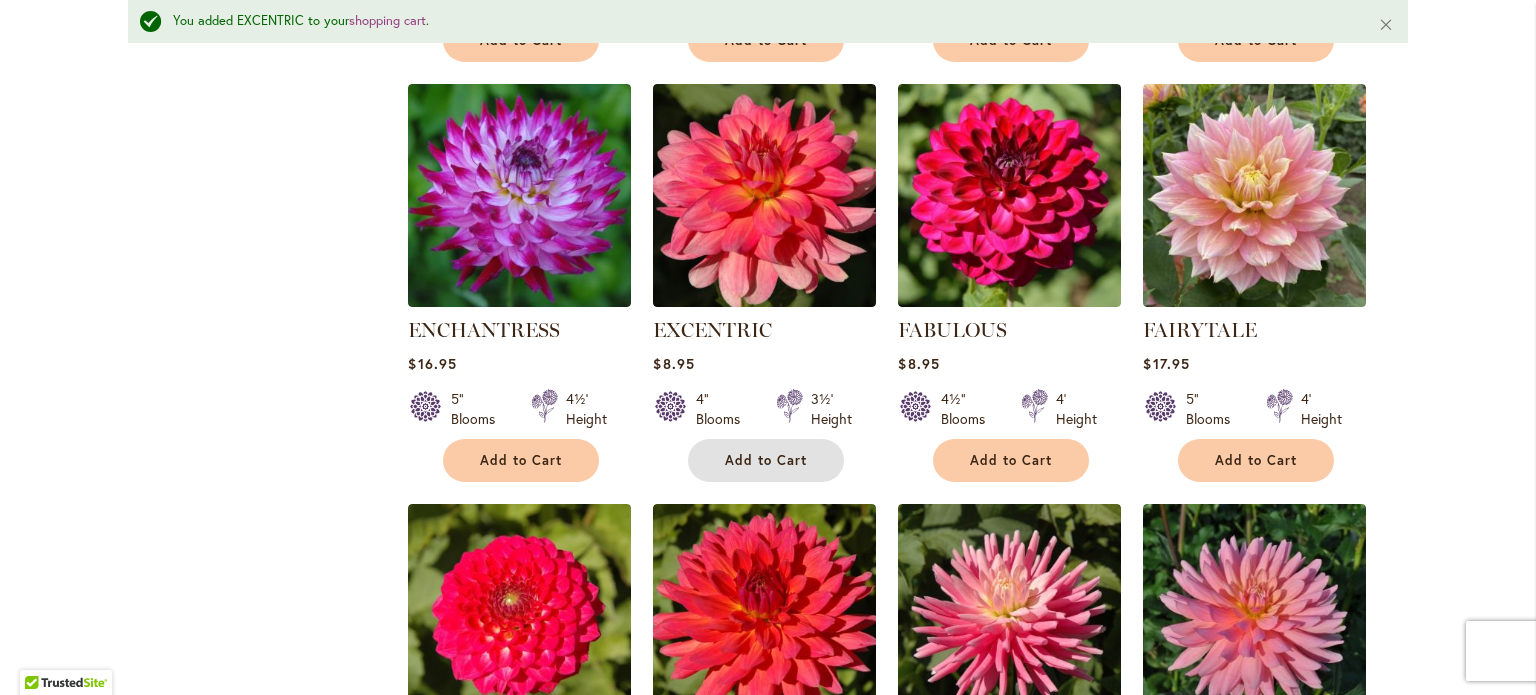 scroll, scrollTop: 3368, scrollLeft: 0, axis: vertical 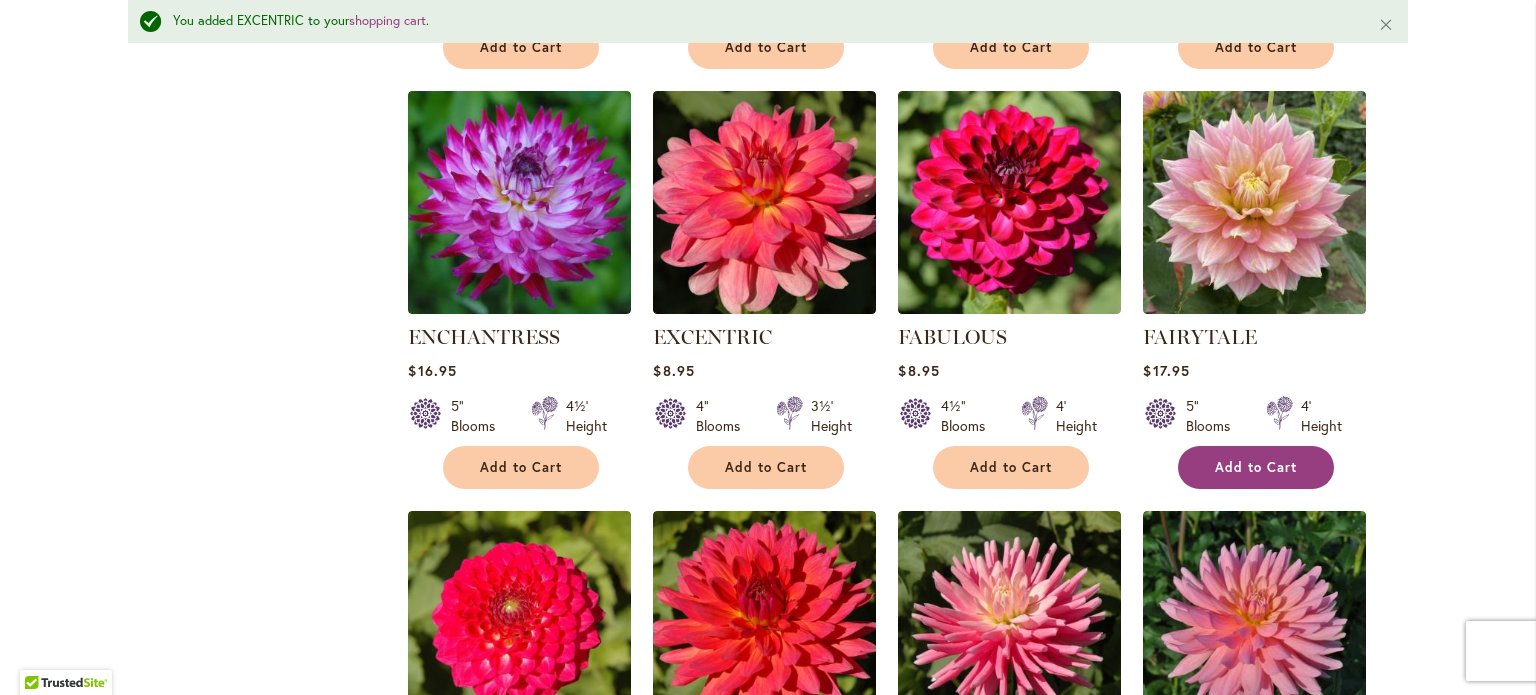 click on "Add to Cart" at bounding box center [1256, 467] 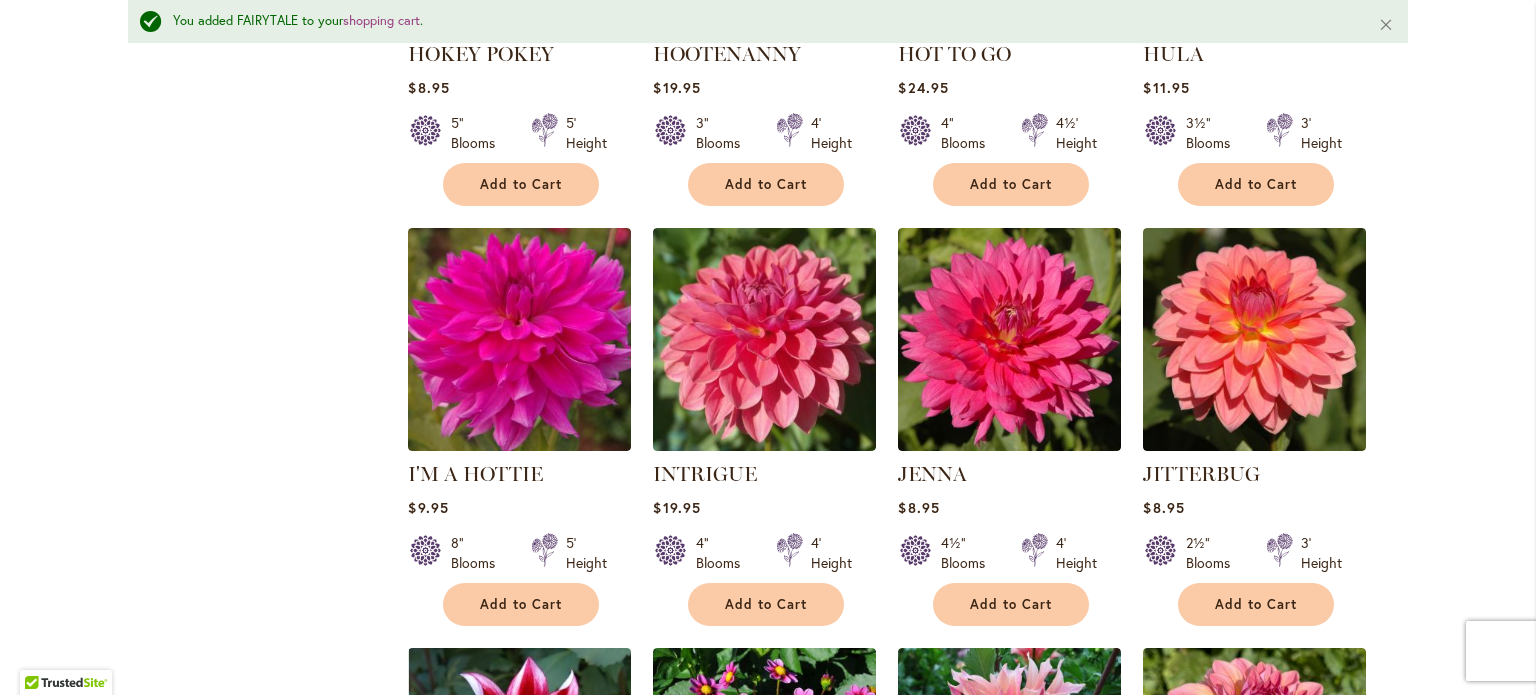 scroll, scrollTop: 5754, scrollLeft: 0, axis: vertical 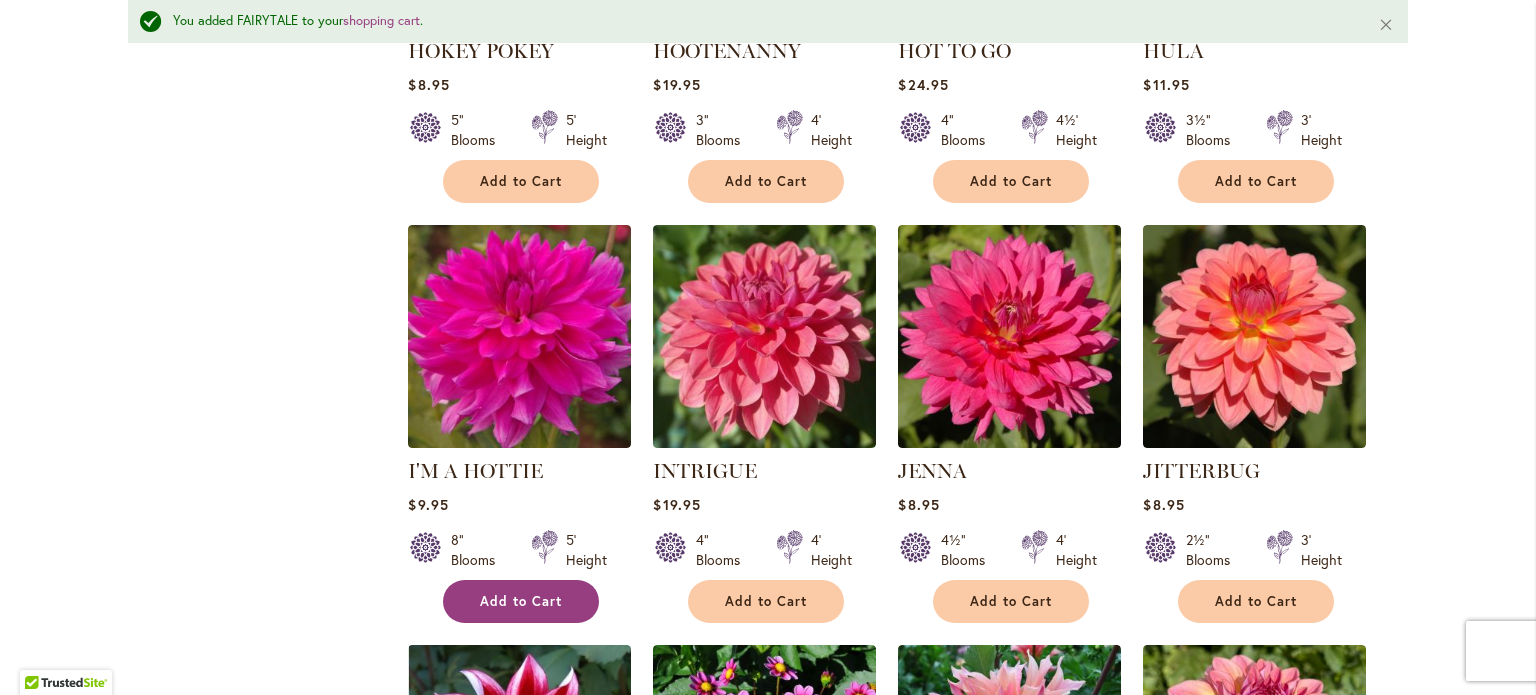 click on "Add to Cart" at bounding box center (521, 601) 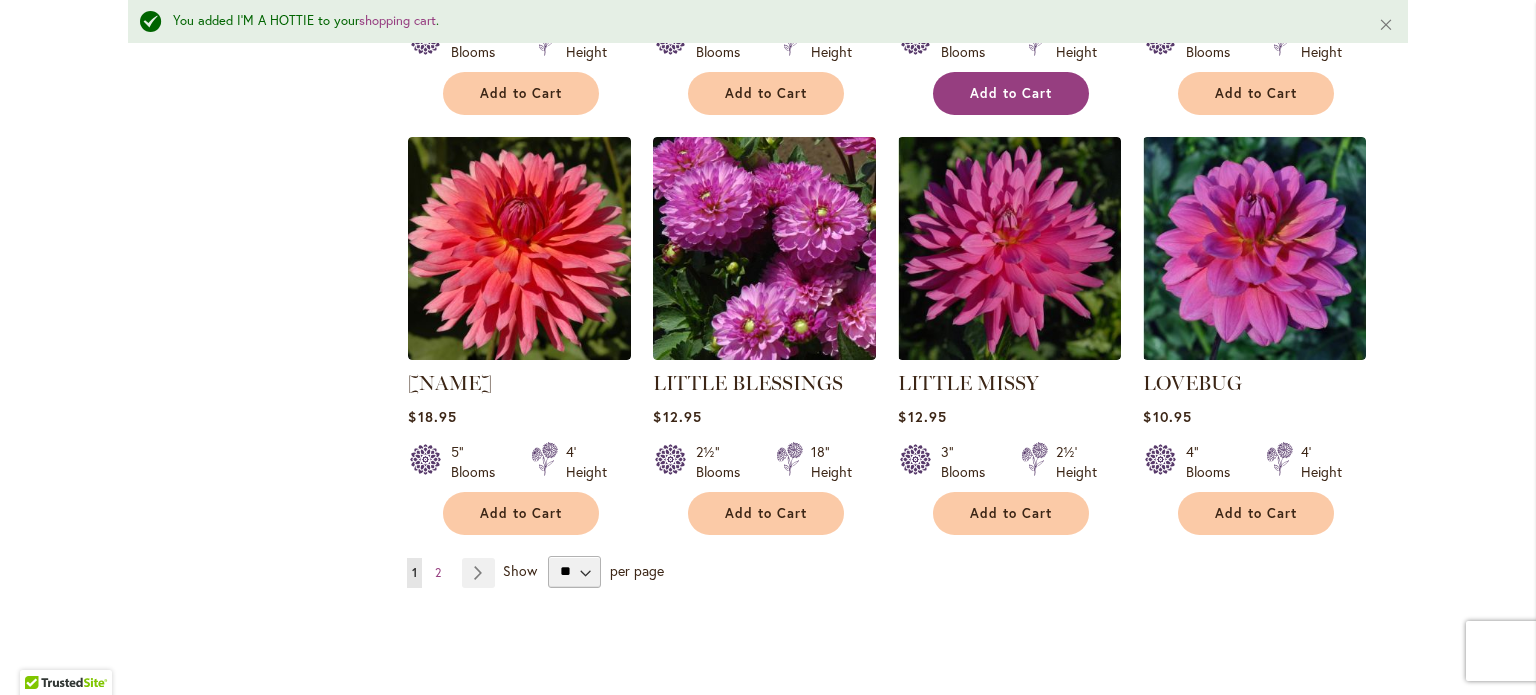 scroll, scrollTop: 6682, scrollLeft: 0, axis: vertical 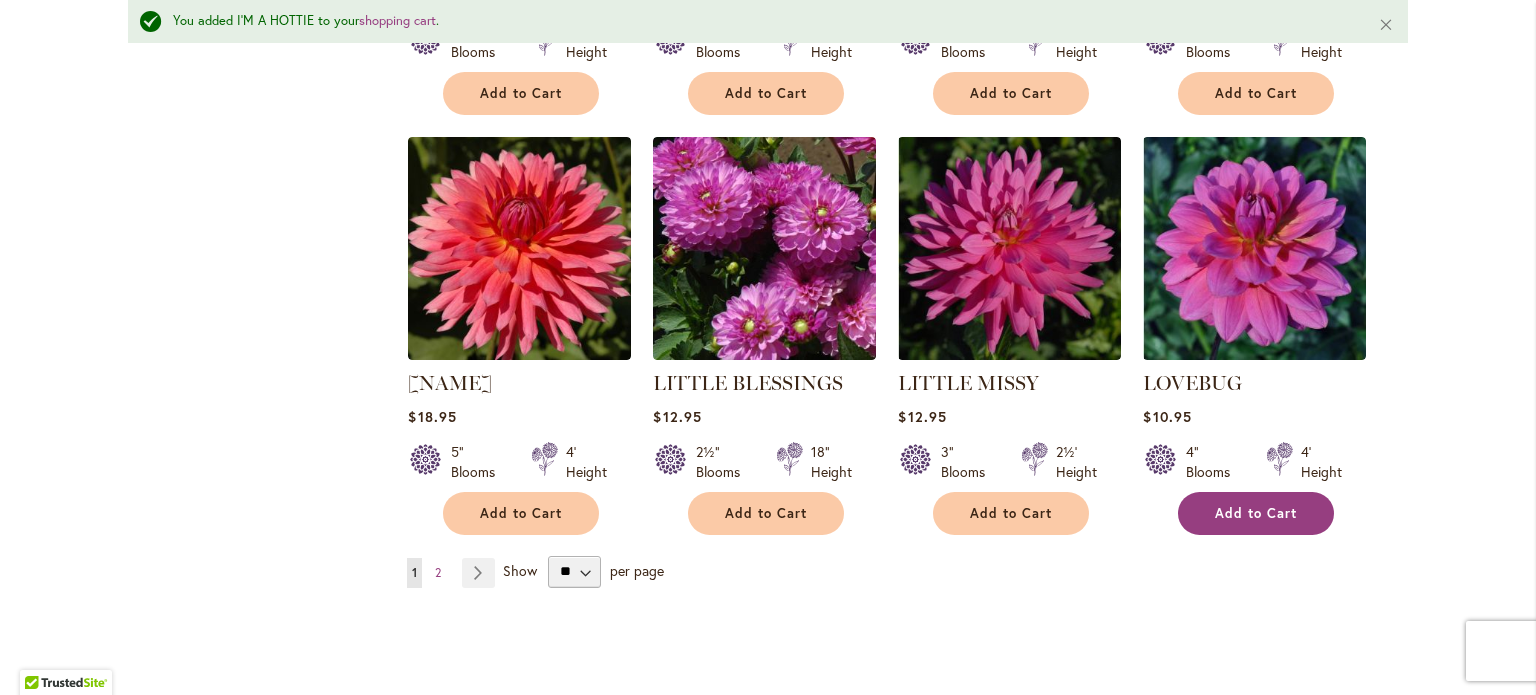 click on "Add to Cart" at bounding box center (1256, 513) 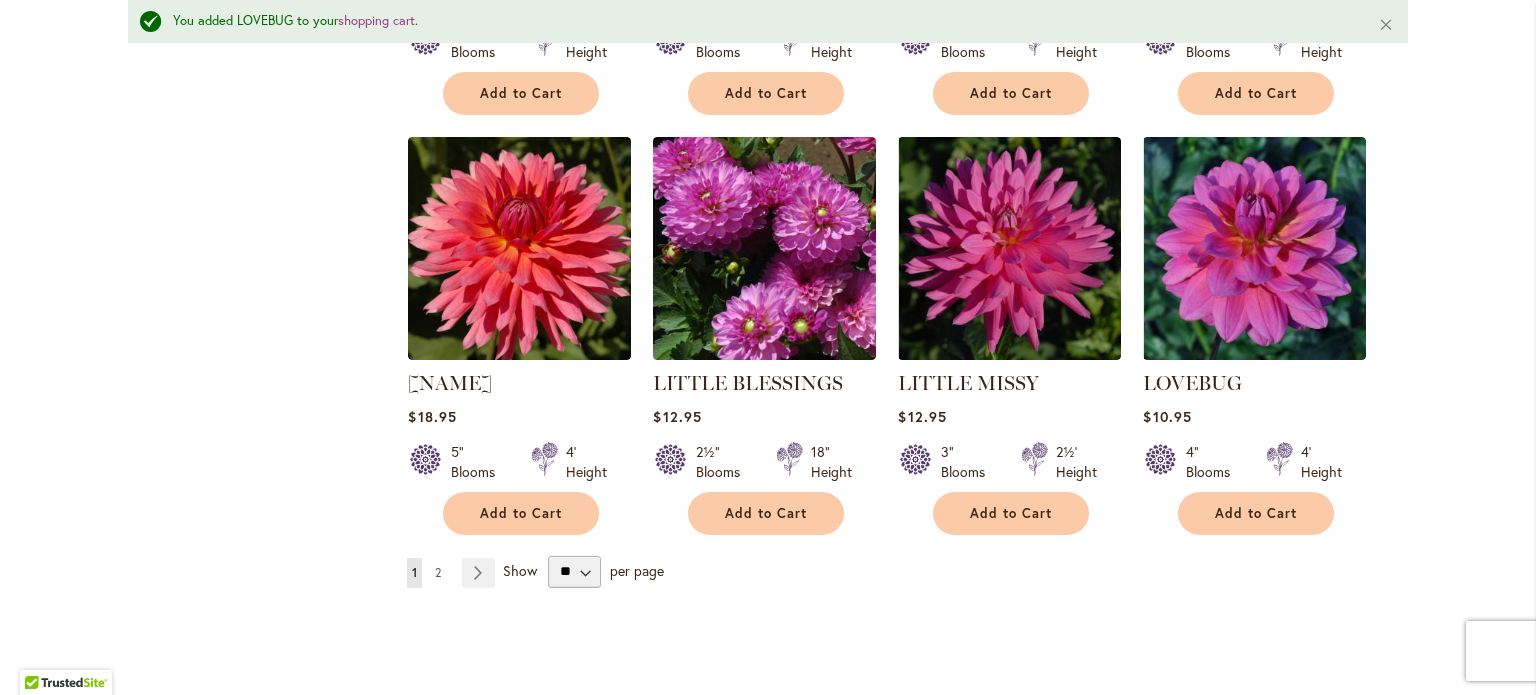 click on "2" at bounding box center [438, 572] 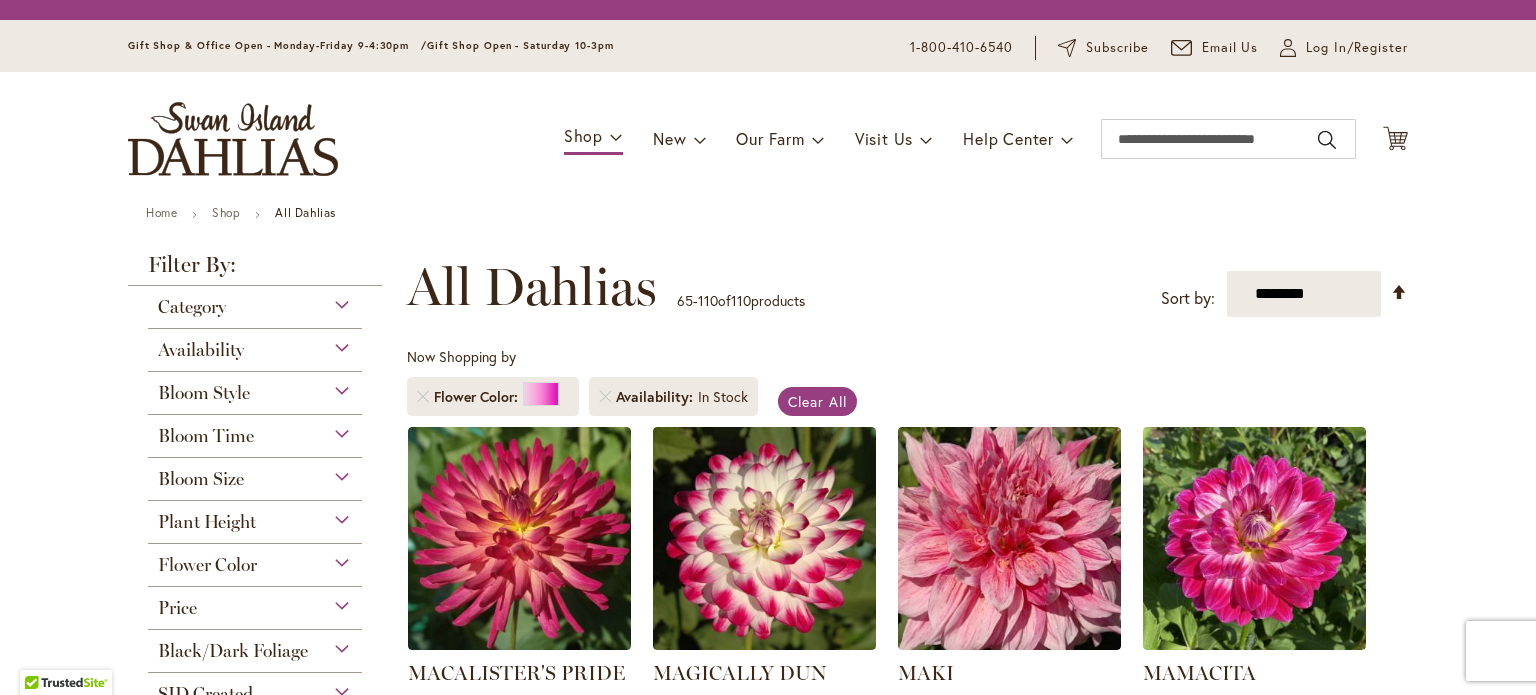 scroll, scrollTop: 0, scrollLeft: 0, axis: both 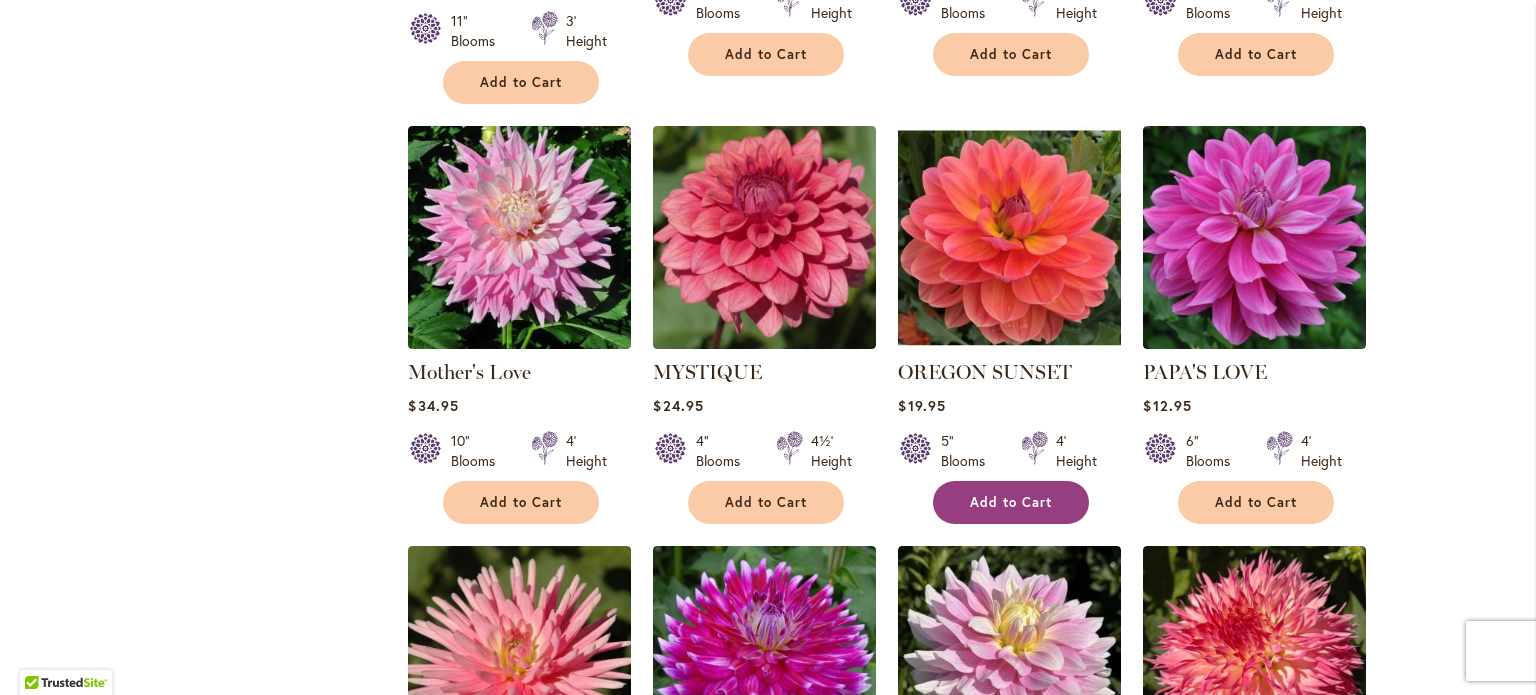 click on "Add to Cart" at bounding box center (1011, 502) 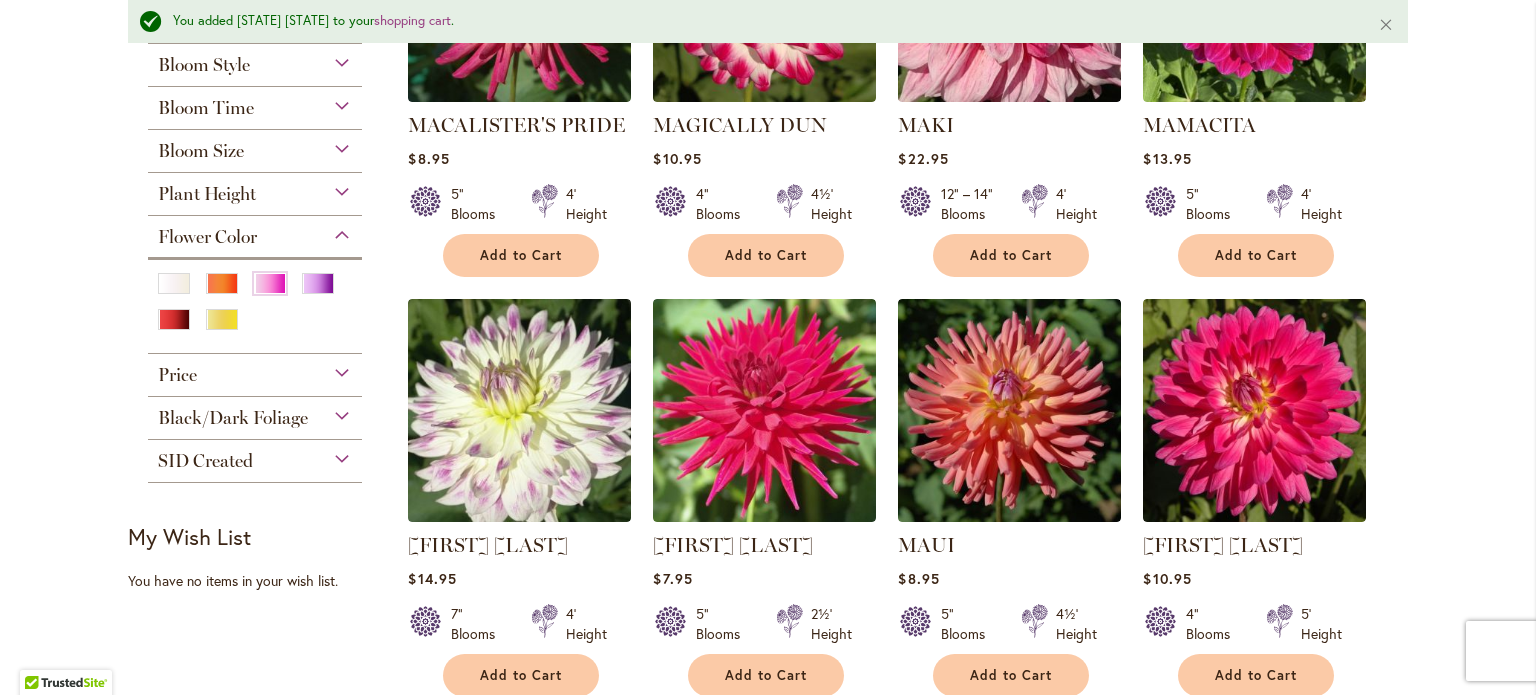 scroll, scrollTop: 642, scrollLeft: 0, axis: vertical 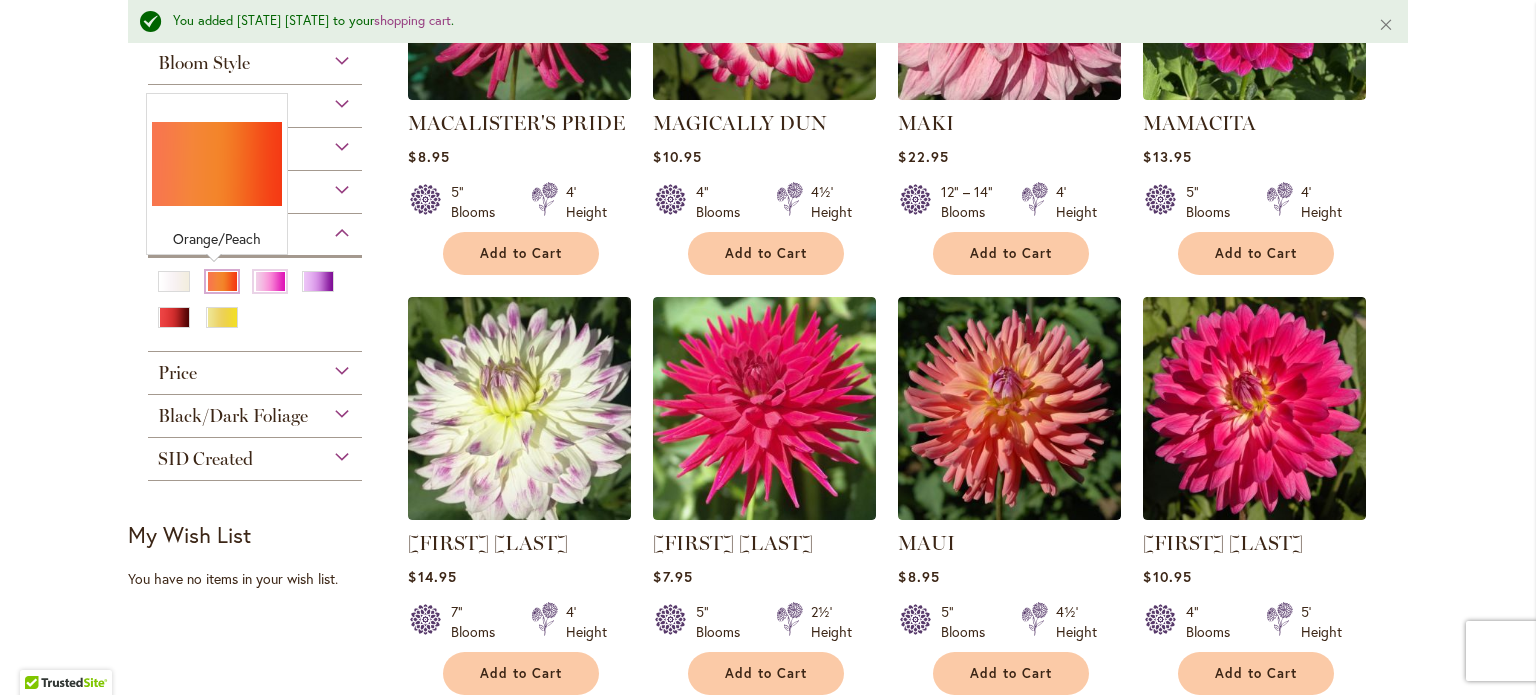 click at bounding box center (222, 281) 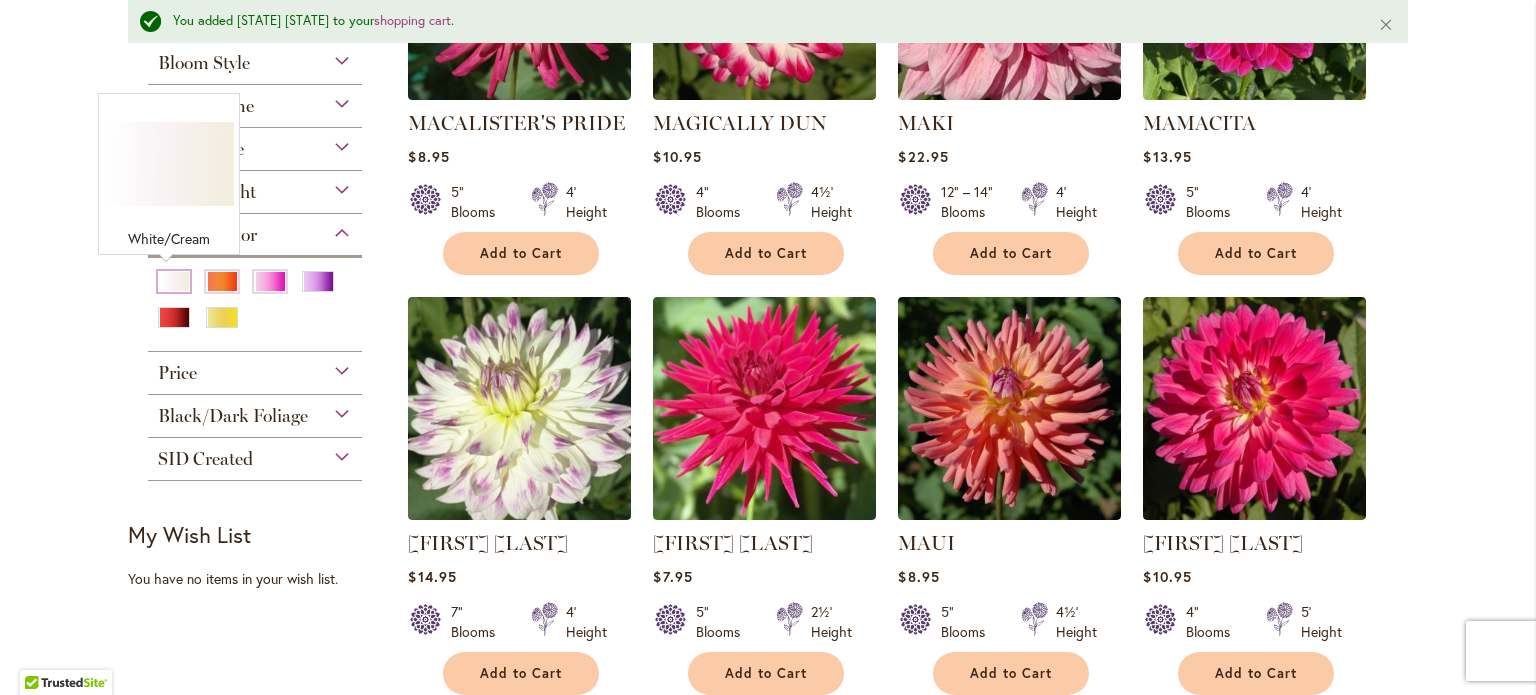 click at bounding box center (174, 281) 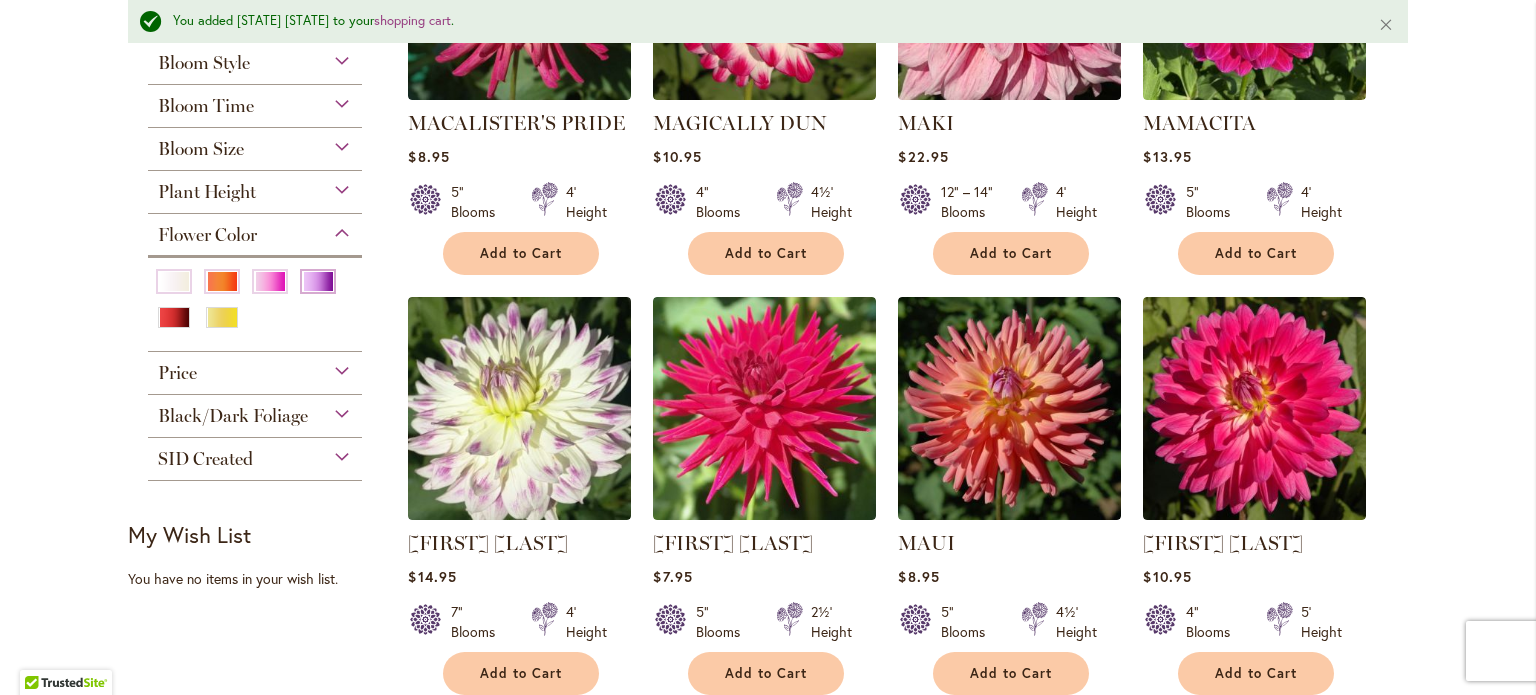 click at bounding box center (318, 281) 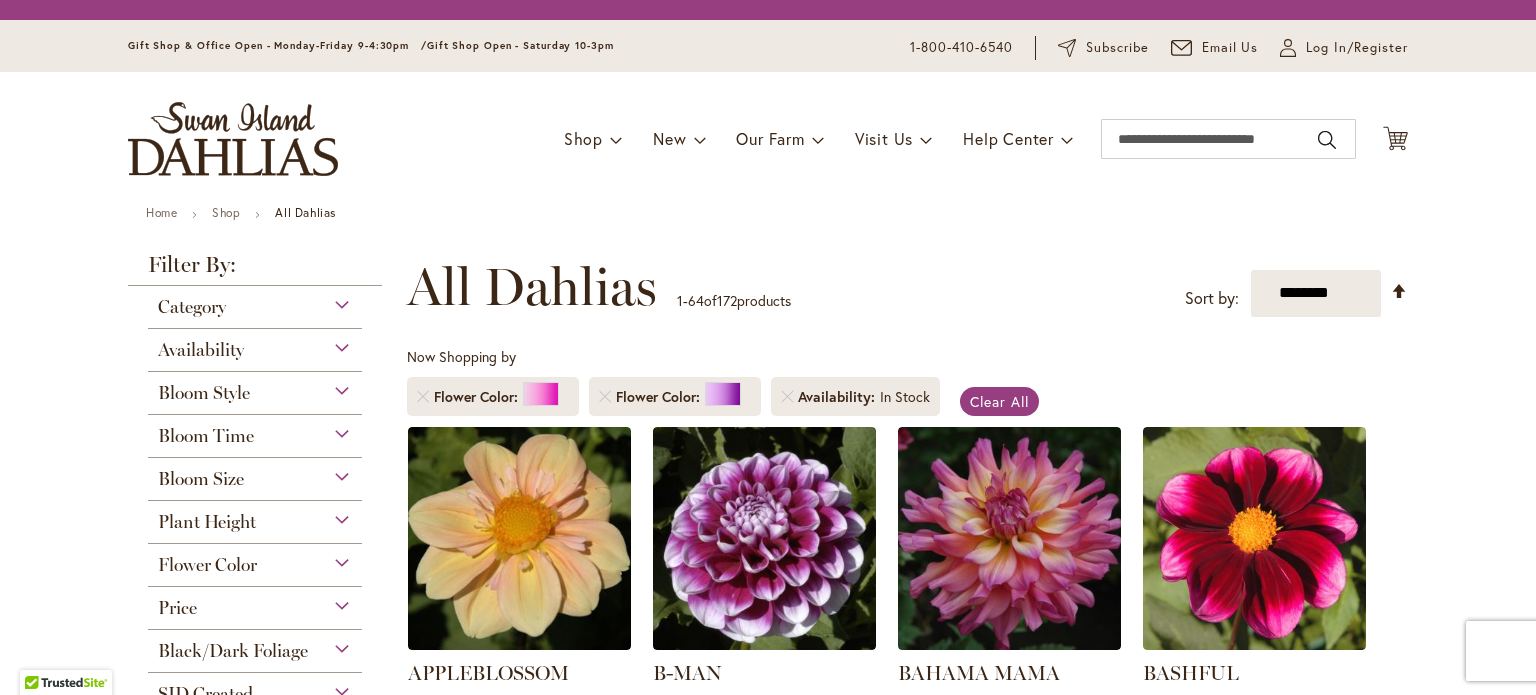 scroll, scrollTop: 0, scrollLeft: 0, axis: both 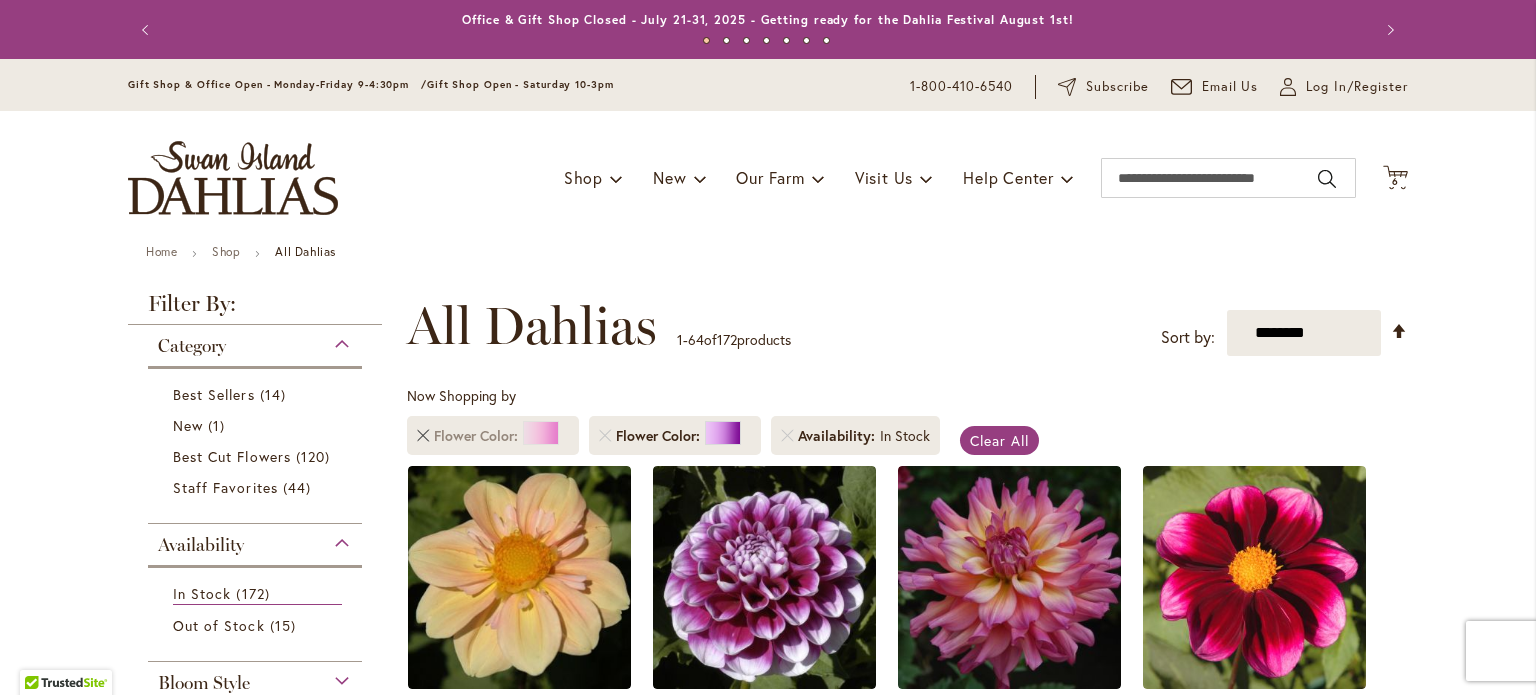 click at bounding box center (423, 436) 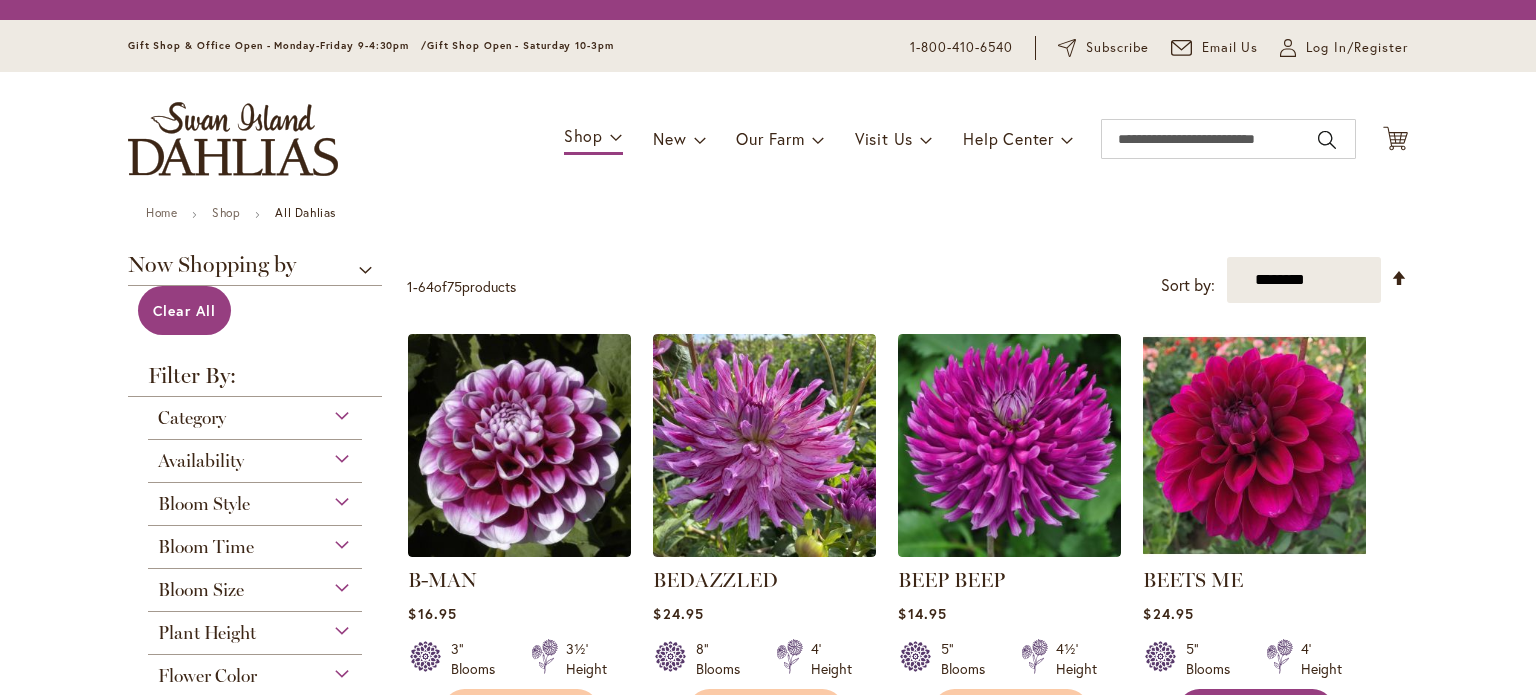 scroll, scrollTop: 0, scrollLeft: 0, axis: both 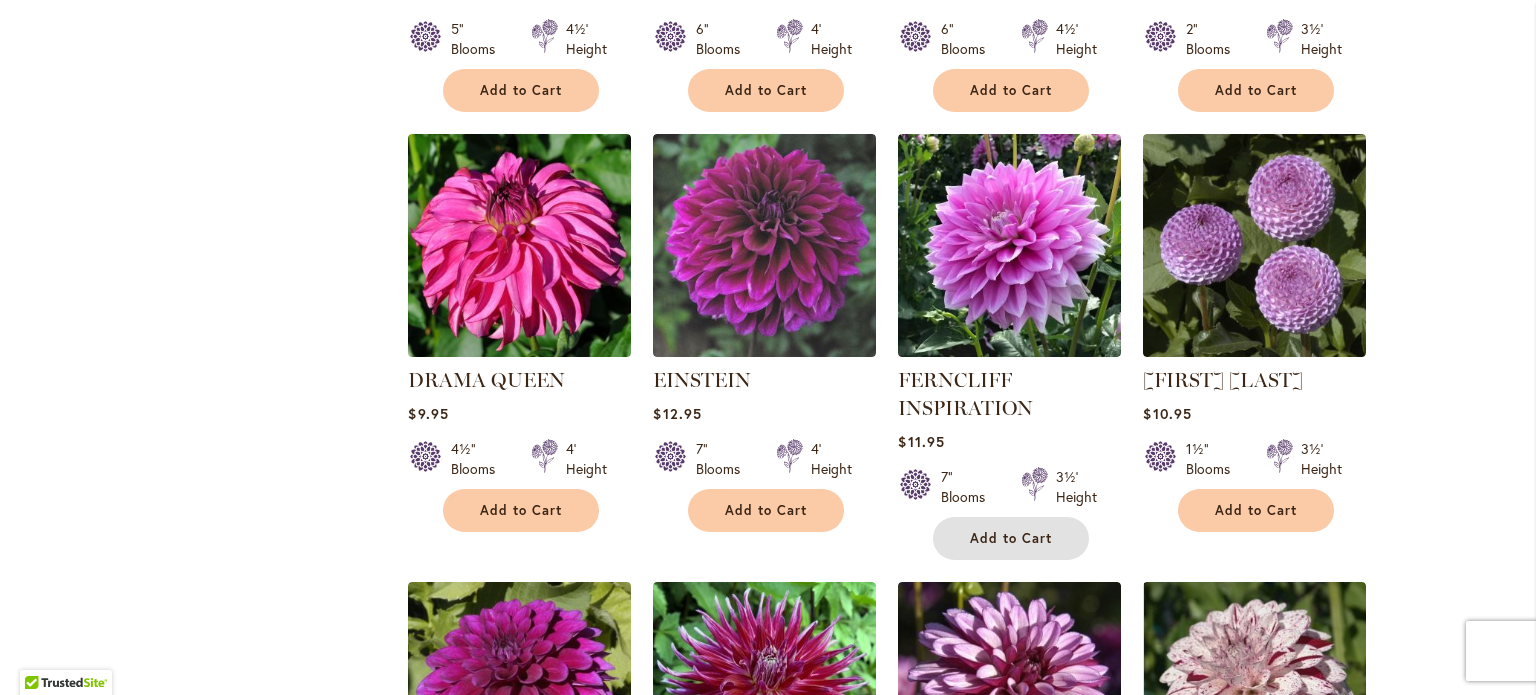 drag, startPoint x: 1010, startPoint y: 527, endPoint x: 975, endPoint y: 538, distance: 36.687874 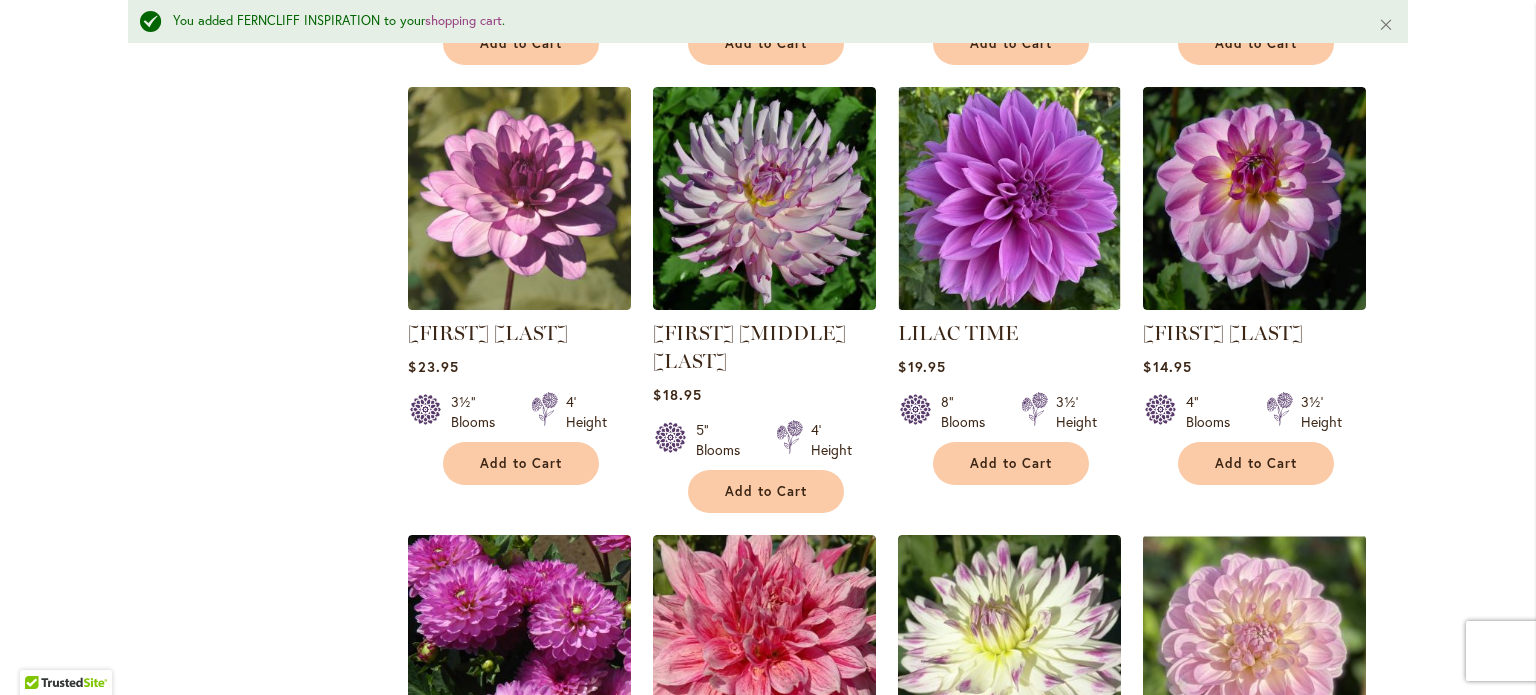 scroll, scrollTop: 4269, scrollLeft: 0, axis: vertical 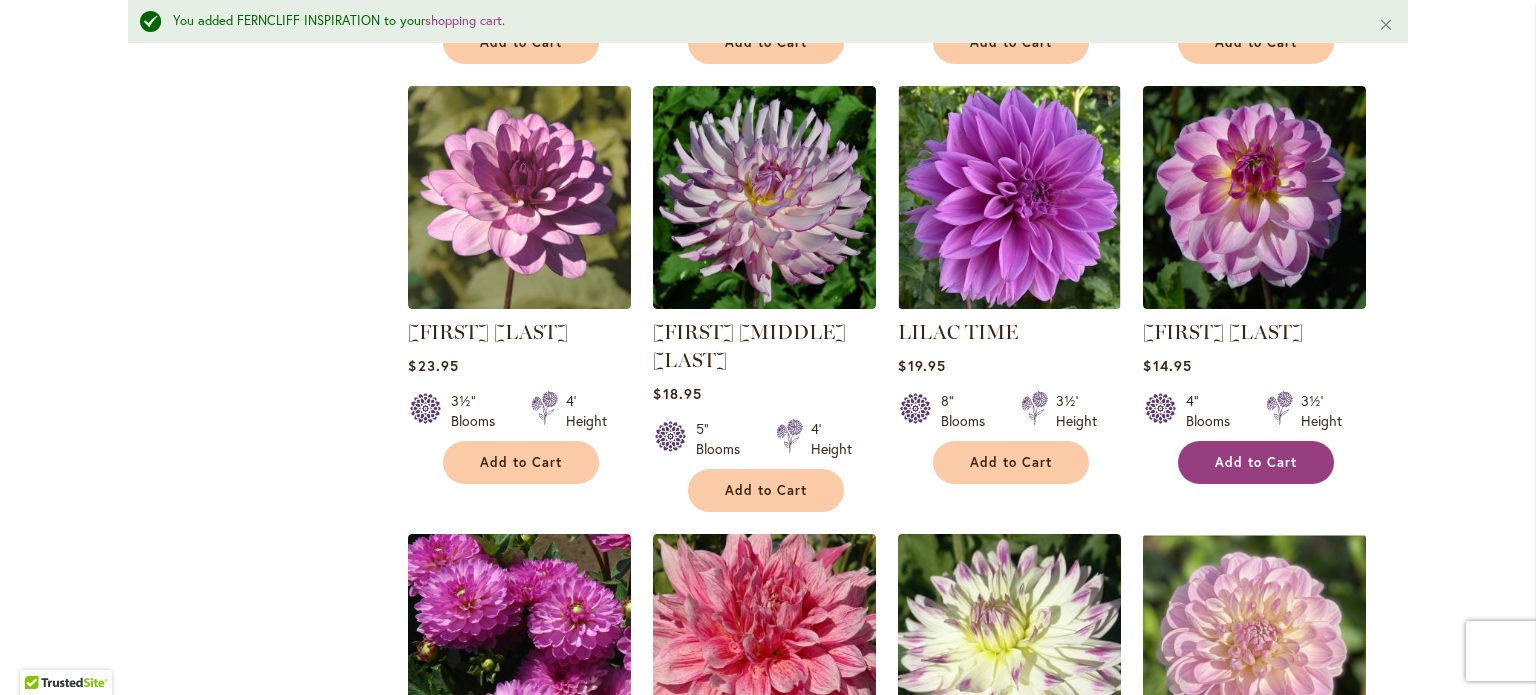 click on "Add to Cart" at bounding box center [1256, 462] 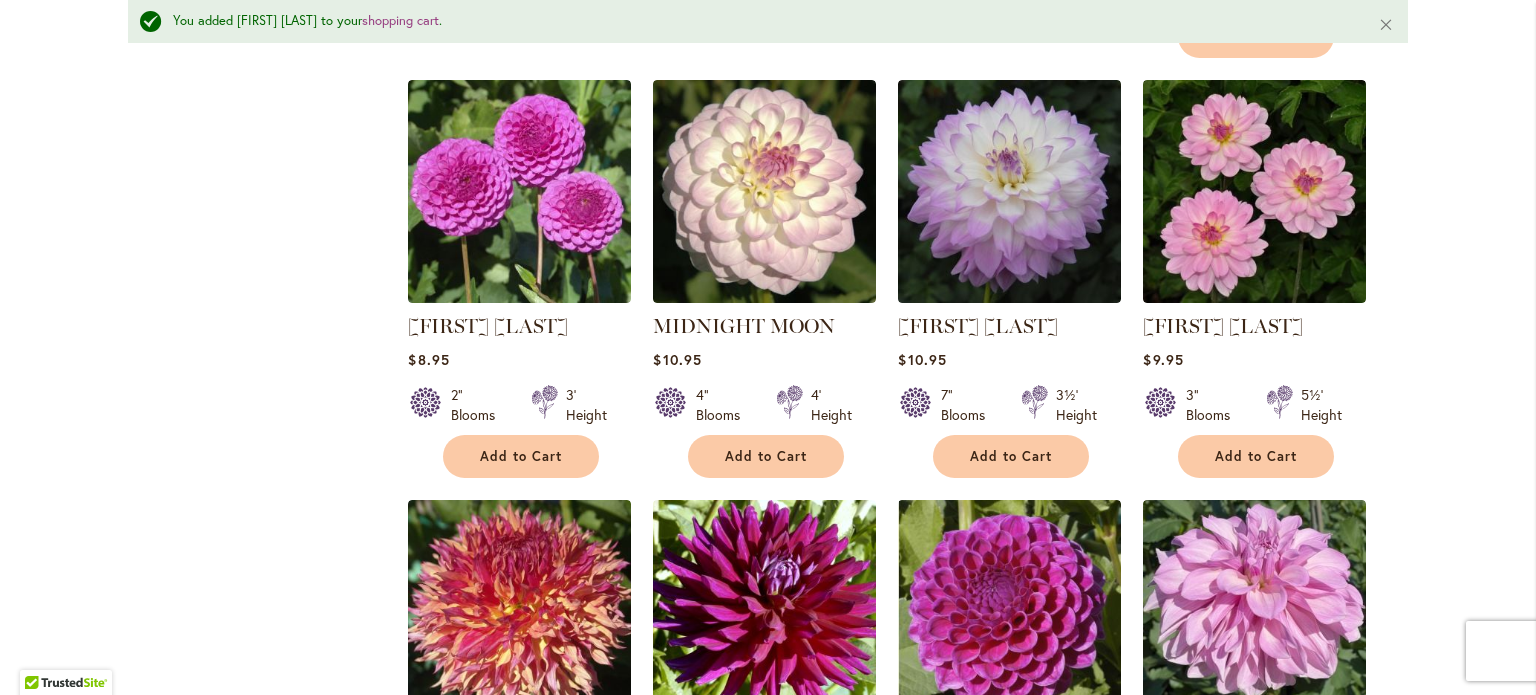 scroll, scrollTop: 5176, scrollLeft: 0, axis: vertical 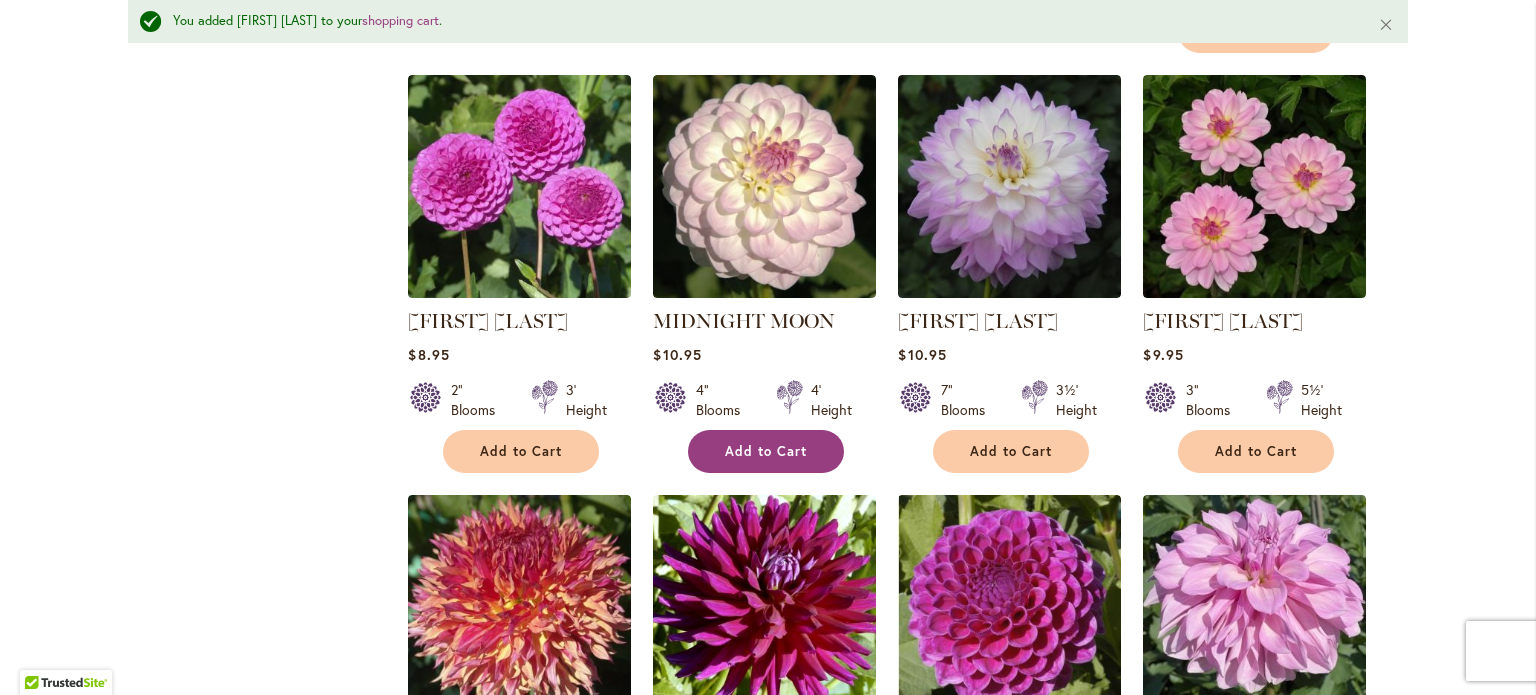 click on "Add to Cart" at bounding box center (766, 451) 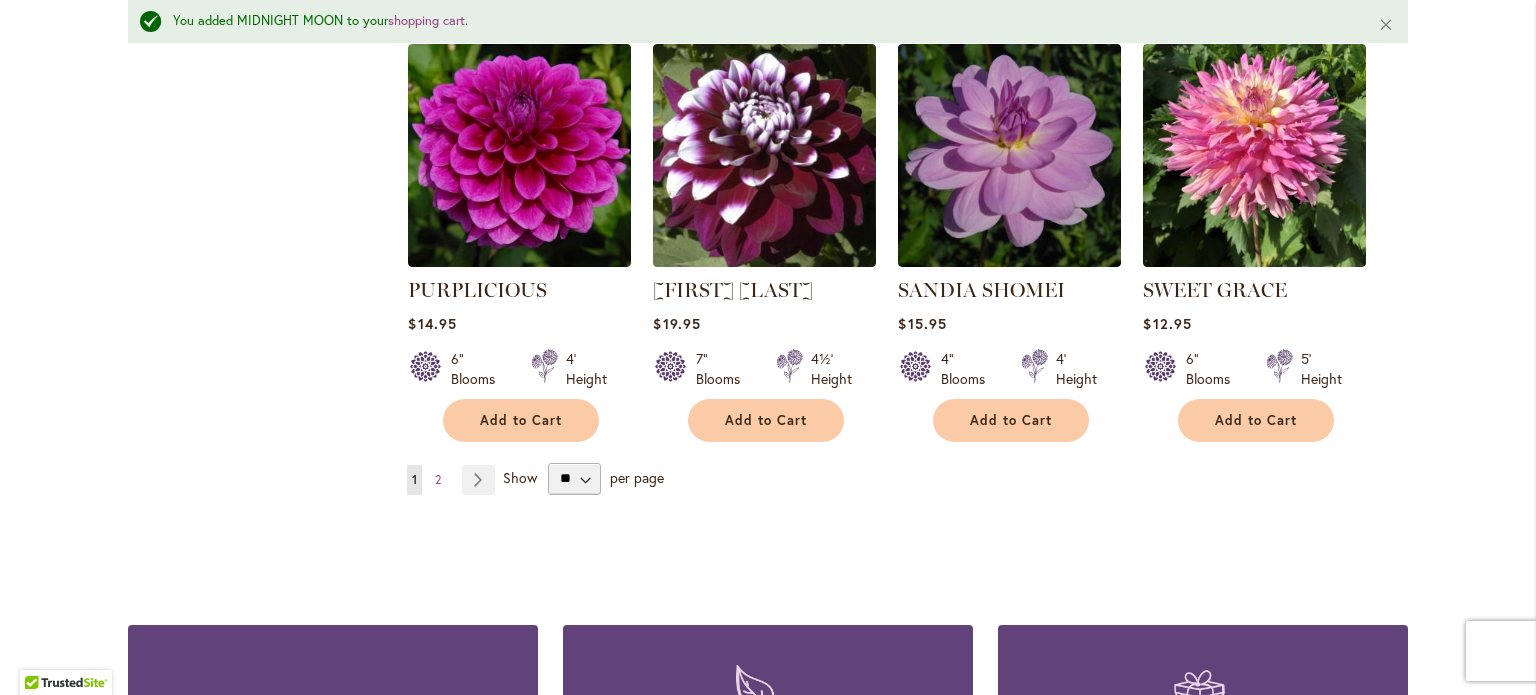 scroll, scrollTop: 6889, scrollLeft: 0, axis: vertical 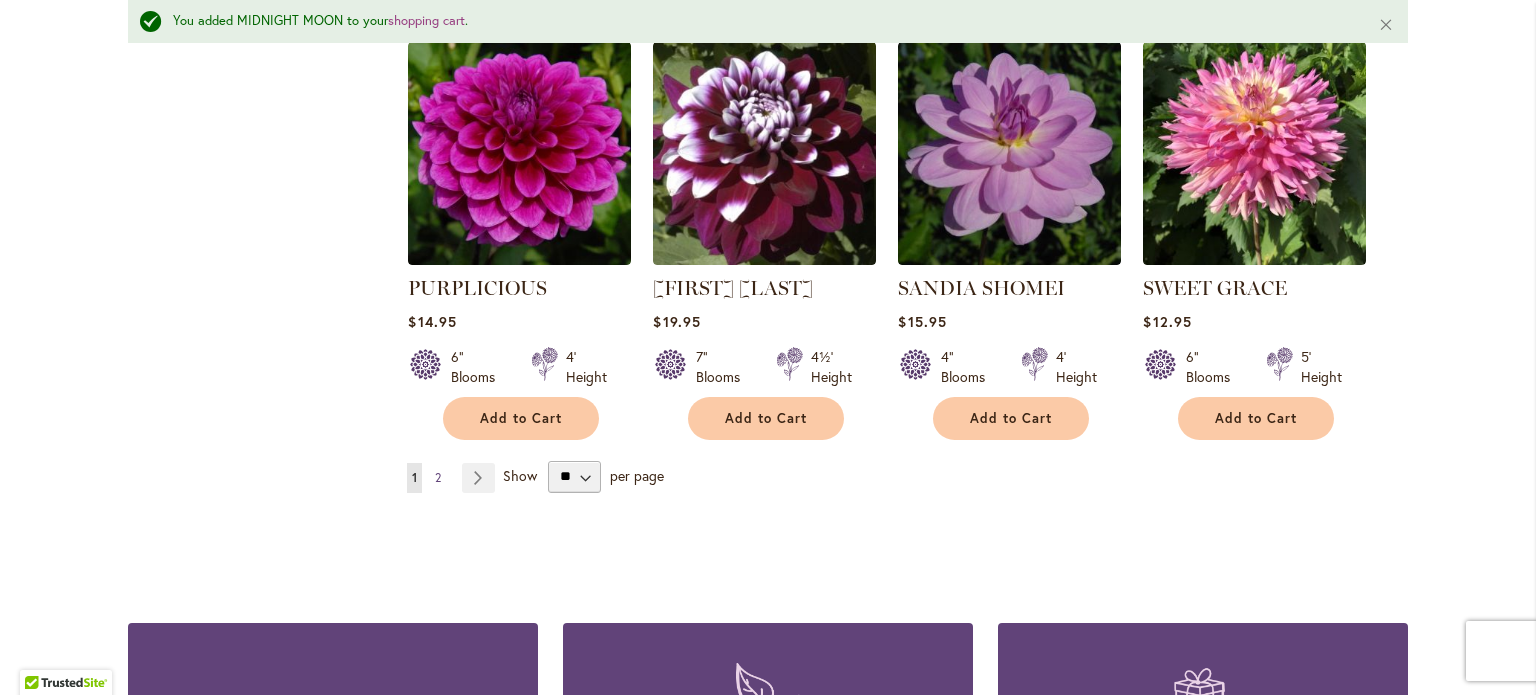 click on "2" at bounding box center [438, 477] 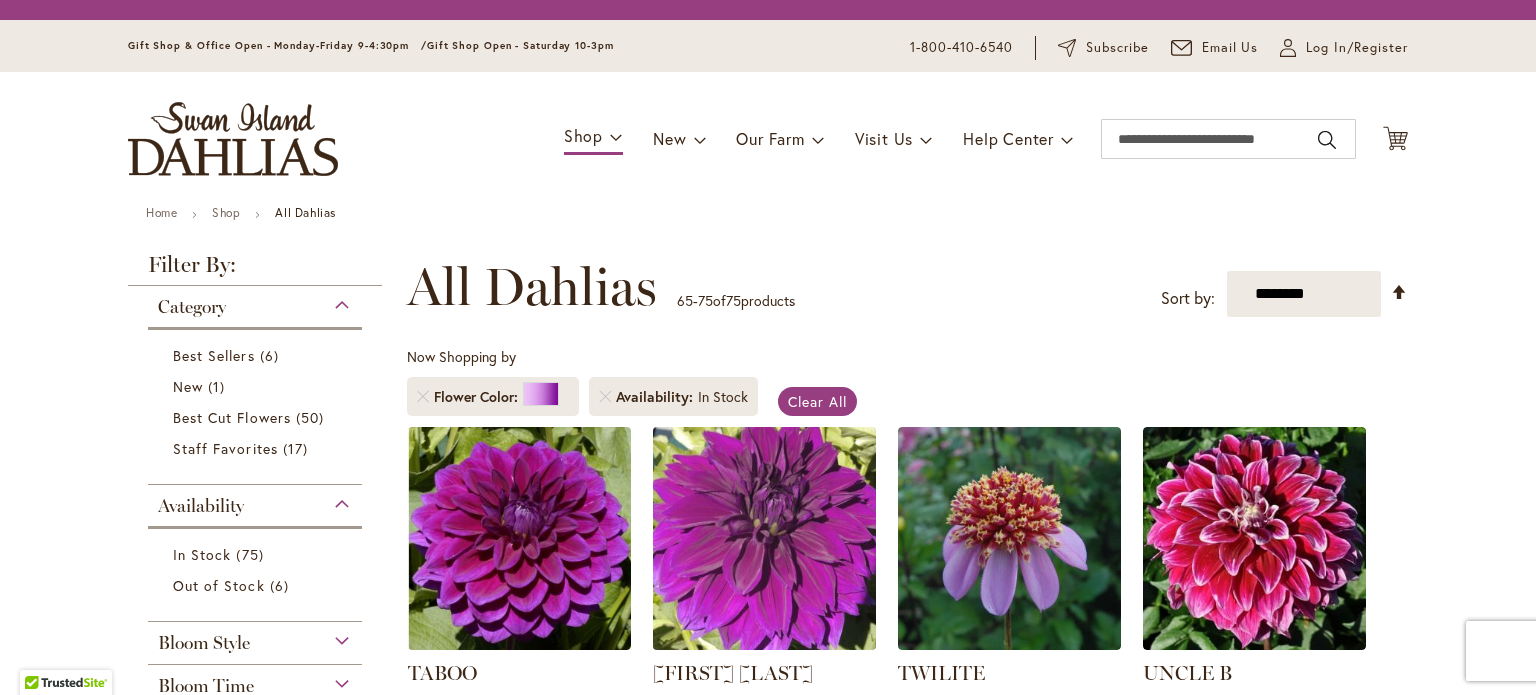 scroll, scrollTop: 0, scrollLeft: 0, axis: both 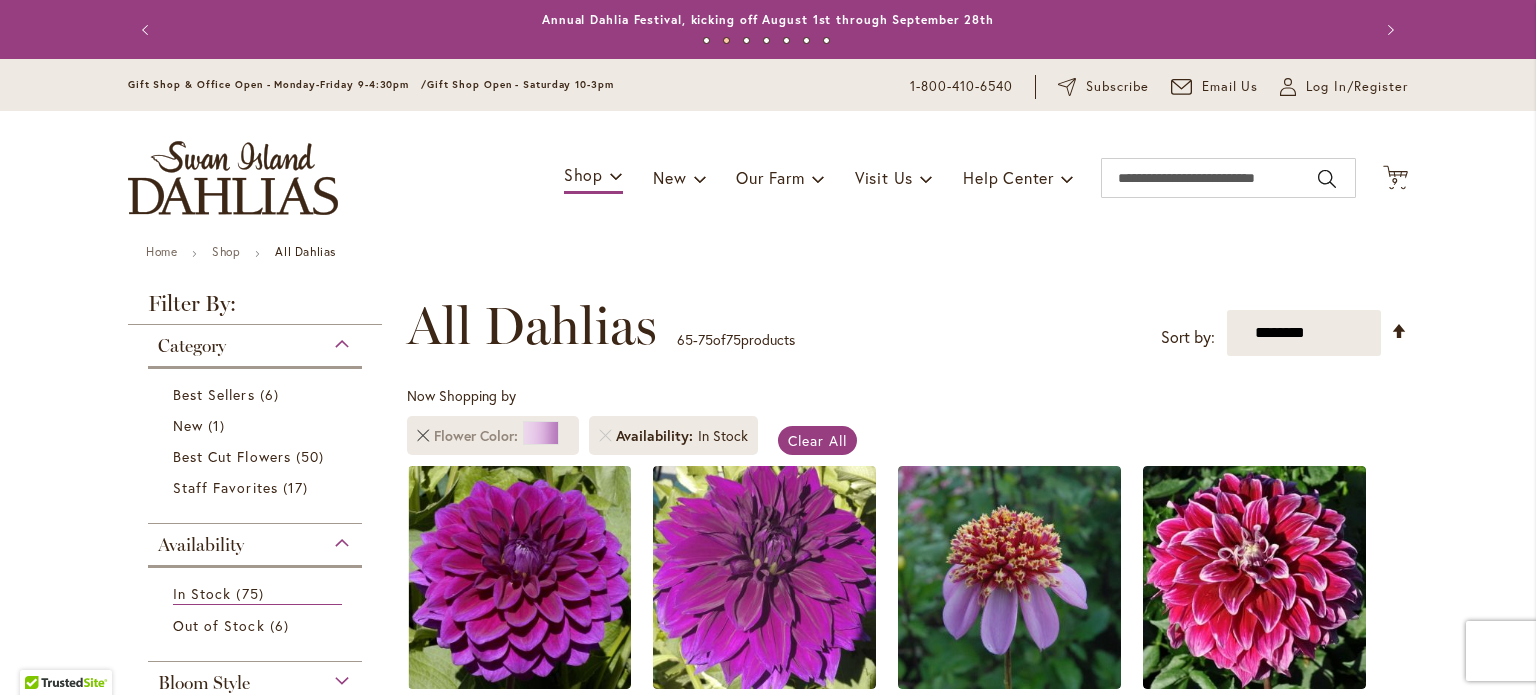 click at bounding box center (423, 436) 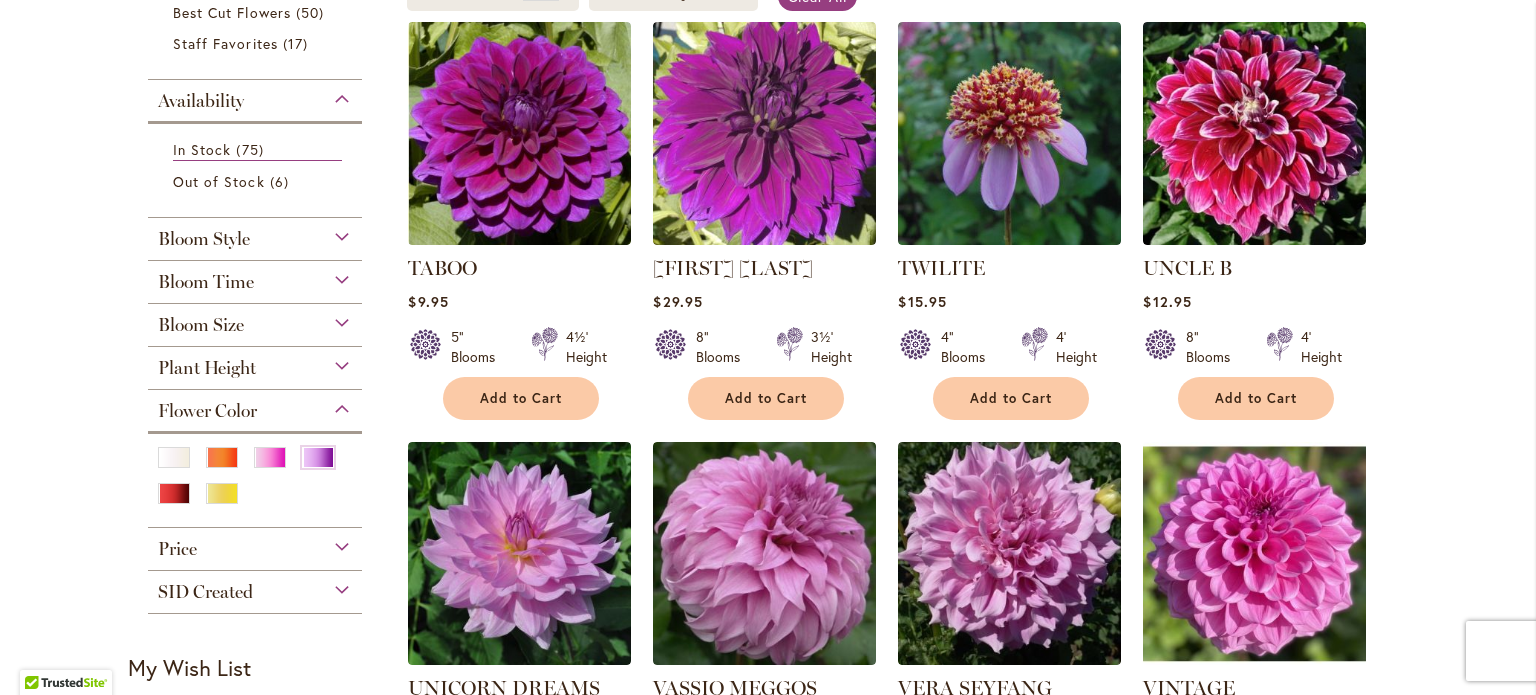 scroll, scrollTop: 452, scrollLeft: 0, axis: vertical 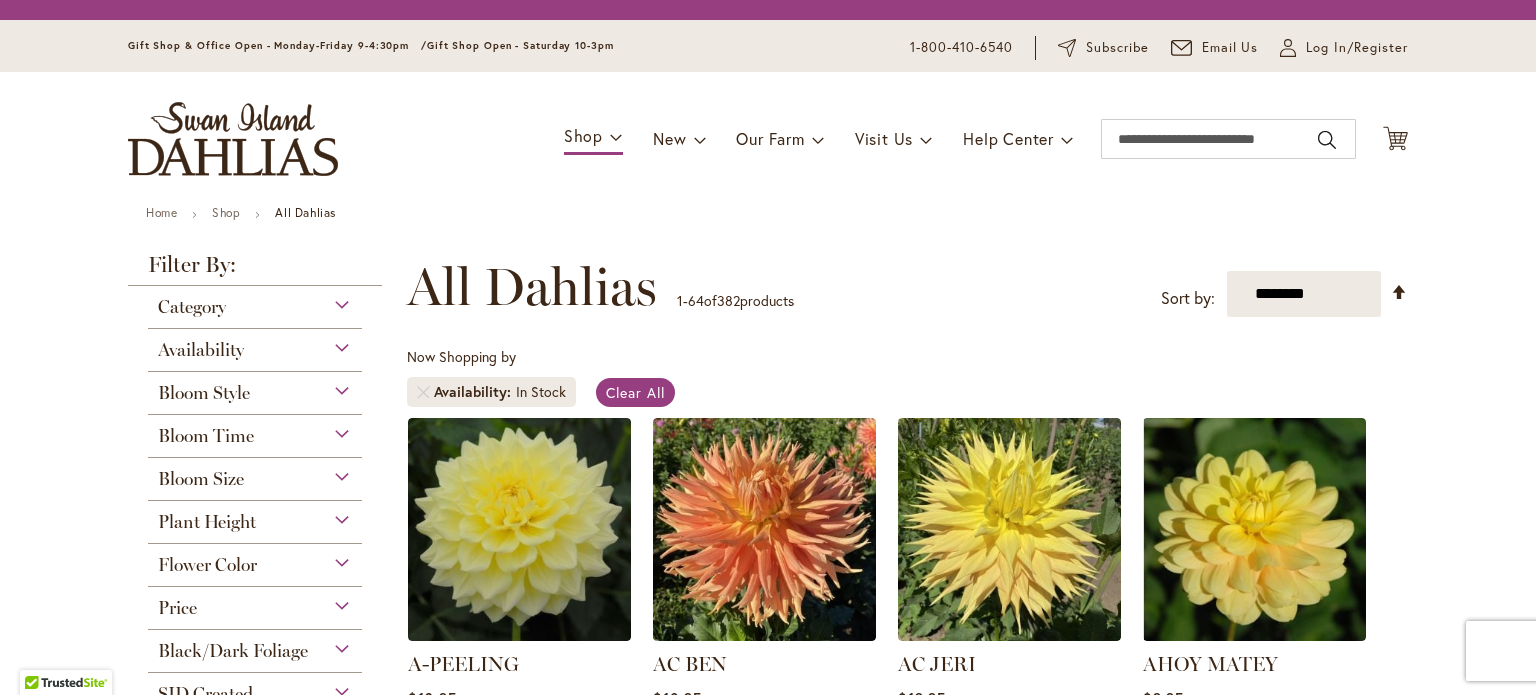 click on "Price" at bounding box center [255, 603] 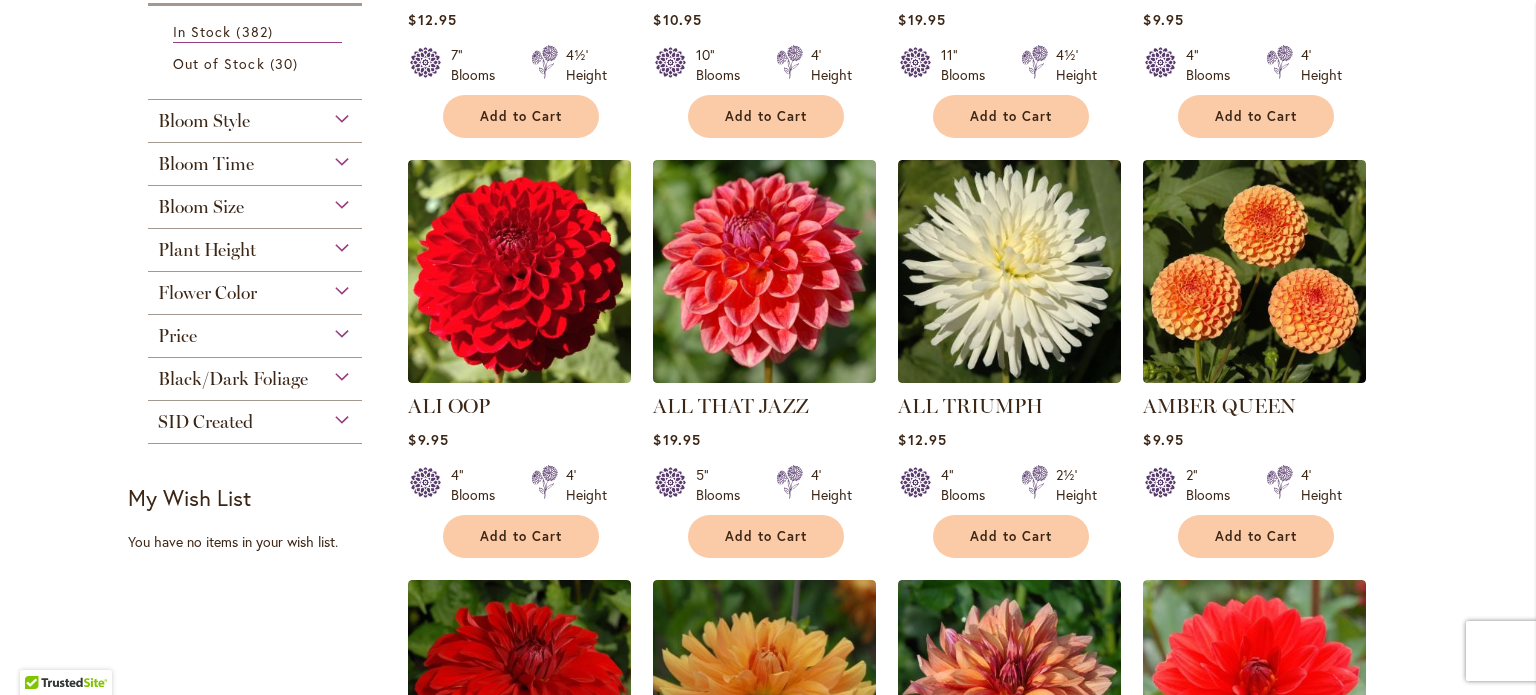 scroll, scrollTop: 397, scrollLeft: 0, axis: vertical 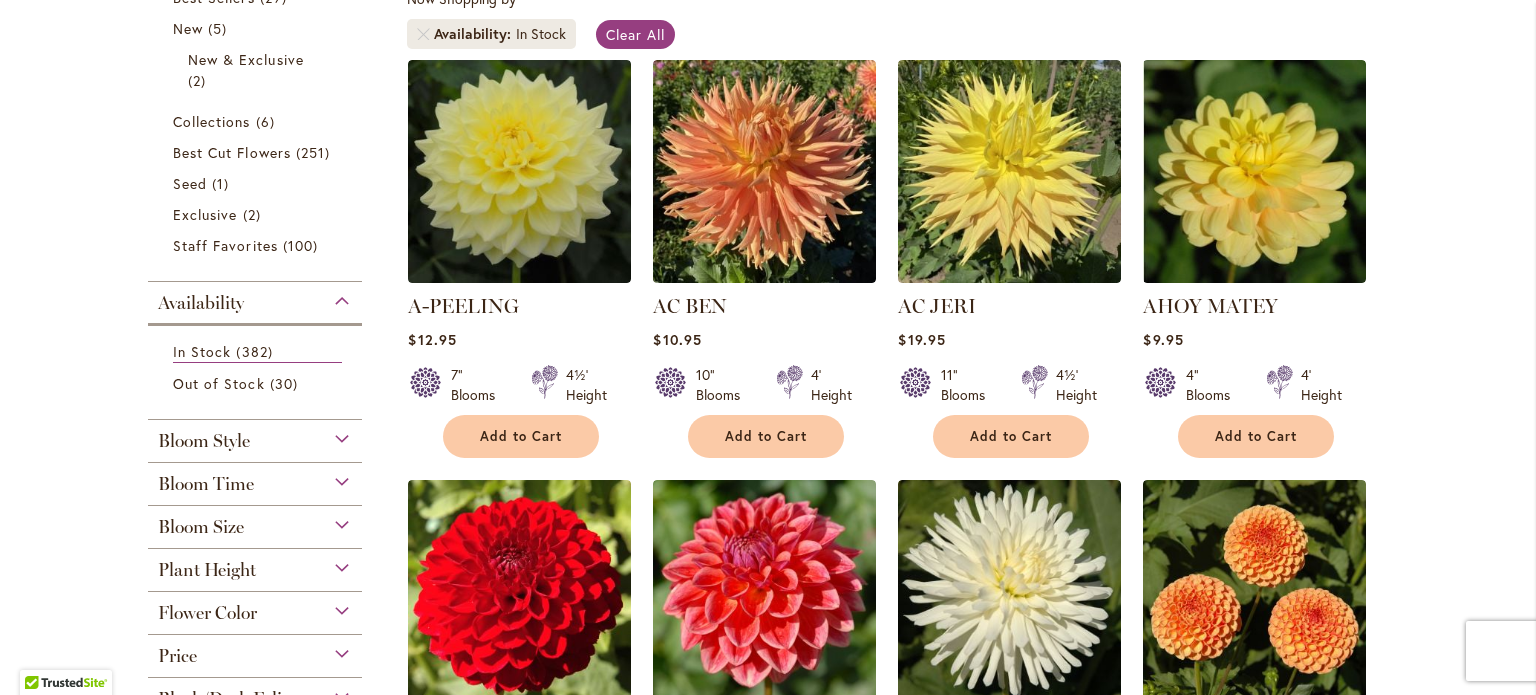 click on "Availability" at bounding box center [255, 298] 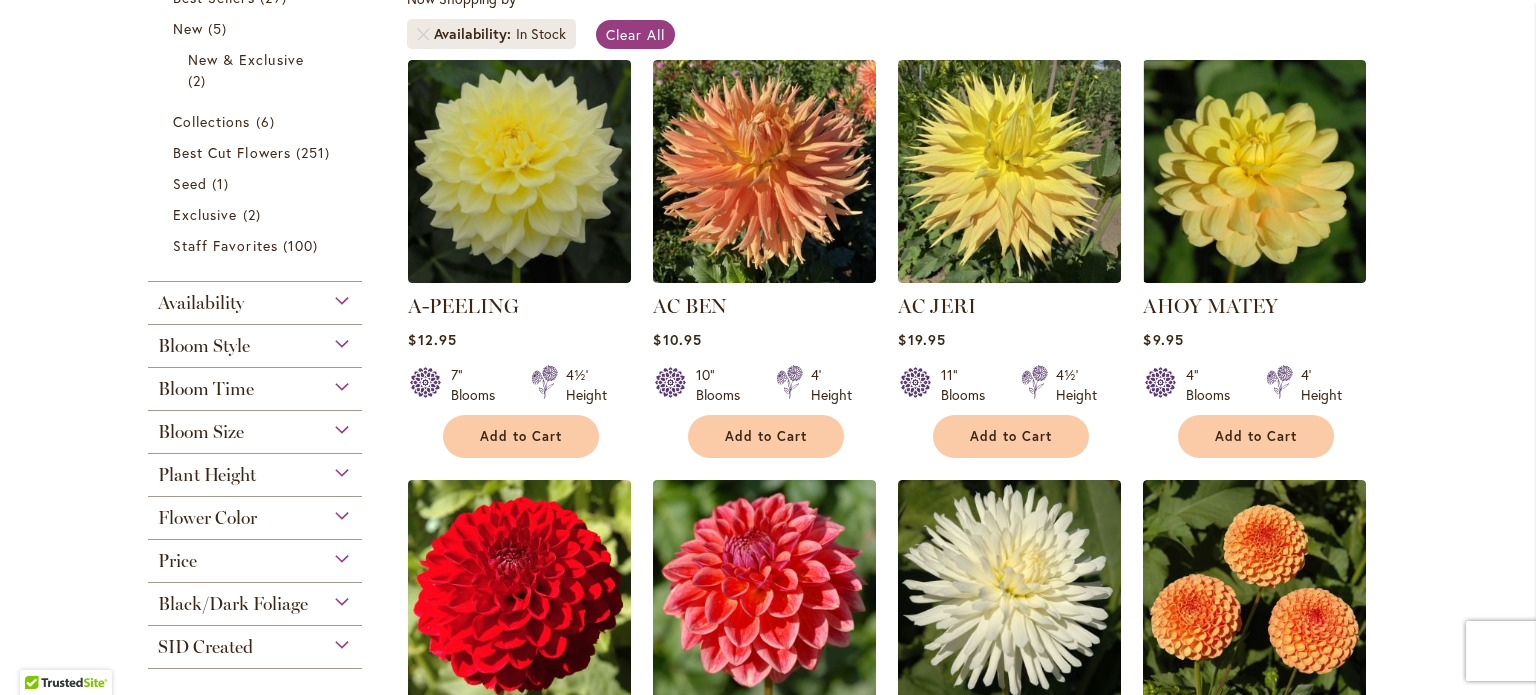 click on "Flower Color" at bounding box center [255, 513] 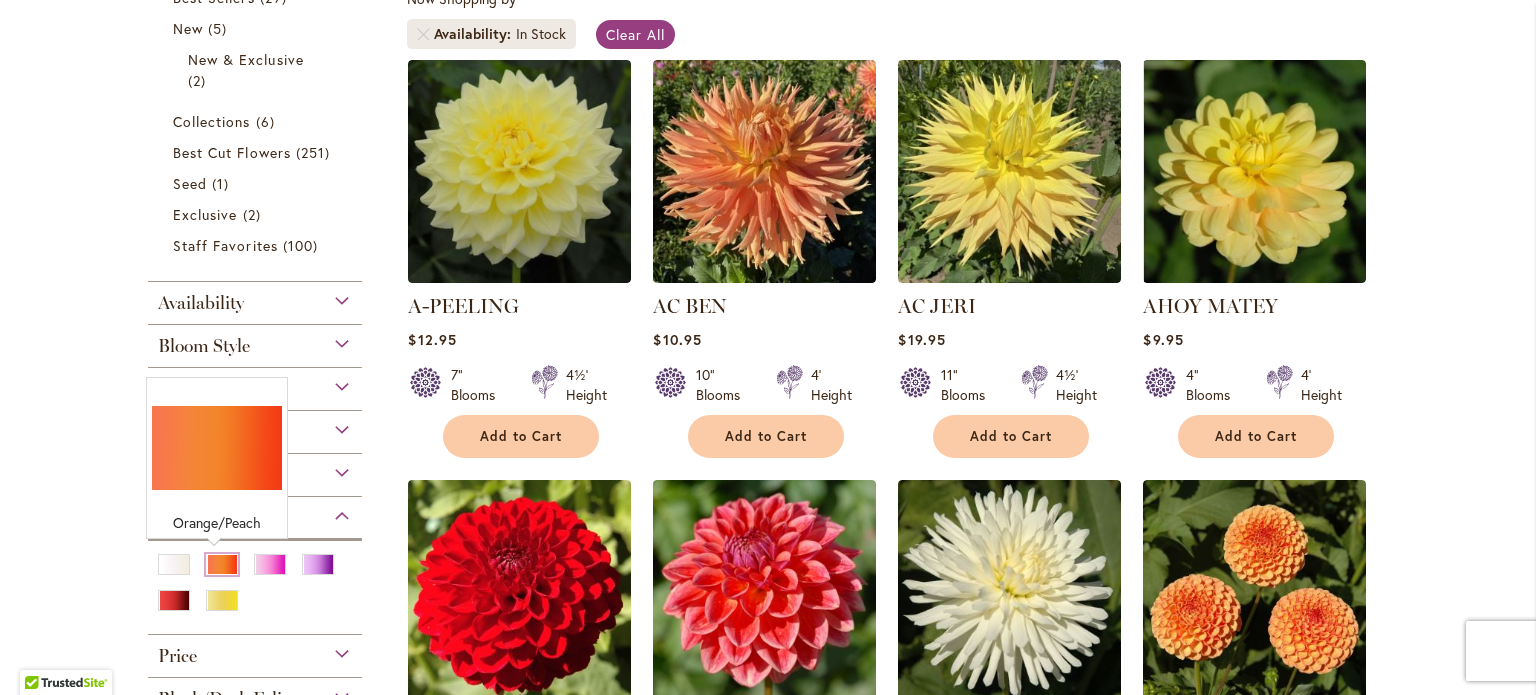 click at bounding box center [222, 564] 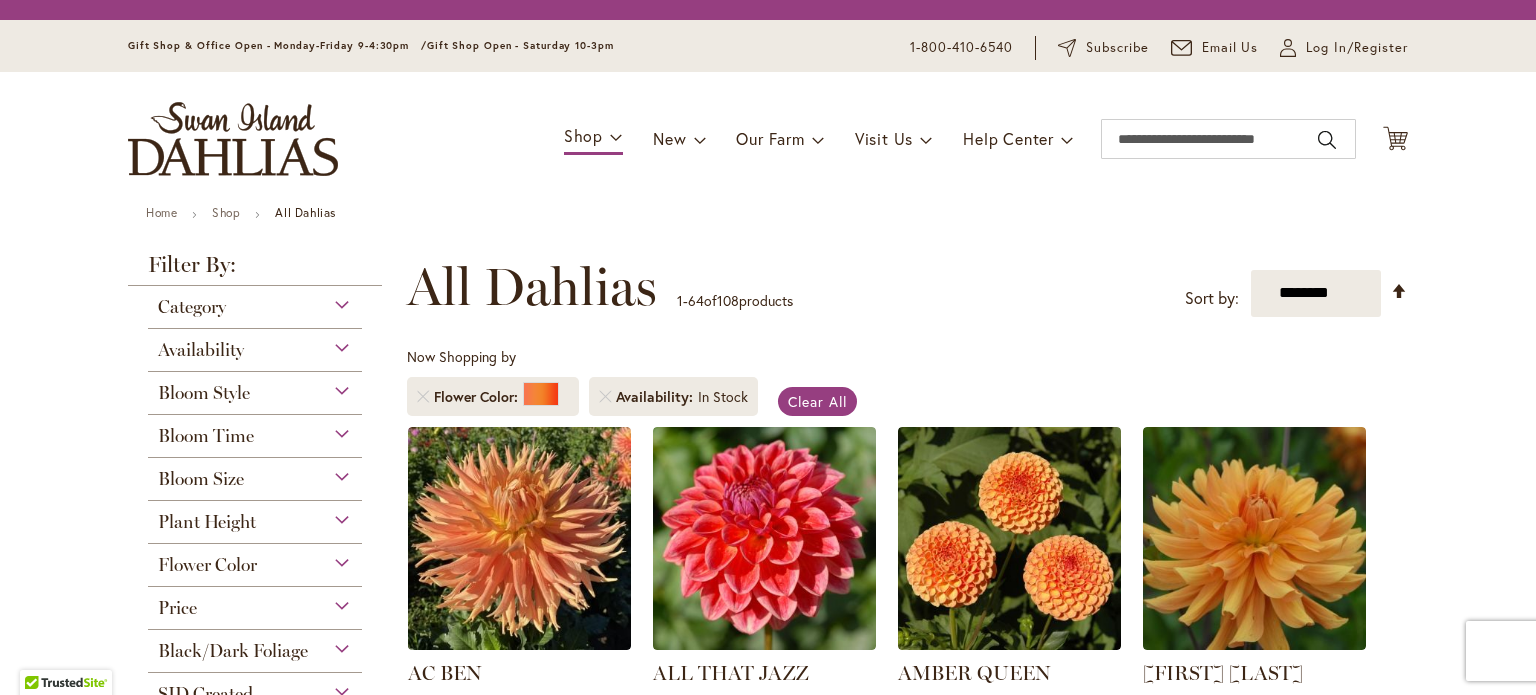scroll, scrollTop: 0, scrollLeft: 0, axis: both 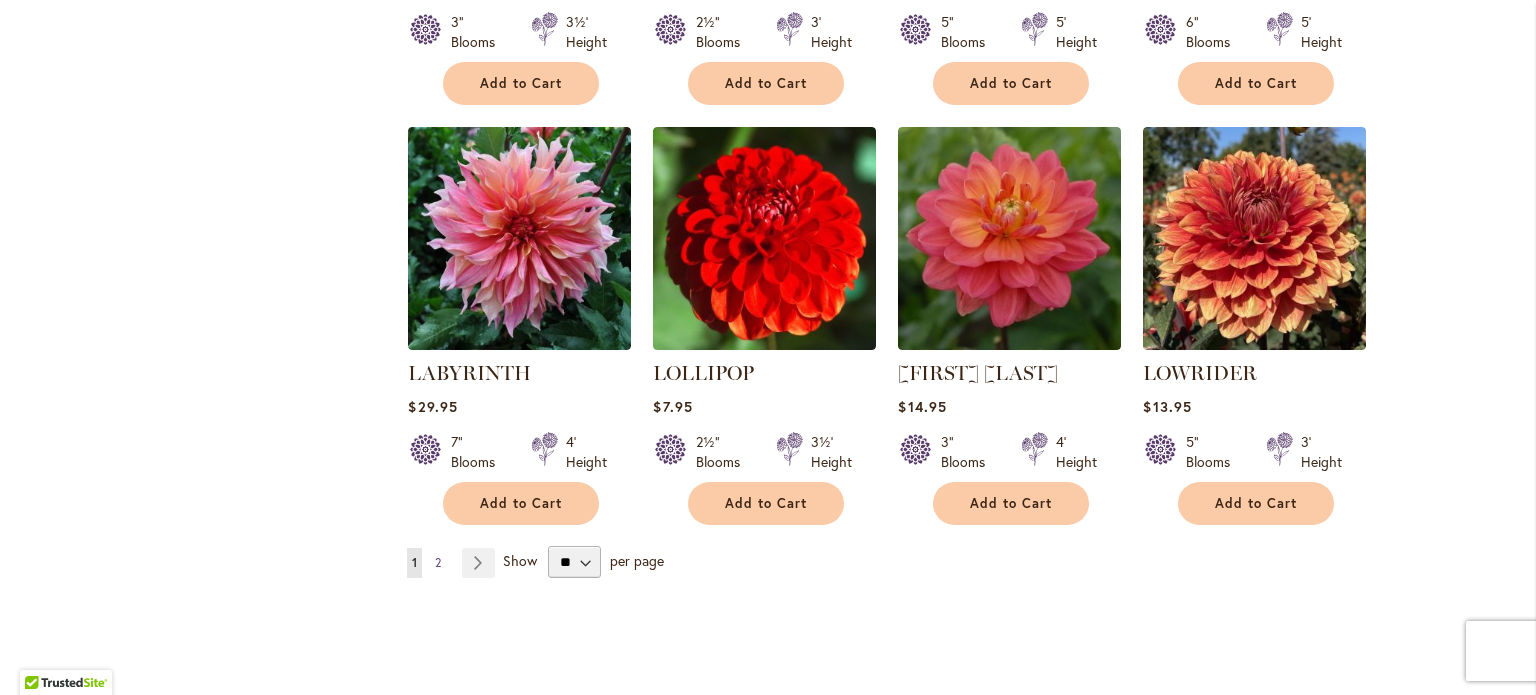 click on "Page
2" at bounding box center (438, 563) 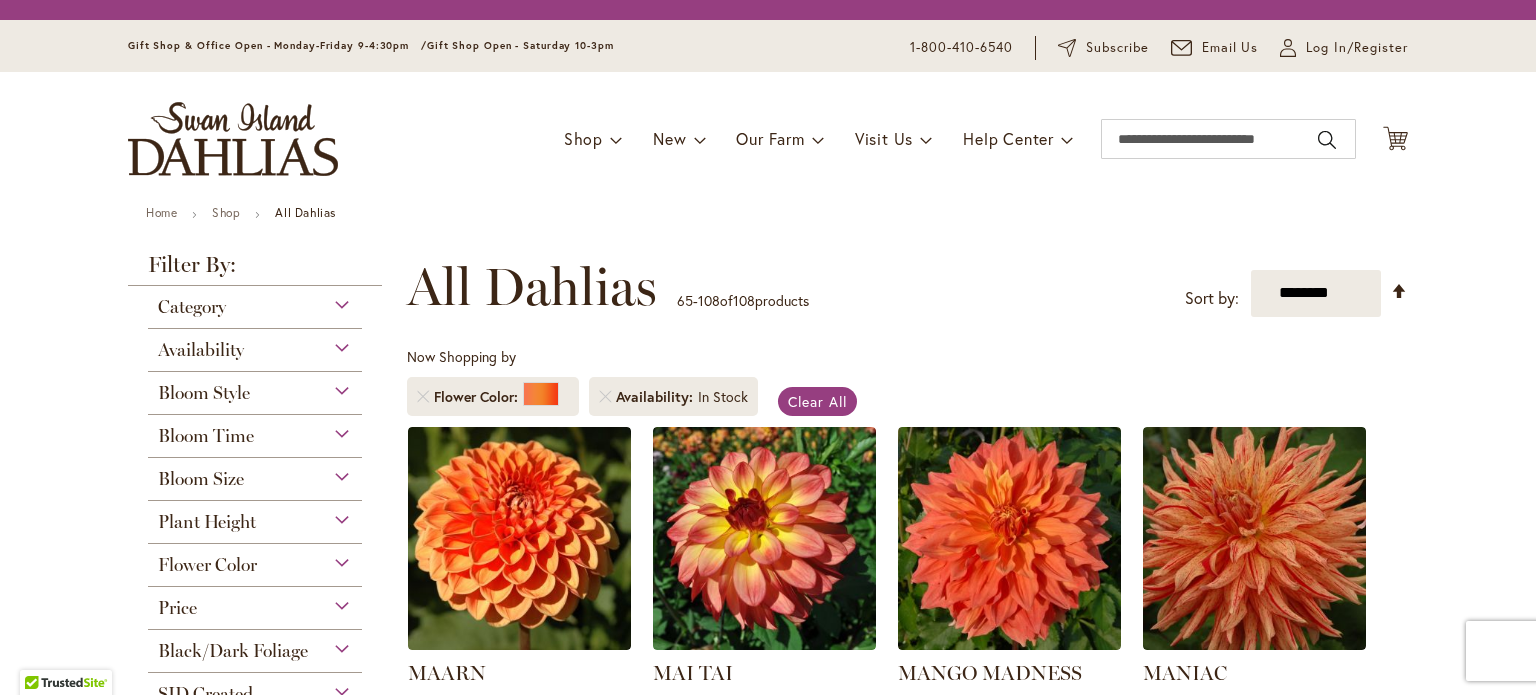 scroll, scrollTop: 0, scrollLeft: 0, axis: both 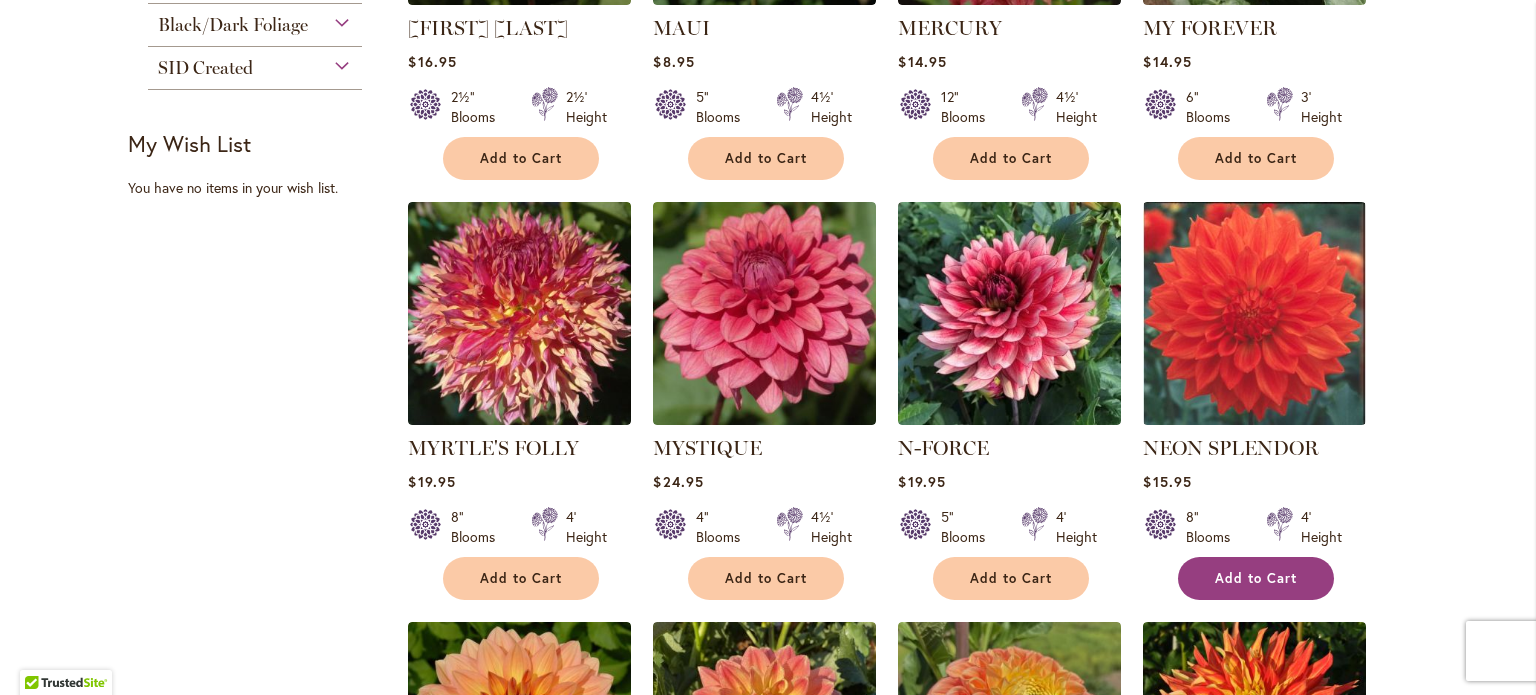 click on "Add to Cart" at bounding box center [1256, 578] 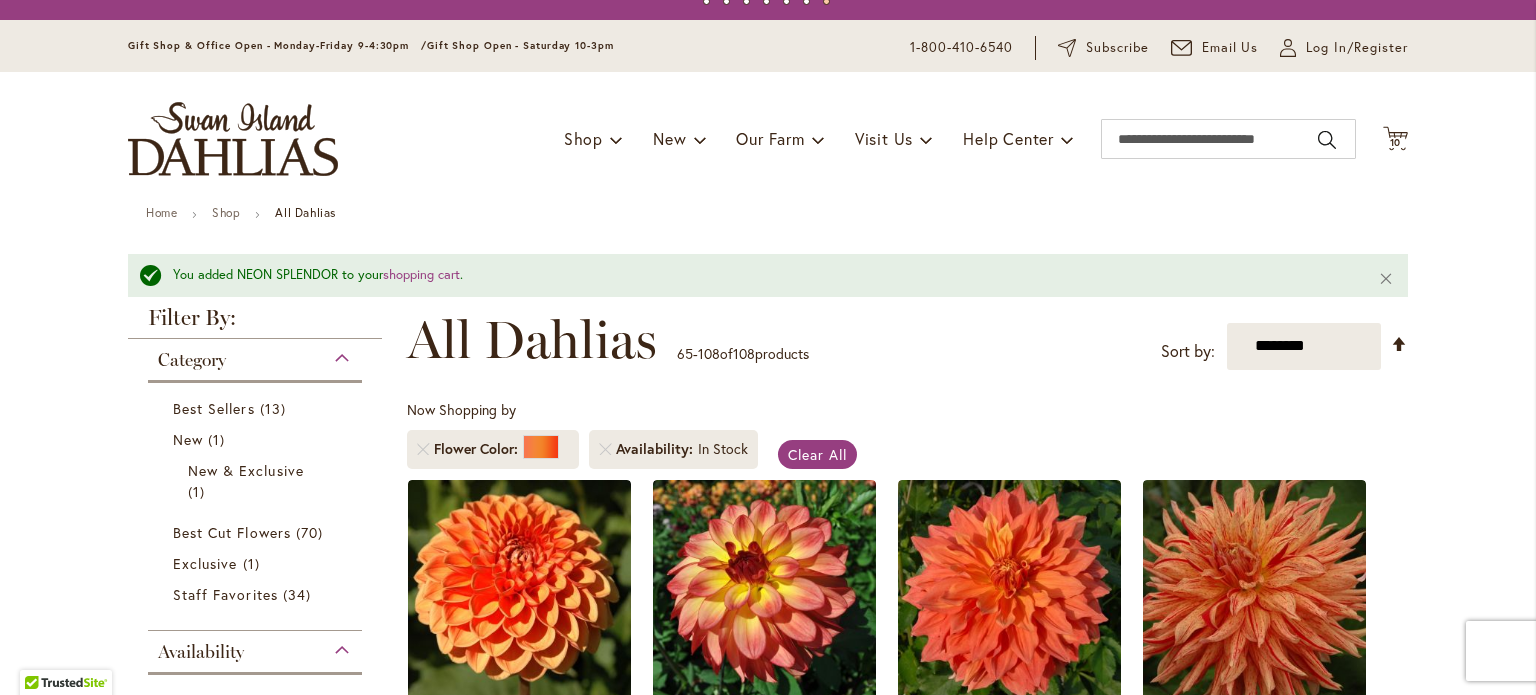 scroll, scrollTop: 0, scrollLeft: 0, axis: both 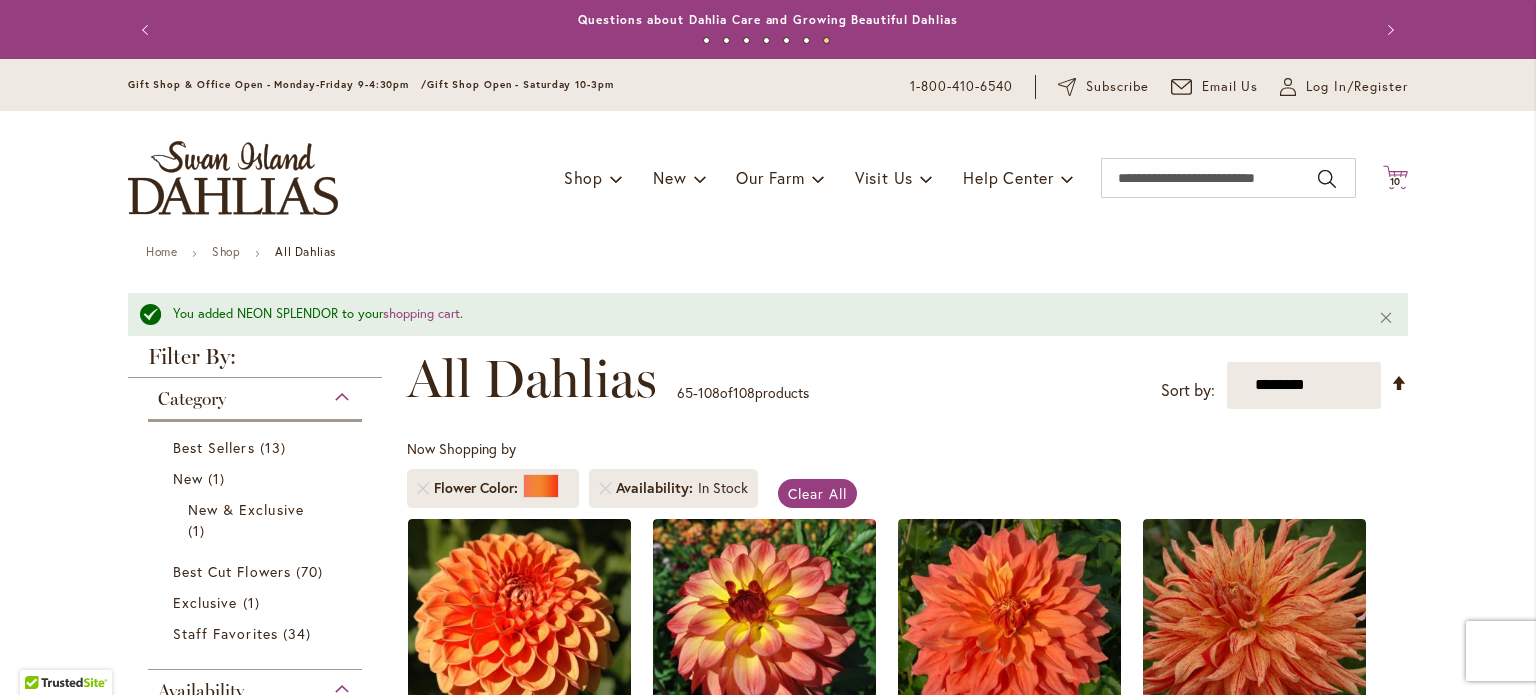 click on "Cart
.cls-1 {
fill: #231f20;
}" 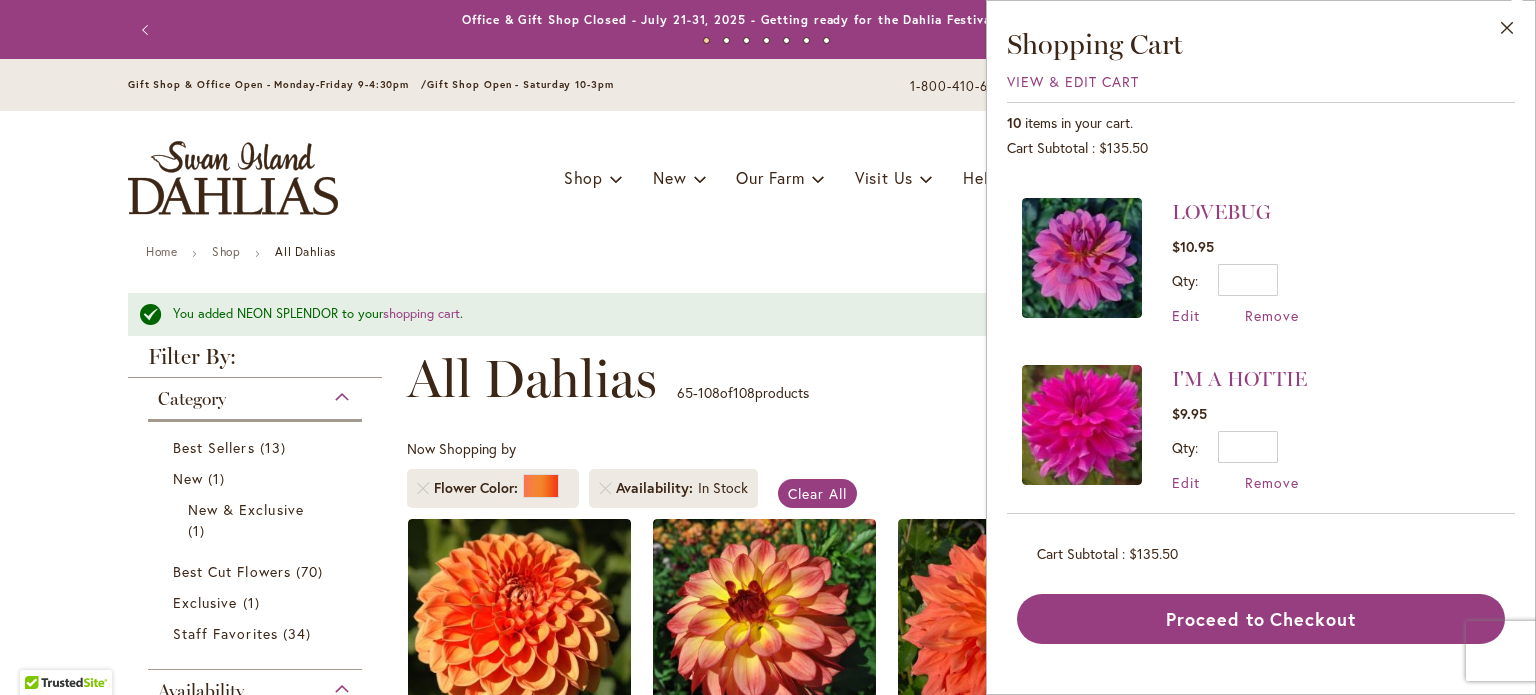 scroll, scrollTop: 816, scrollLeft: 0, axis: vertical 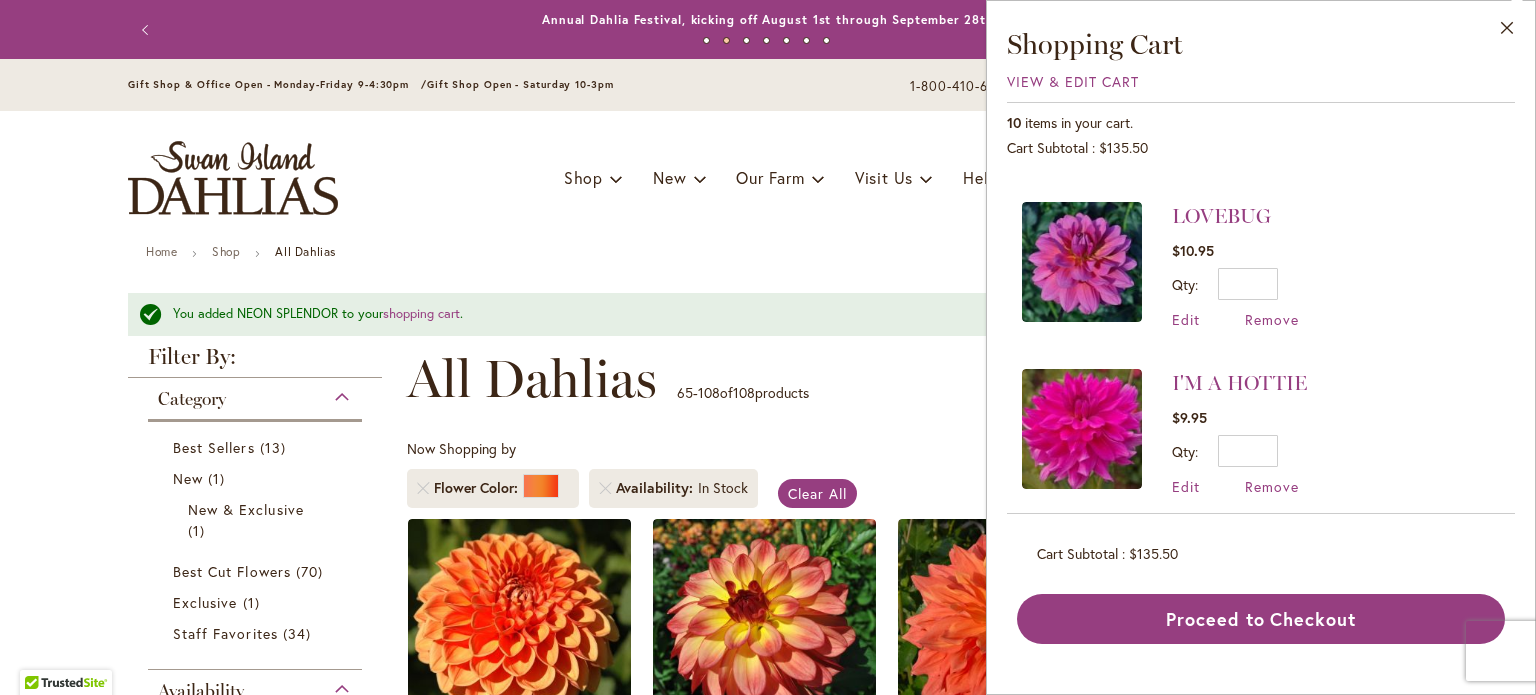 drag, startPoint x: 849, startPoint y: 375, endPoint x: 757, endPoint y: 319, distance: 107.70329 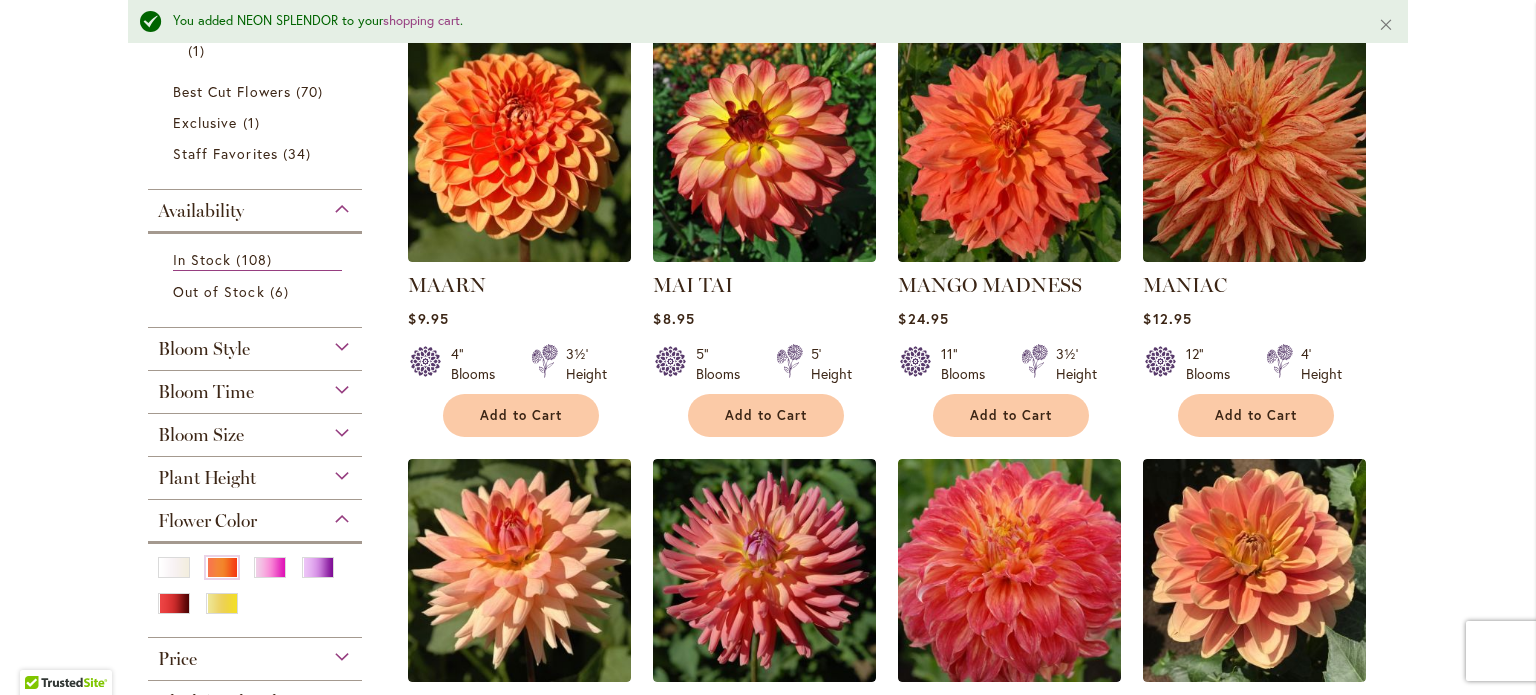 scroll, scrollTop: 480, scrollLeft: 0, axis: vertical 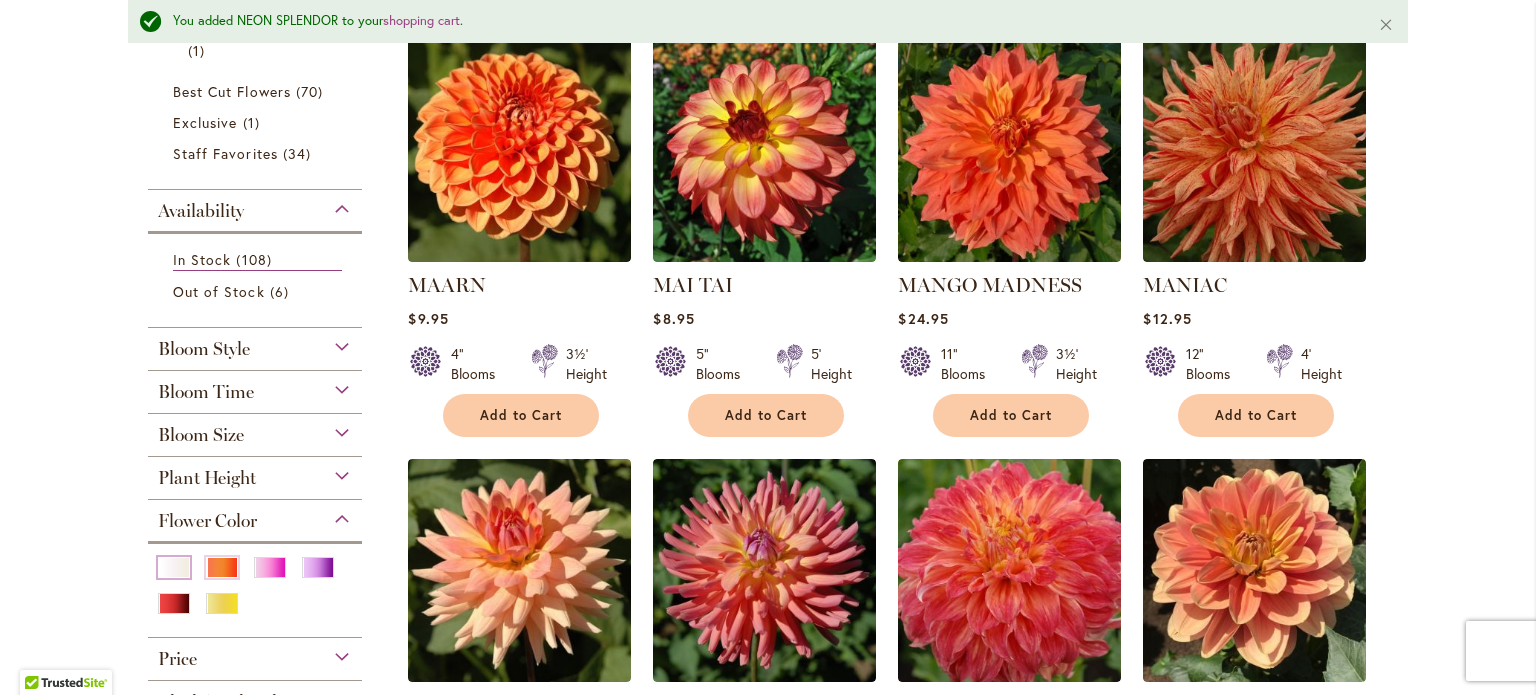 click at bounding box center (174, 567) 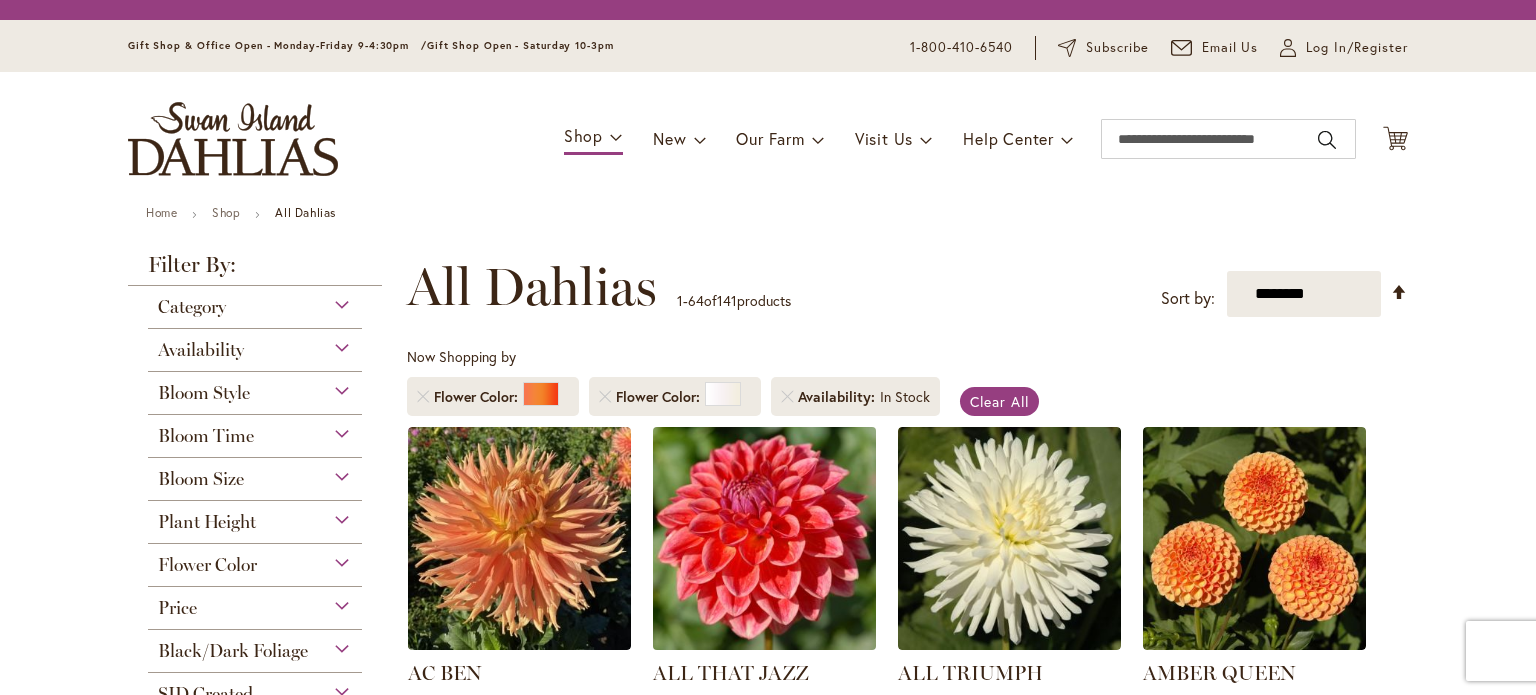 scroll, scrollTop: 0, scrollLeft: 0, axis: both 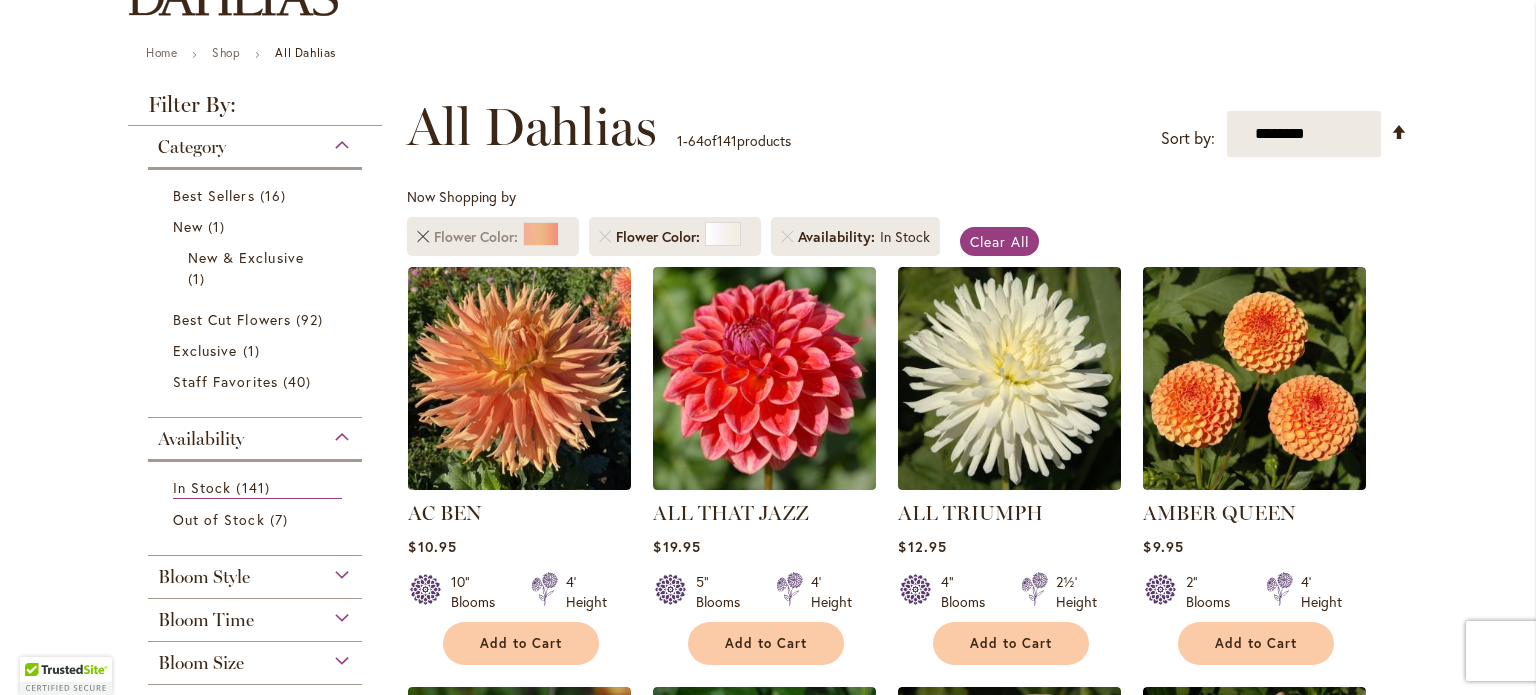 click at bounding box center [423, 237] 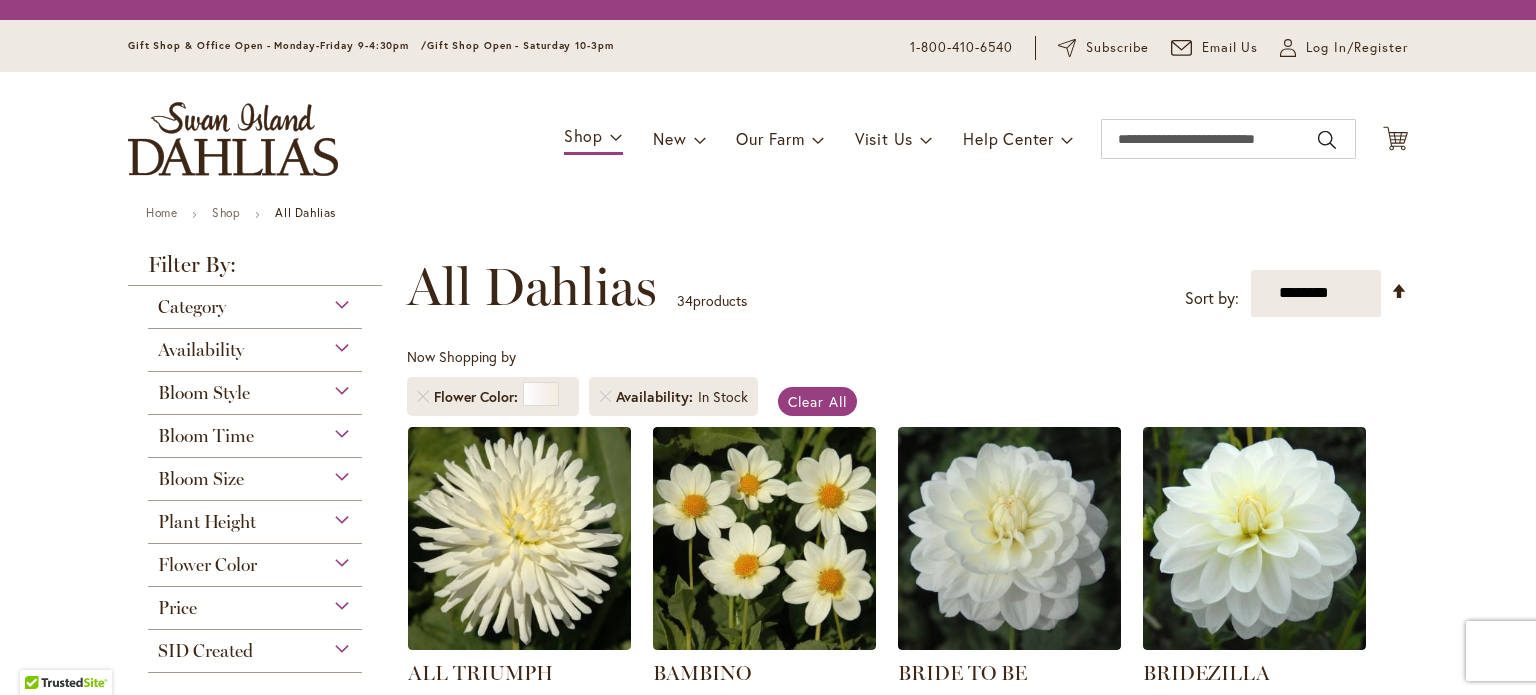 scroll, scrollTop: 0, scrollLeft: 0, axis: both 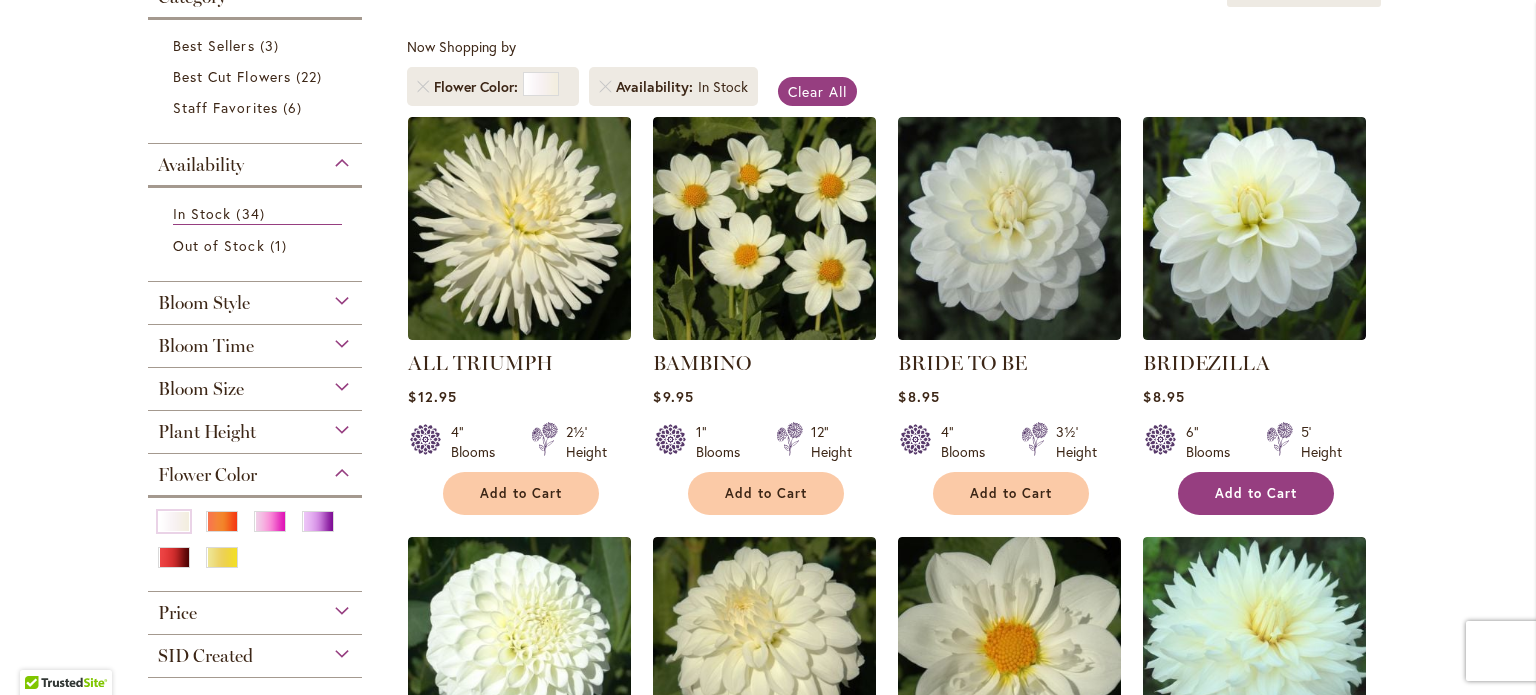 click on "Add to Cart" at bounding box center [1256, 493] 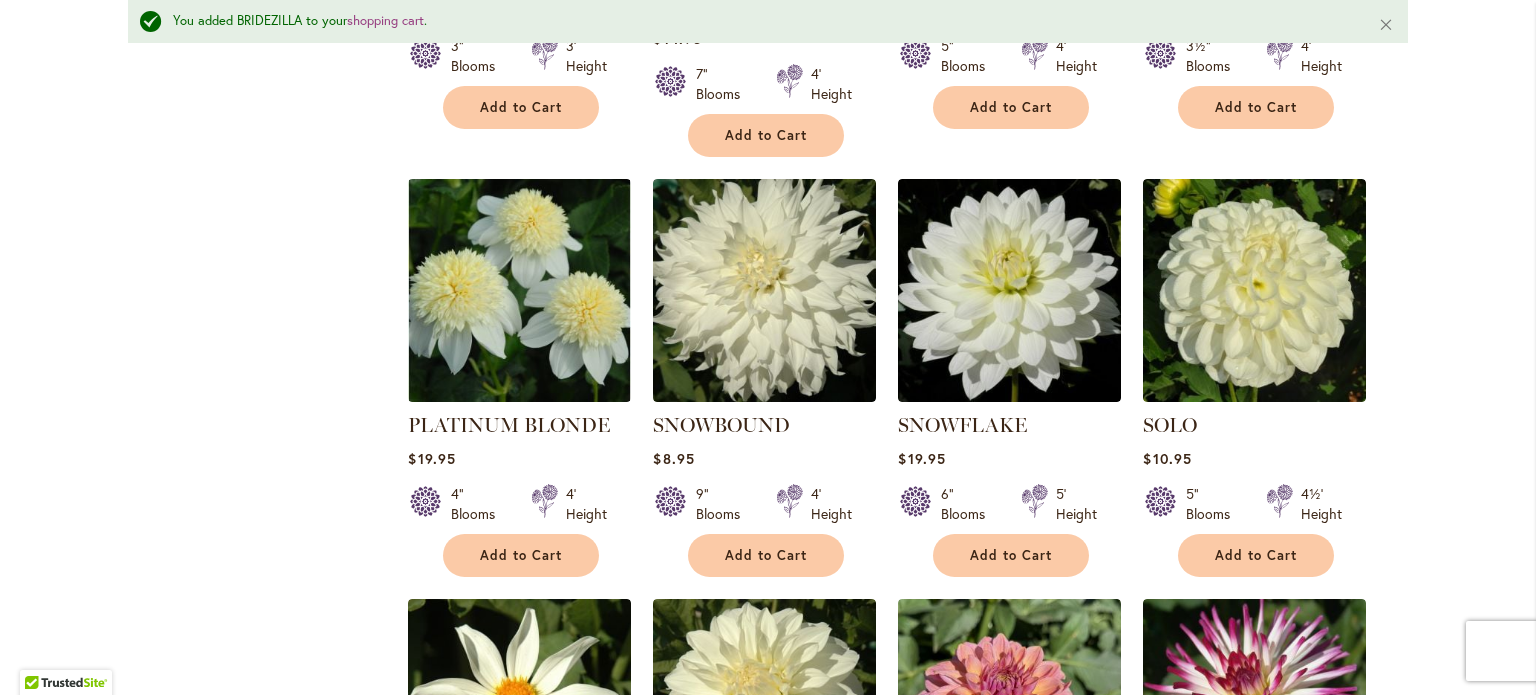 scroll, scrollTop: 2432, scrollLeft: 0, axis: vertical 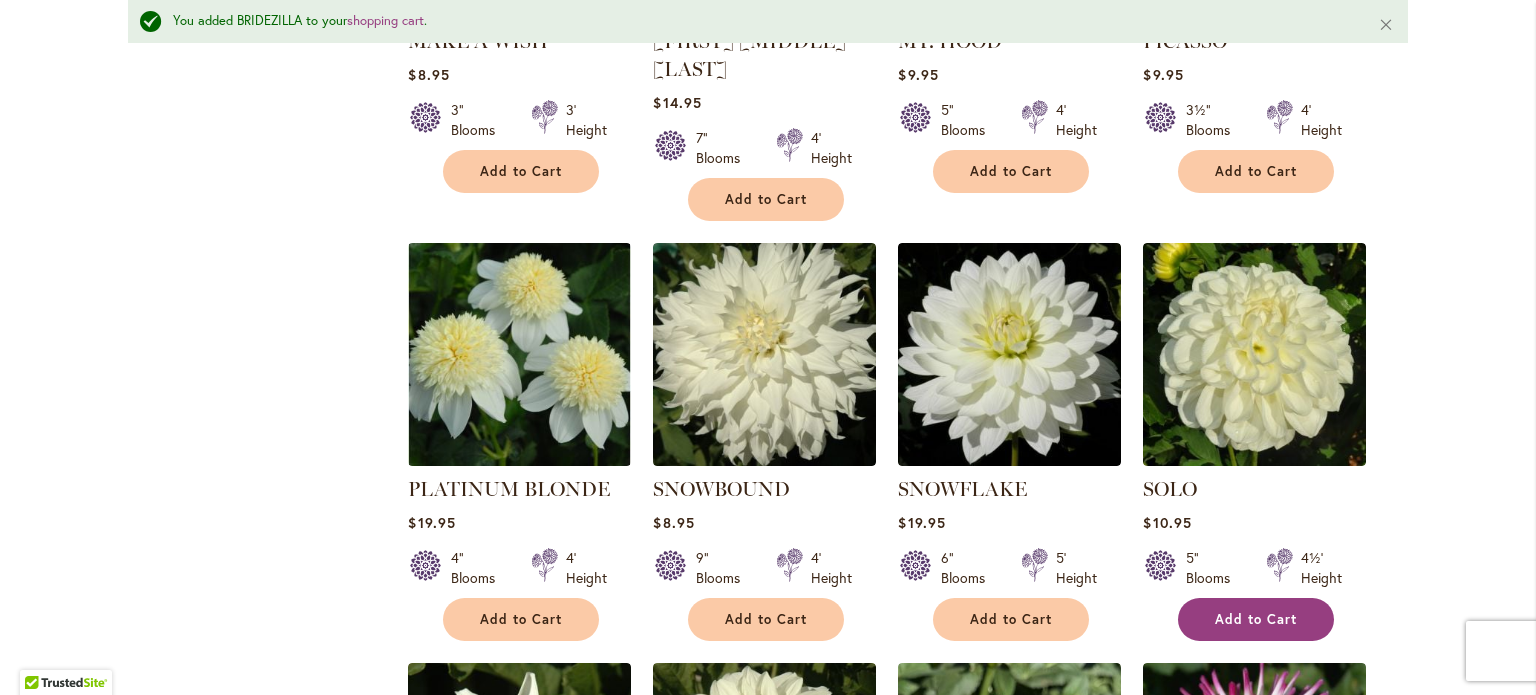 click on "Add to Cart" at bounding box center (1256, 619) 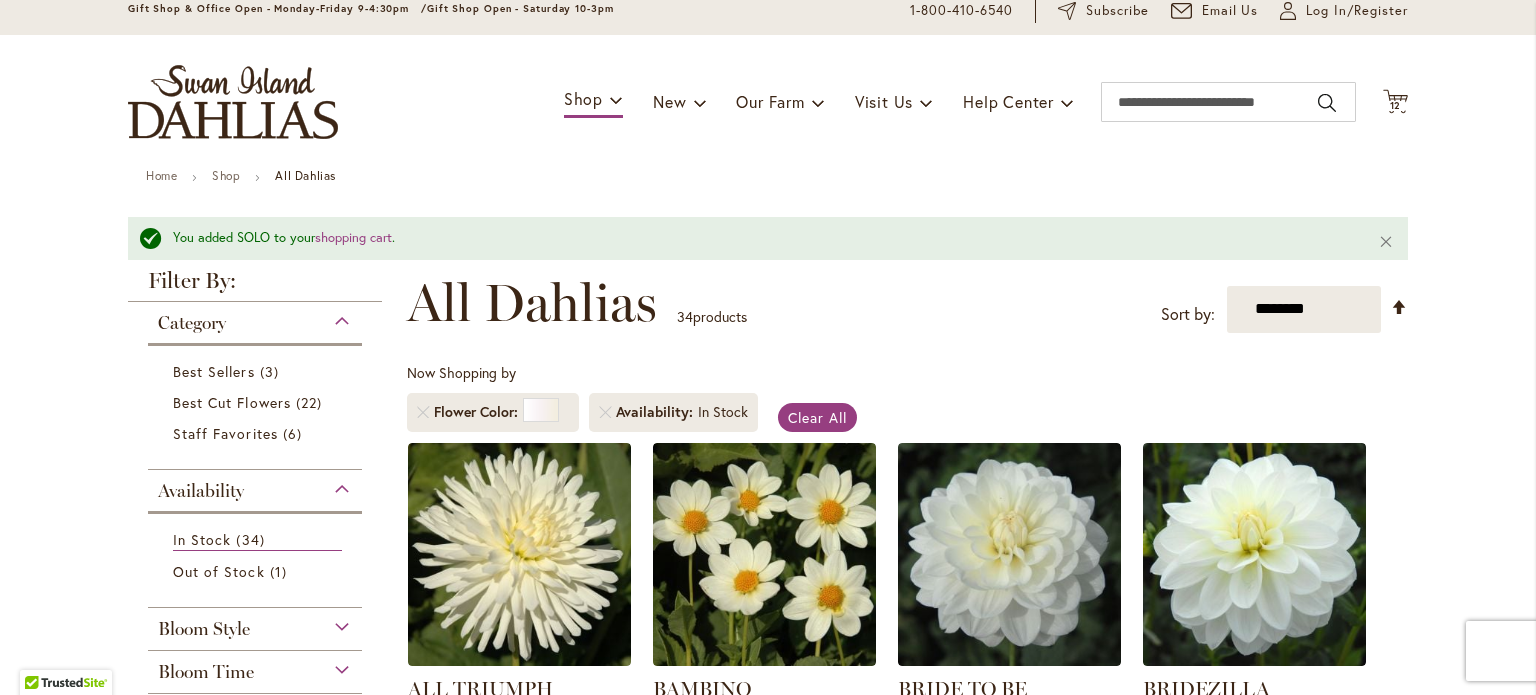 scroll, scrollTop: 0, scrollLeft: 0, axis: both 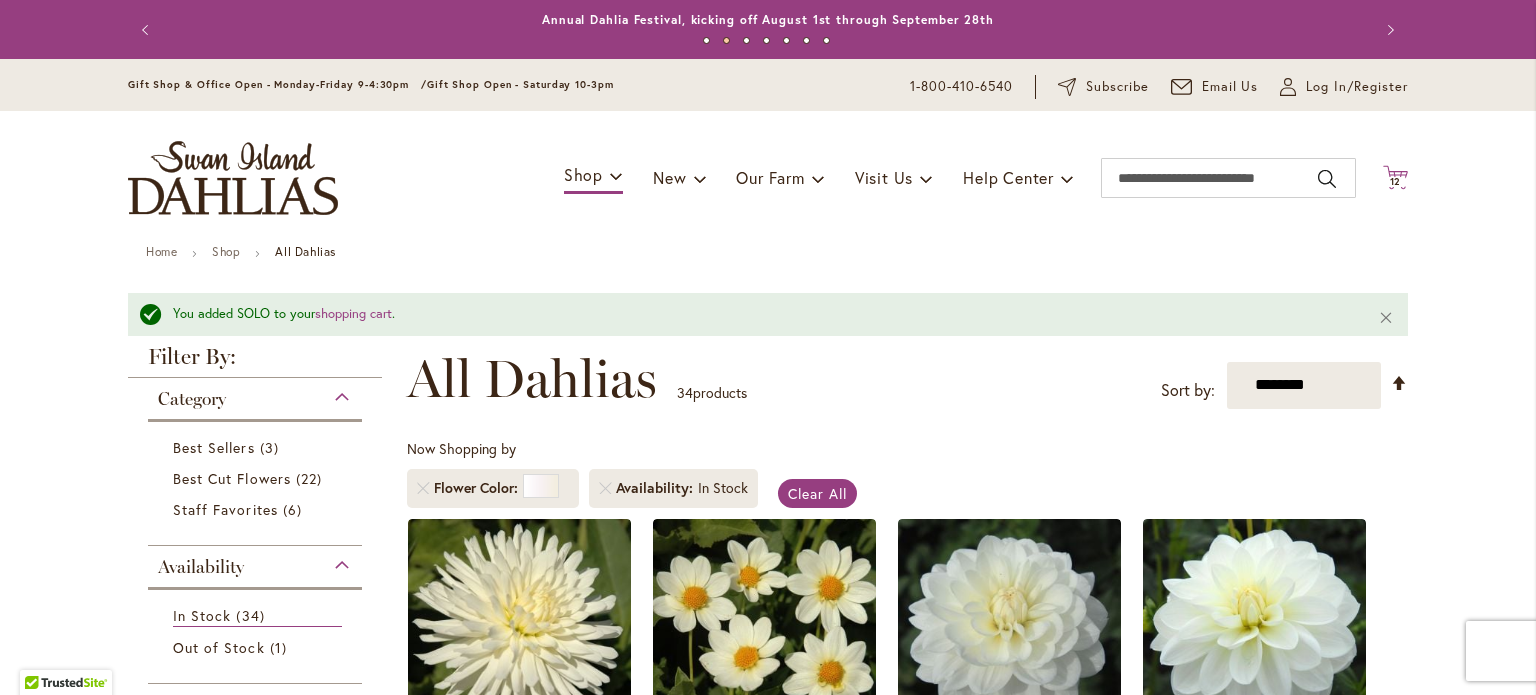 click on "12" at bounding box center [1396, 181] 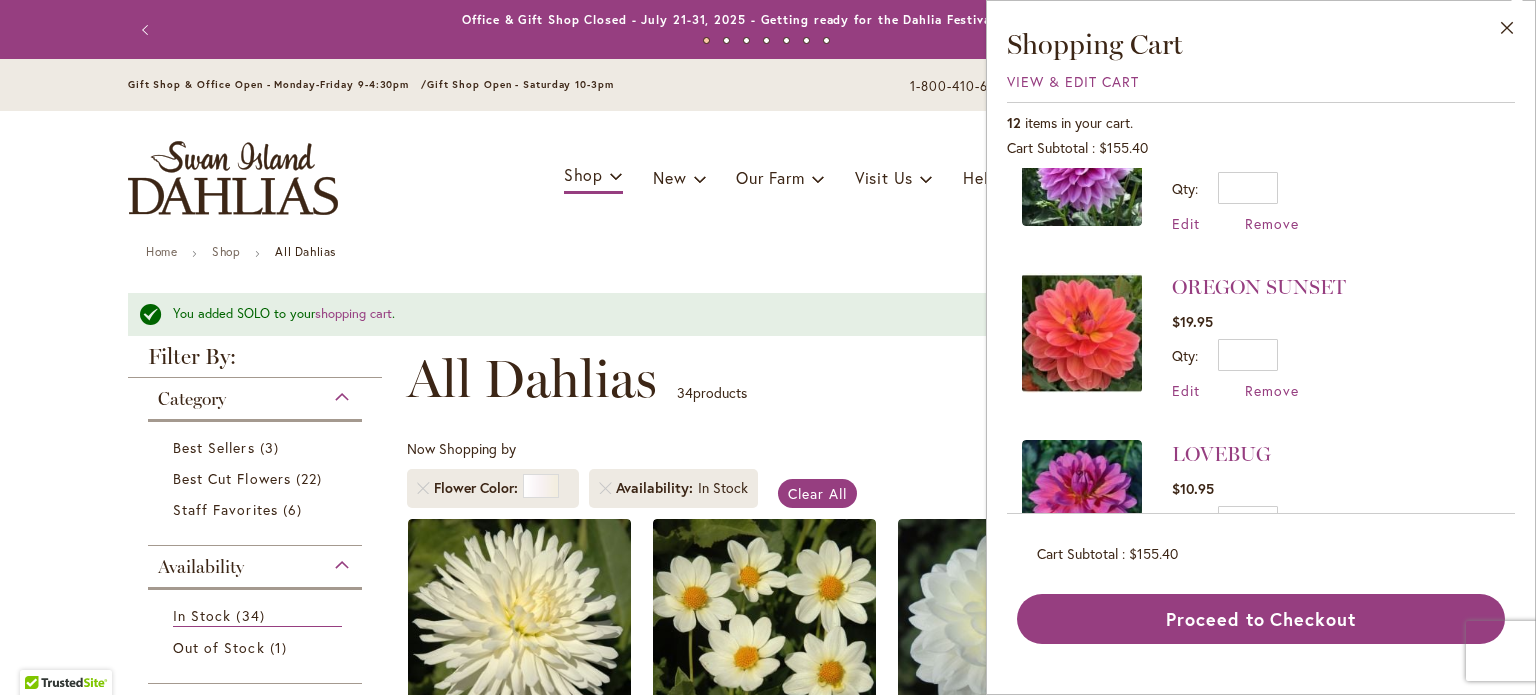 scroll, scrollTop: 900, scrollLeft: 0, axis: vertical 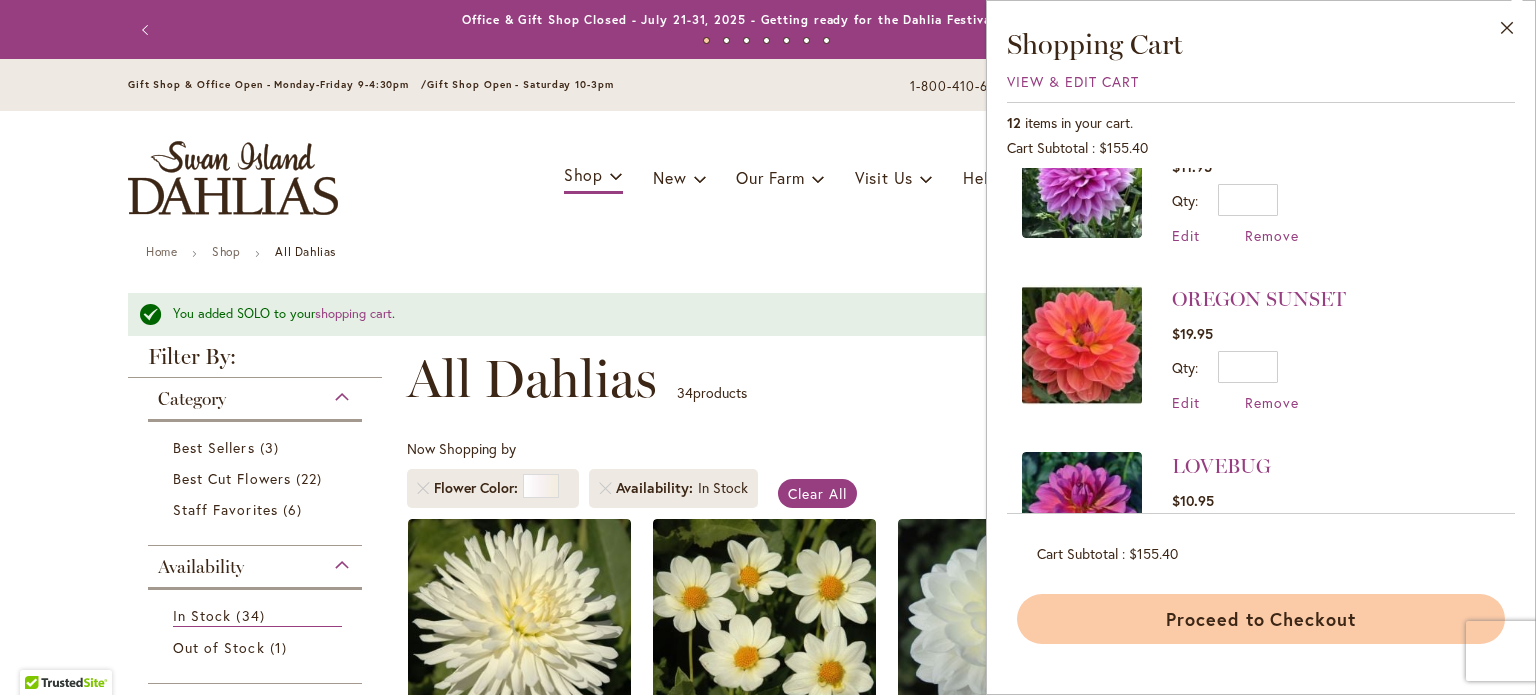click on "Proceed to Checkout" at bounding box center [1261, 619] 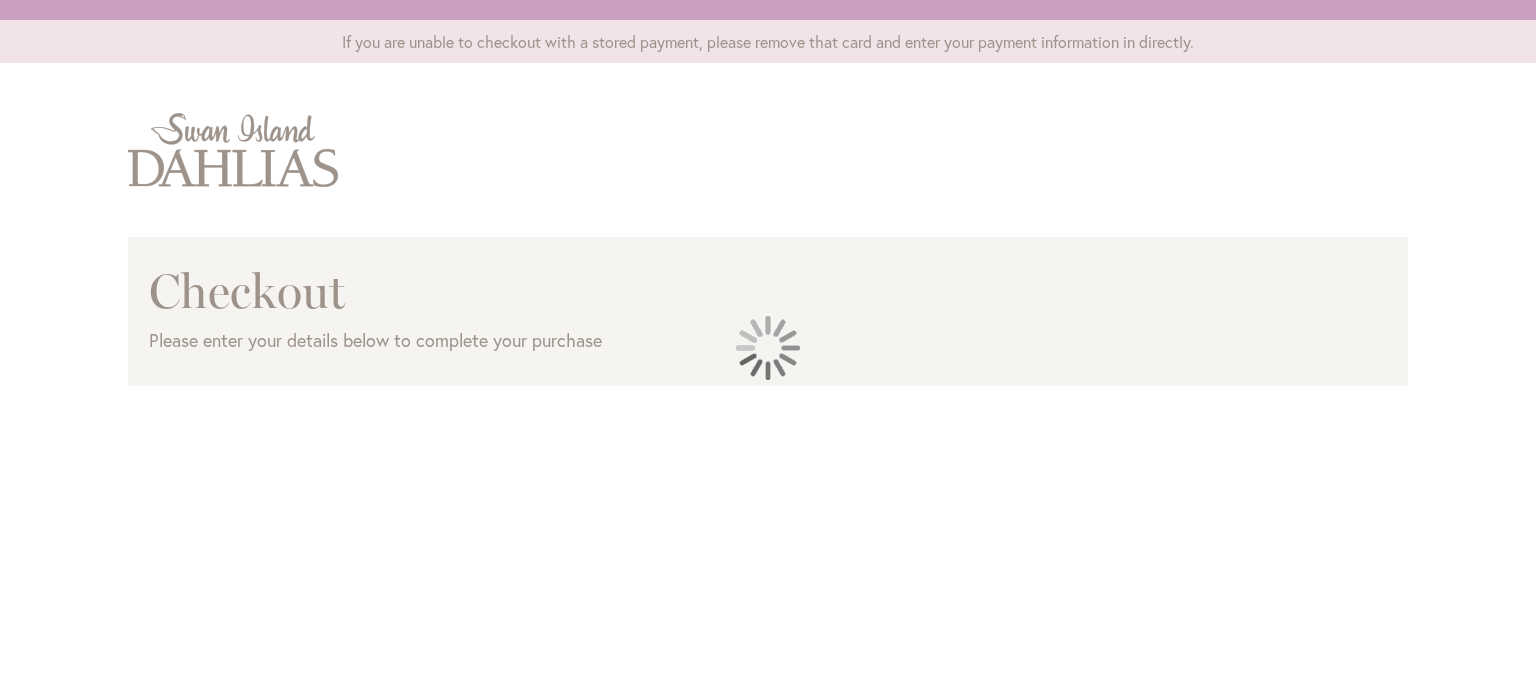 scroll, scrollTop: 0, scrollLeft: 0, axis: both 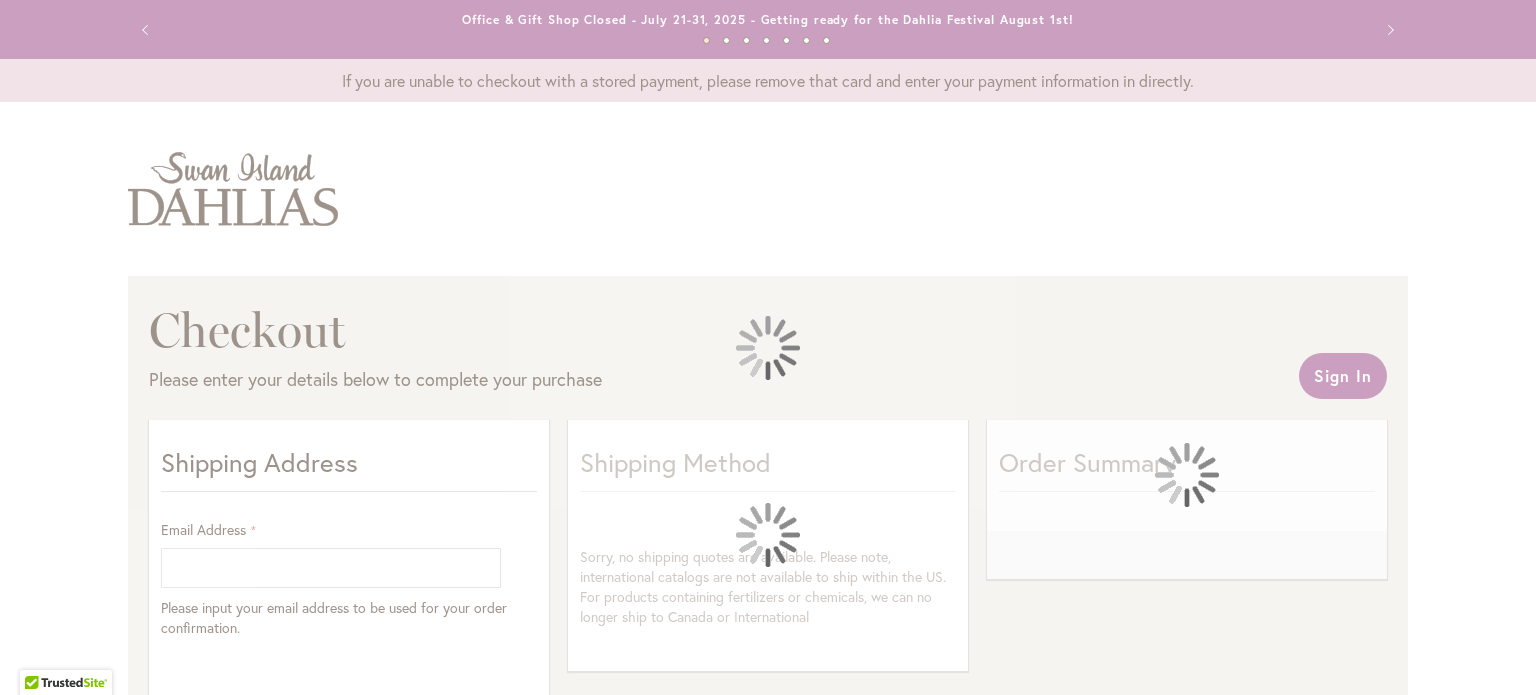 select on "**" 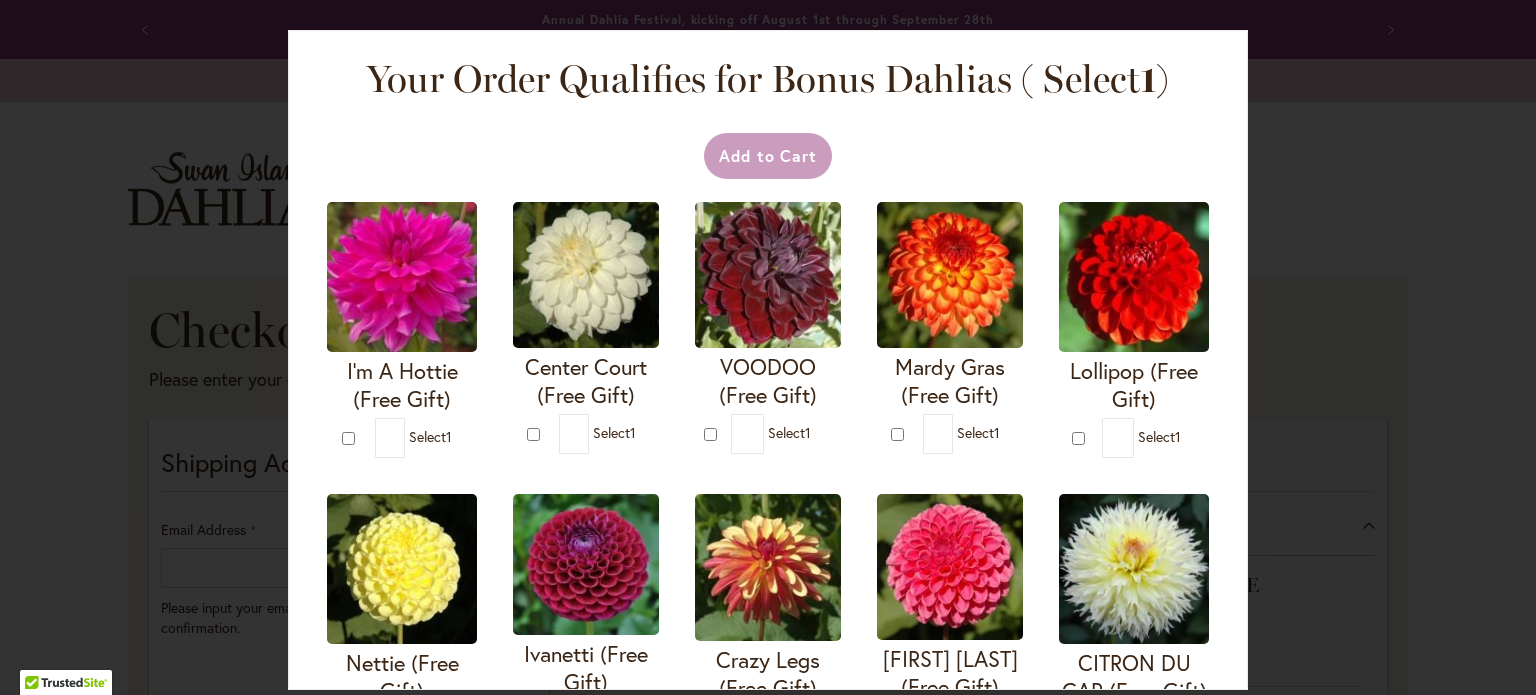 click at bounding box center [0, 695] 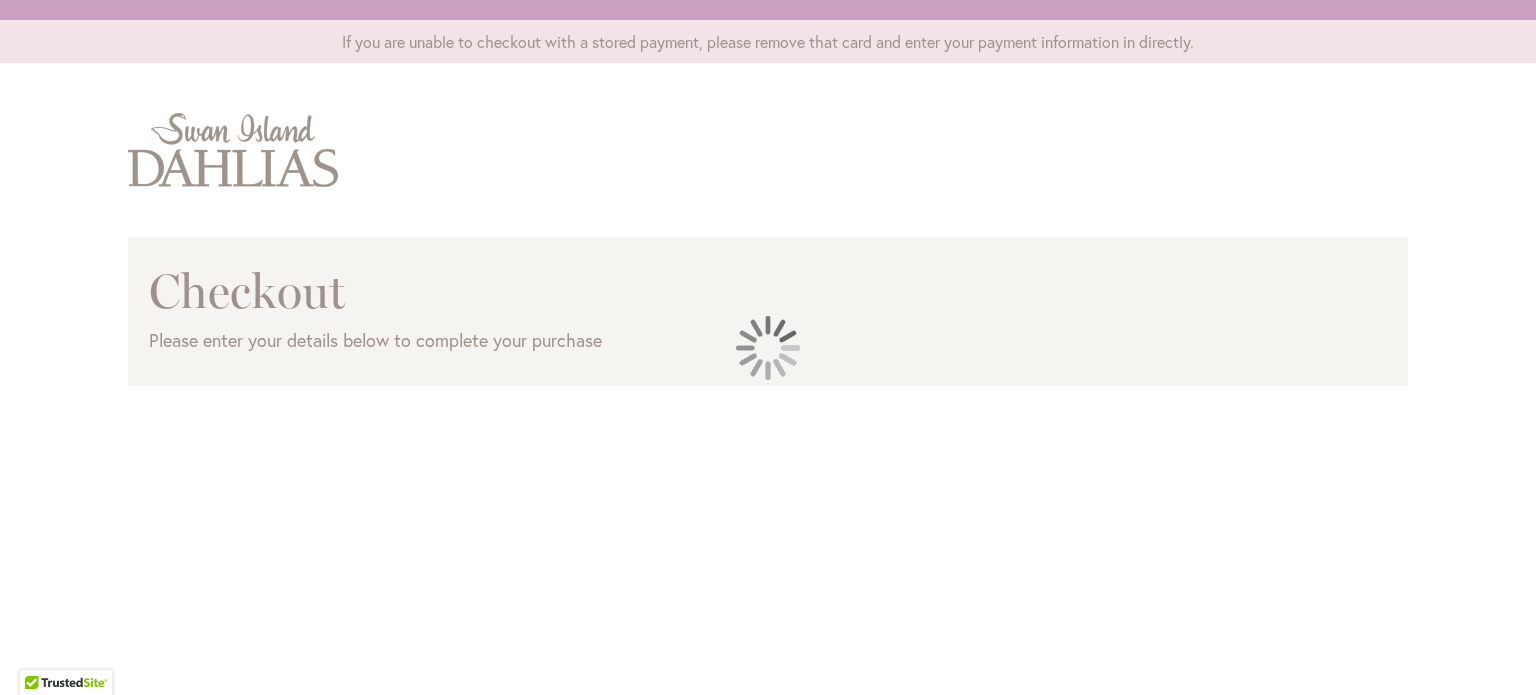 scroll, scrollTop: 0, scrollLeft: 0, axis: both 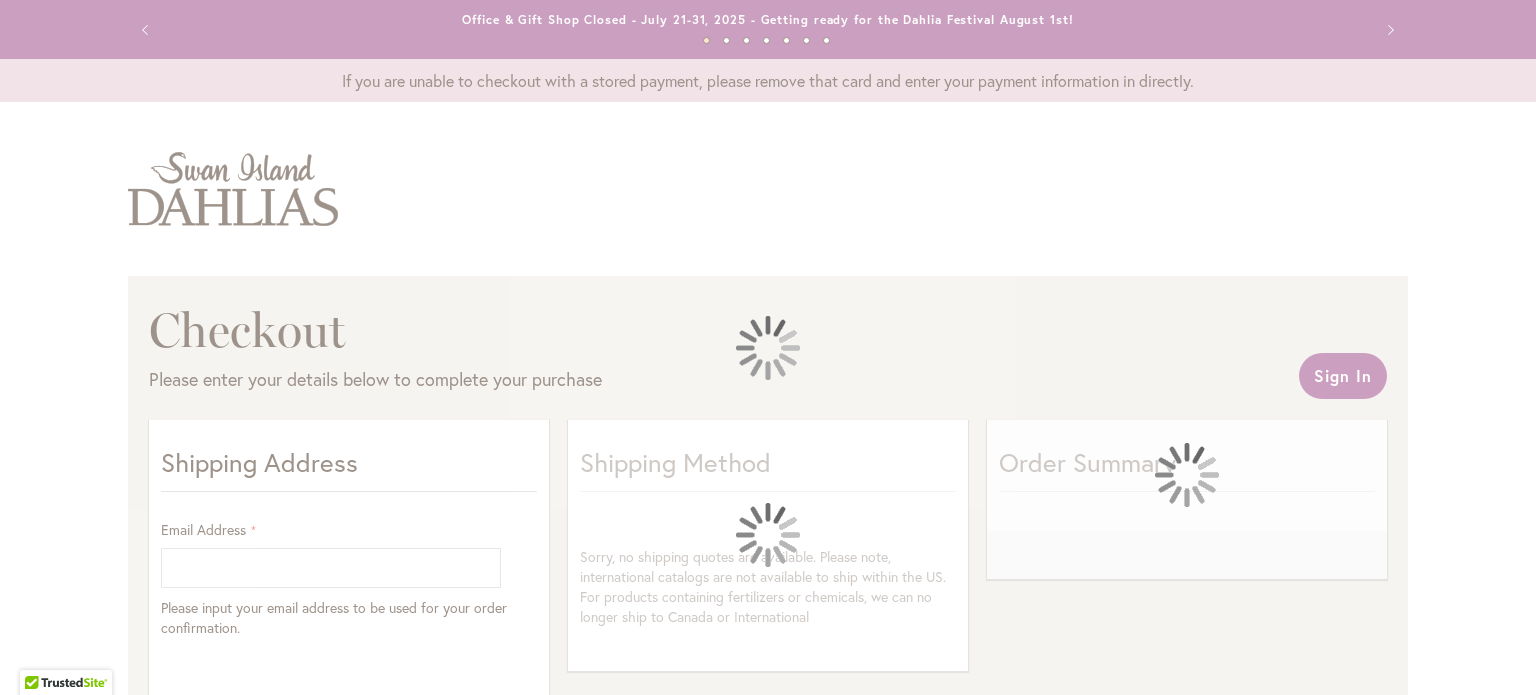 select on "**" 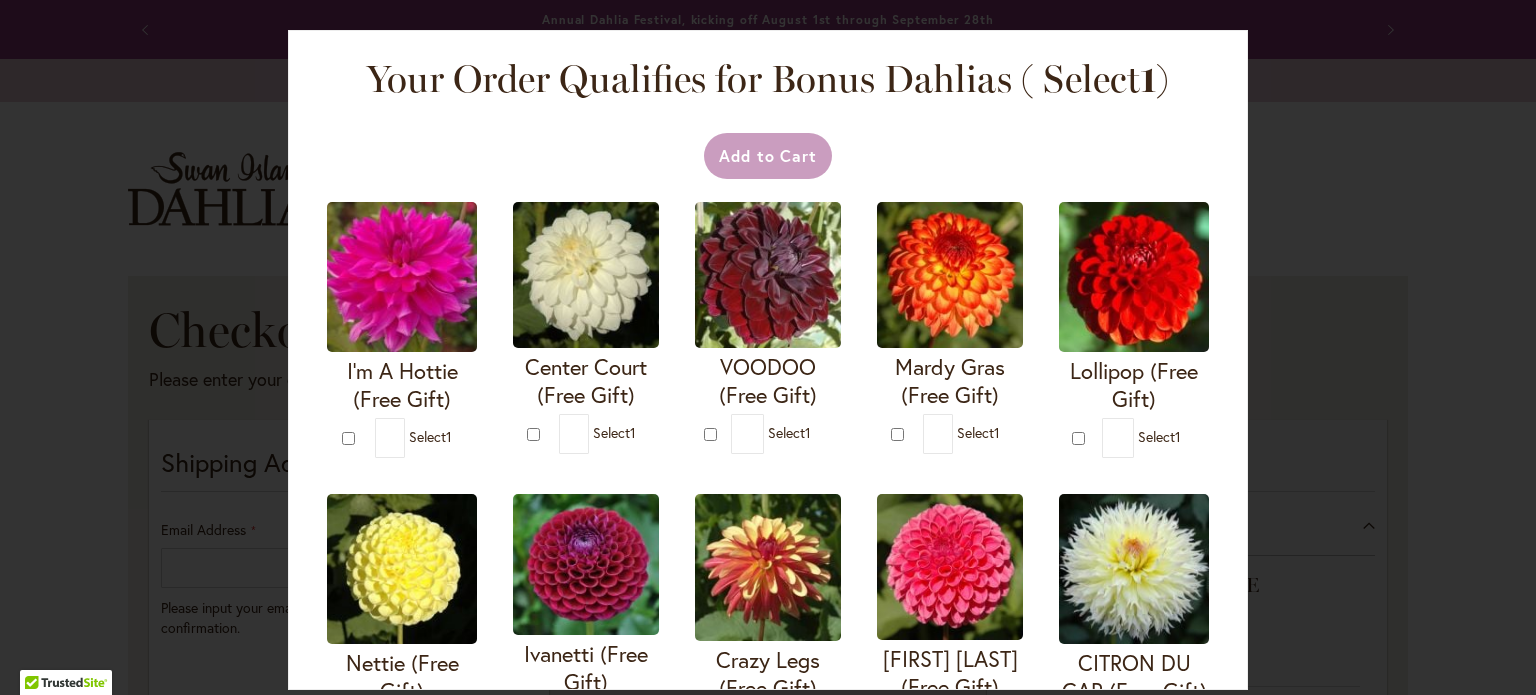 click at bounding box center [0, 695] 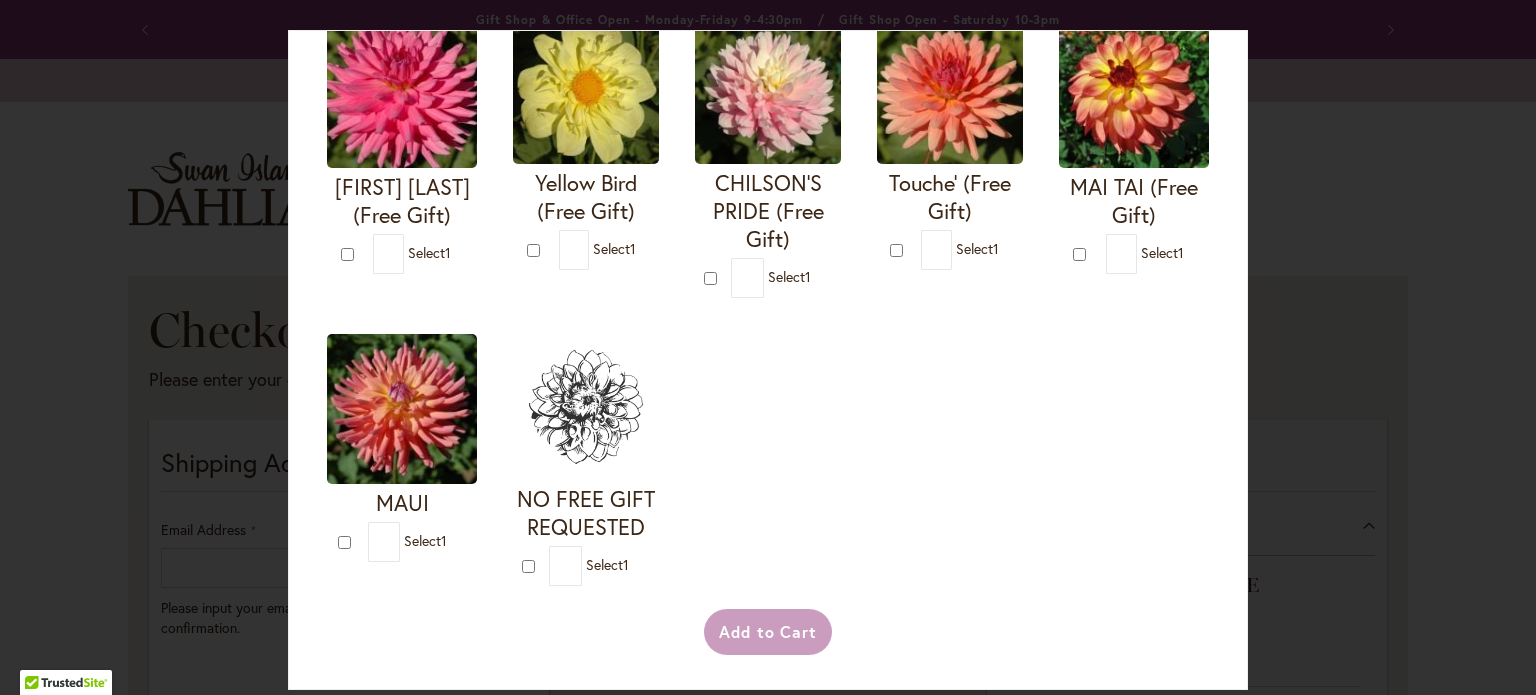 scroll, scrollTop: 800, scrollLeft: 0, axis: vertical 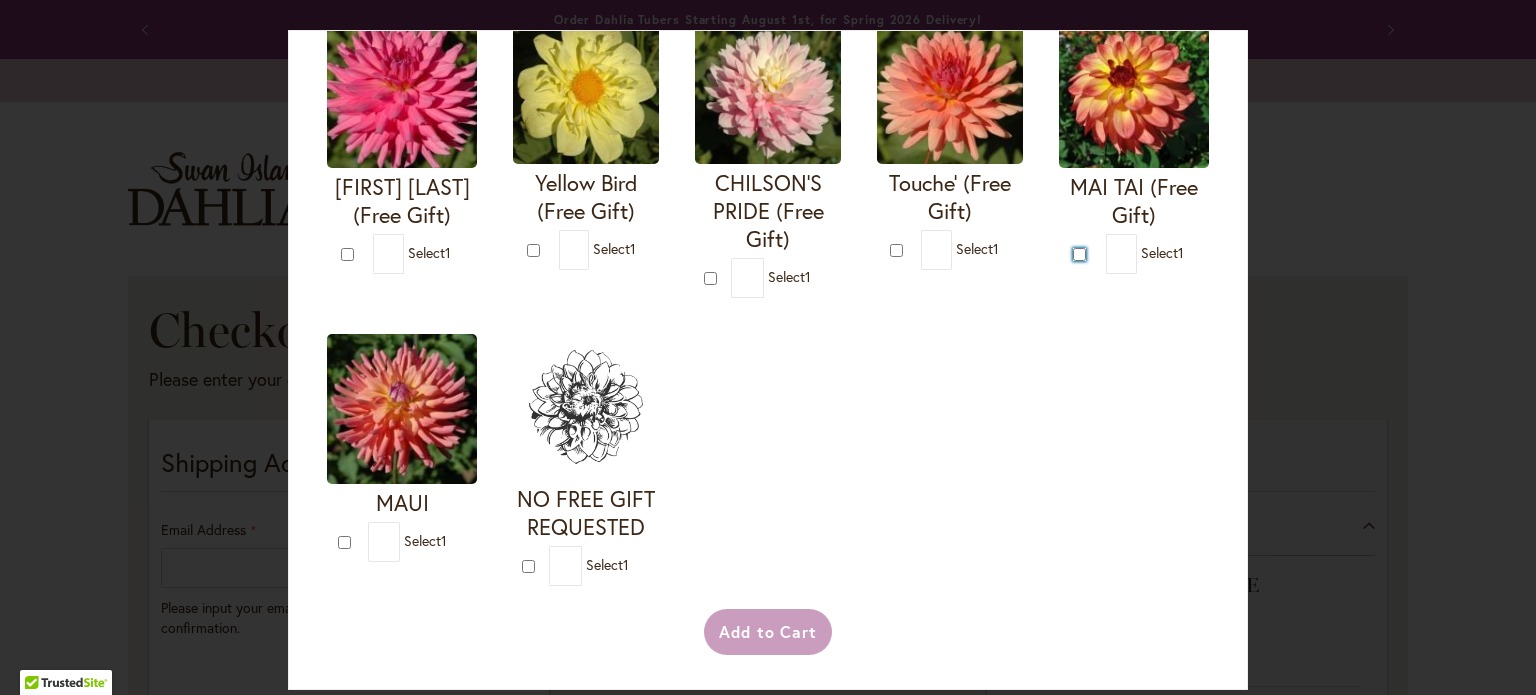 type on "*" 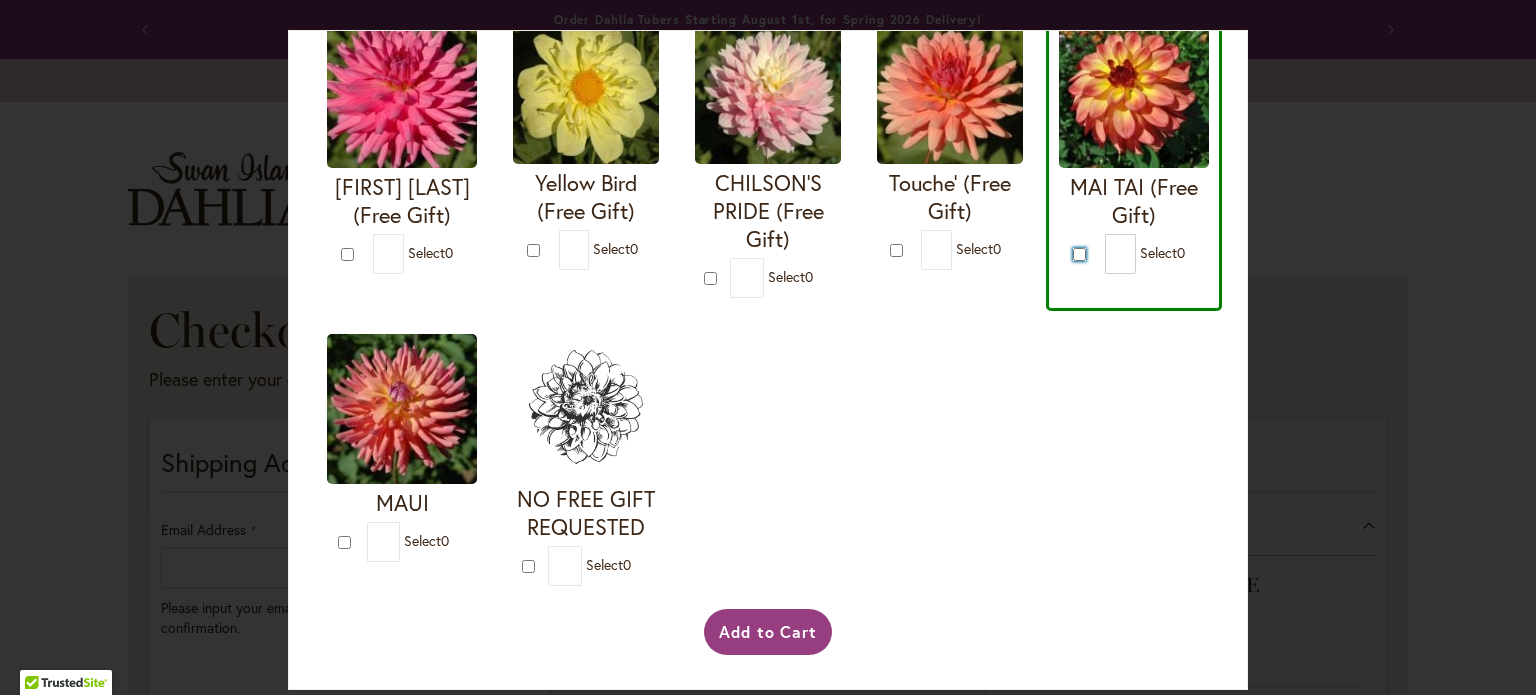 scroll, scrollTop: 1084, scrollLeft: 0, axis: vertical 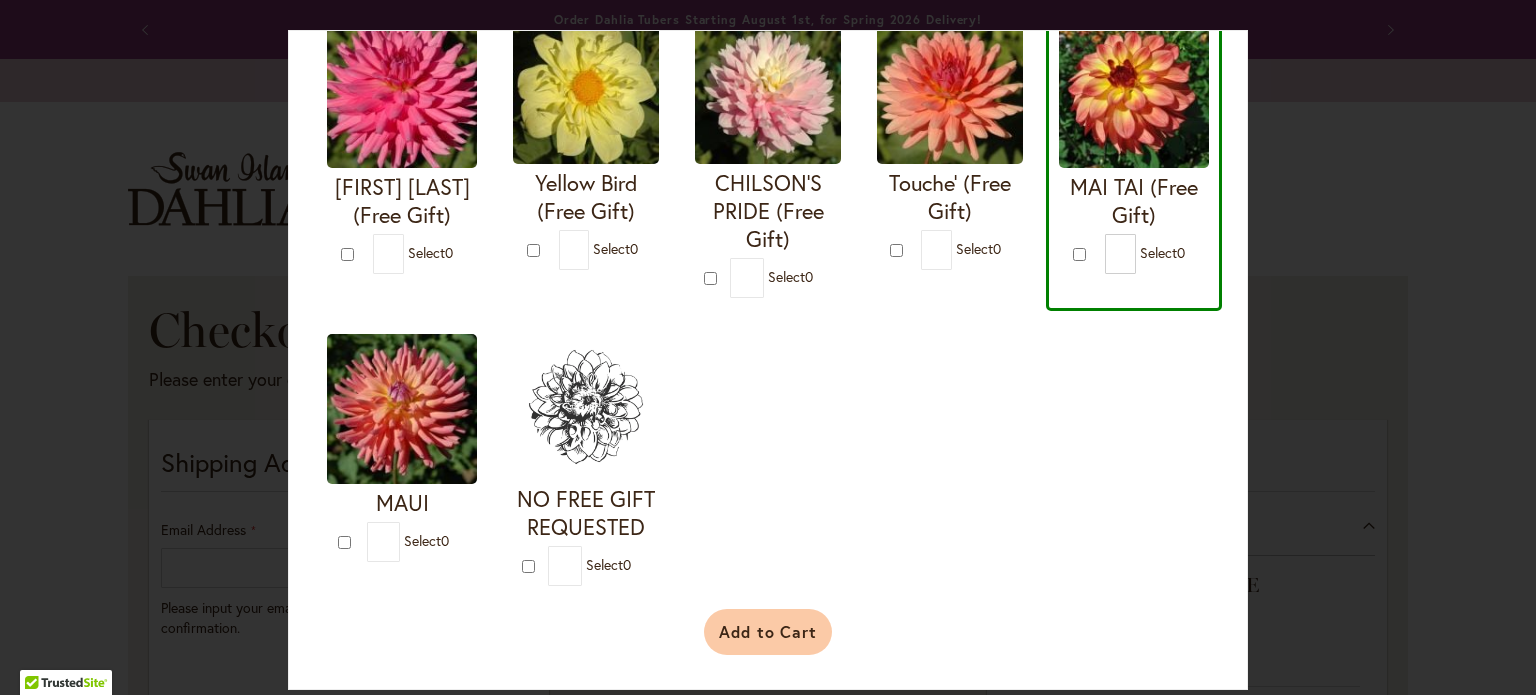 click on "Add to Cart" at bounding box center [768, 632] 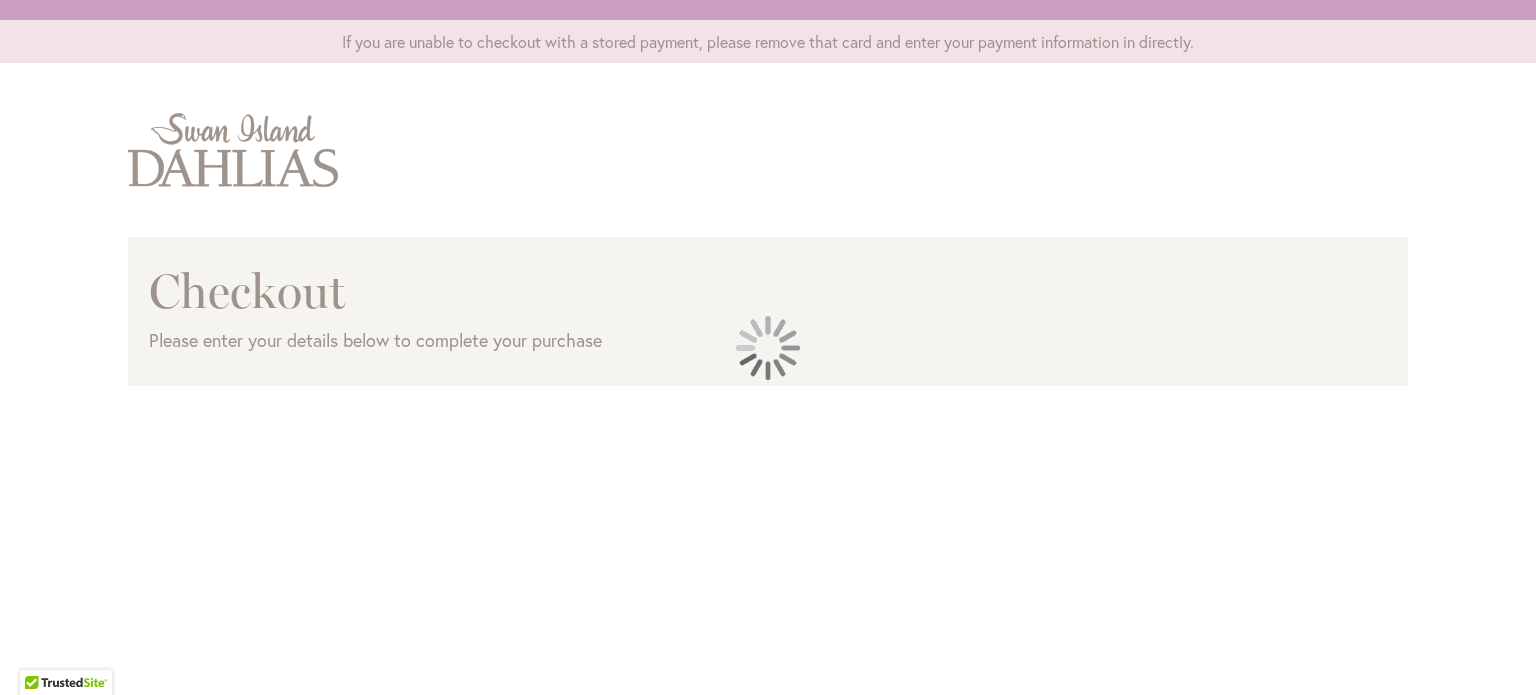 scroll, scrollTop: 0, scrollLeft: 0, axis: both 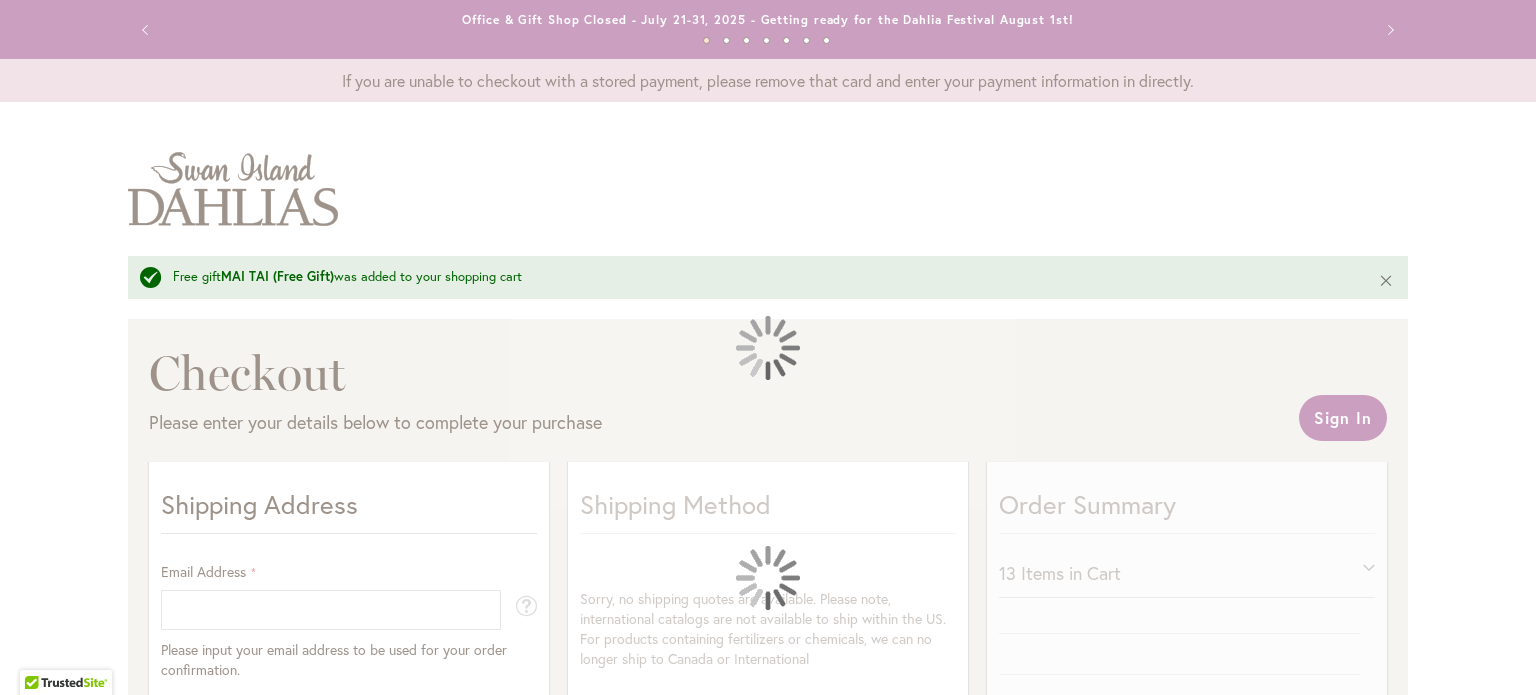 select on "**" 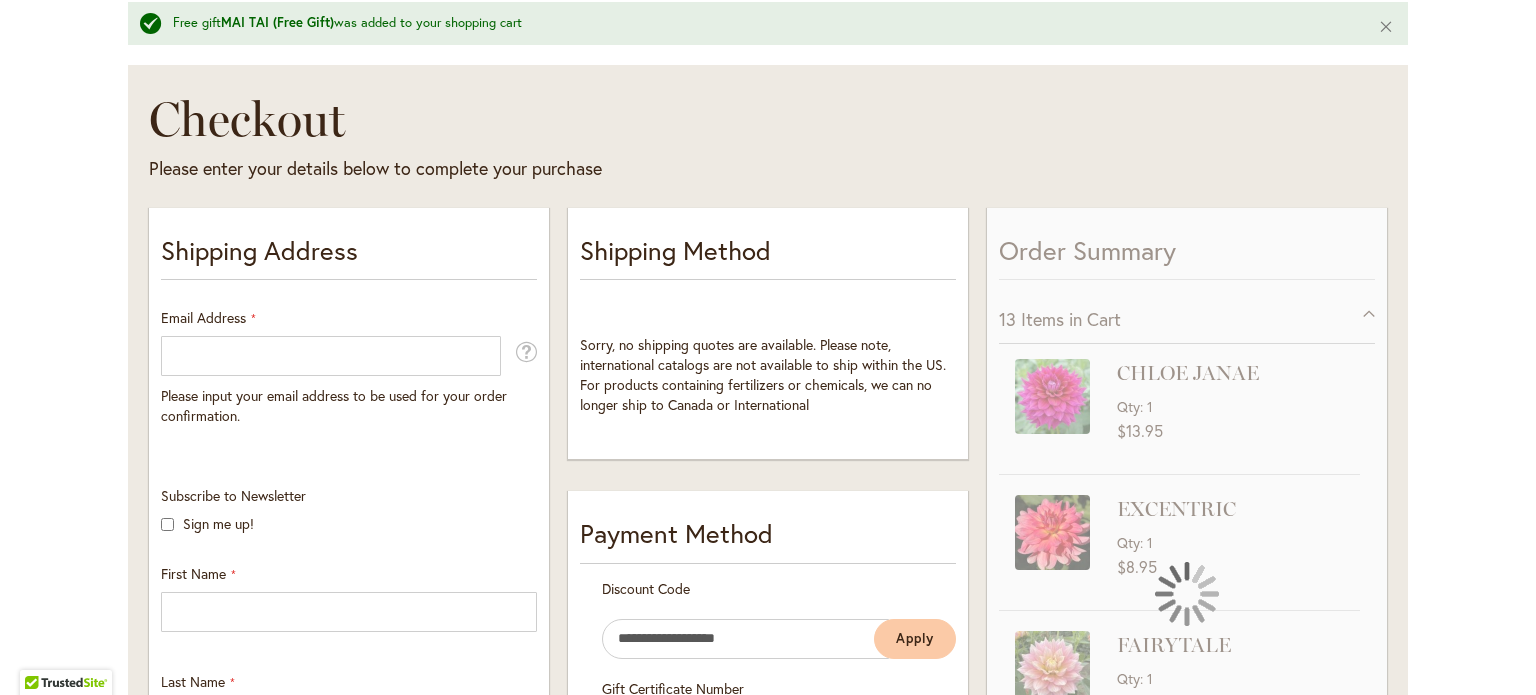 scroll, scrollTop: 258, scrollLeft: 0, axis: vertical 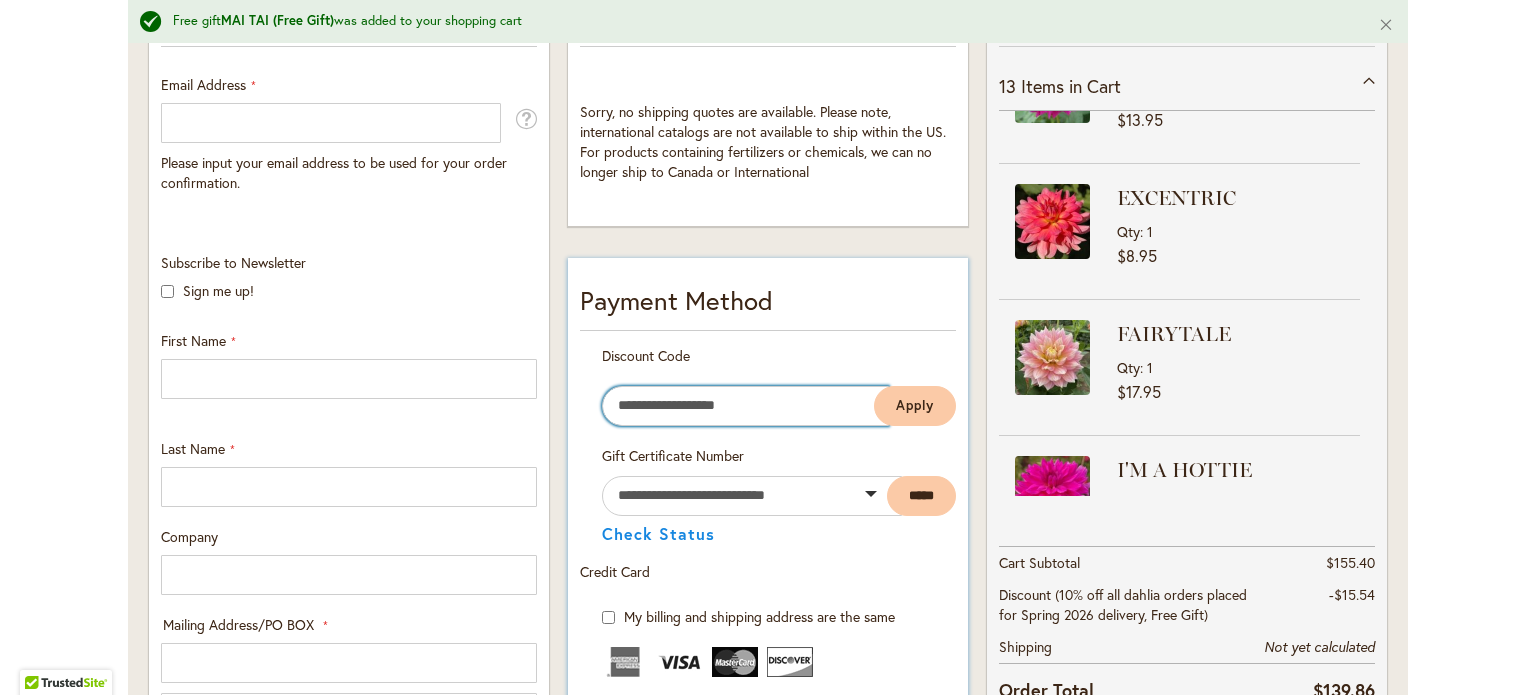 click on "Enter discount code" at bounding box center [745, 406] 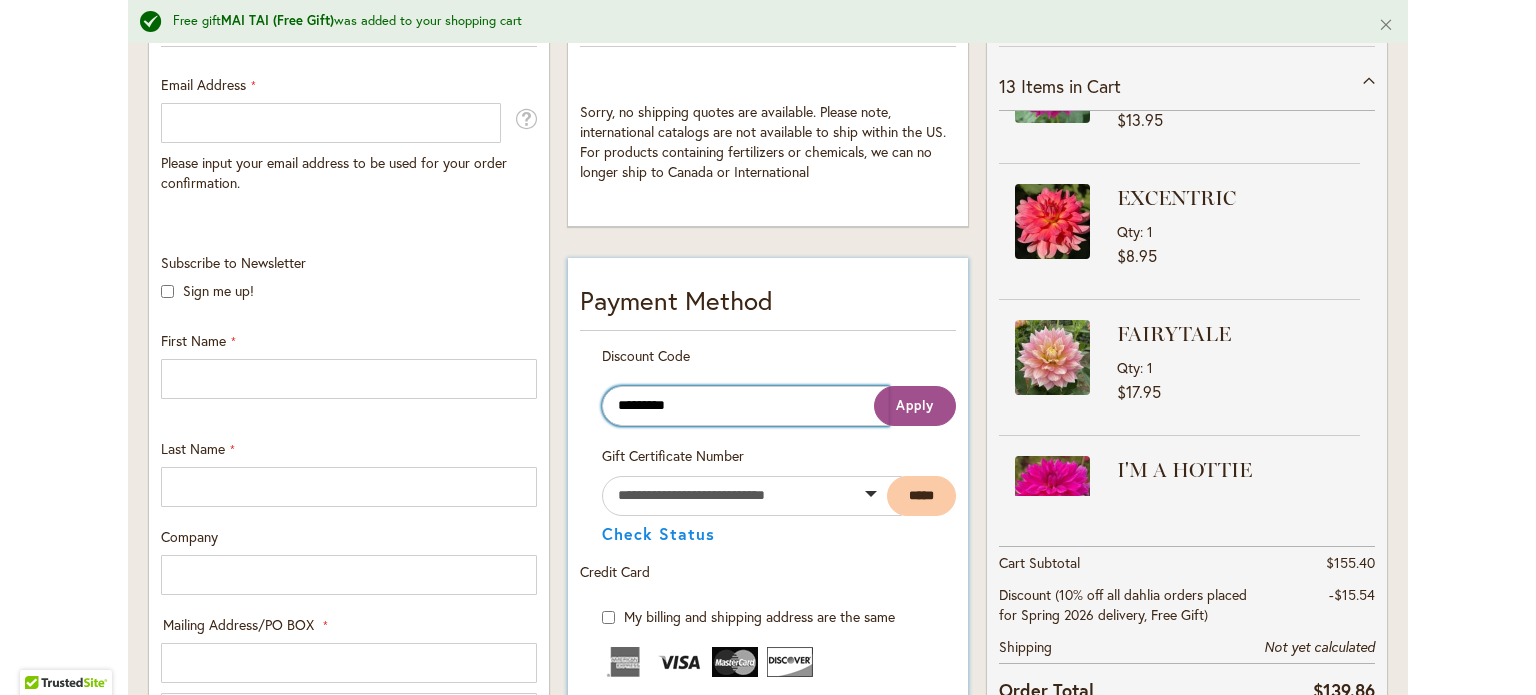 type on "*********" 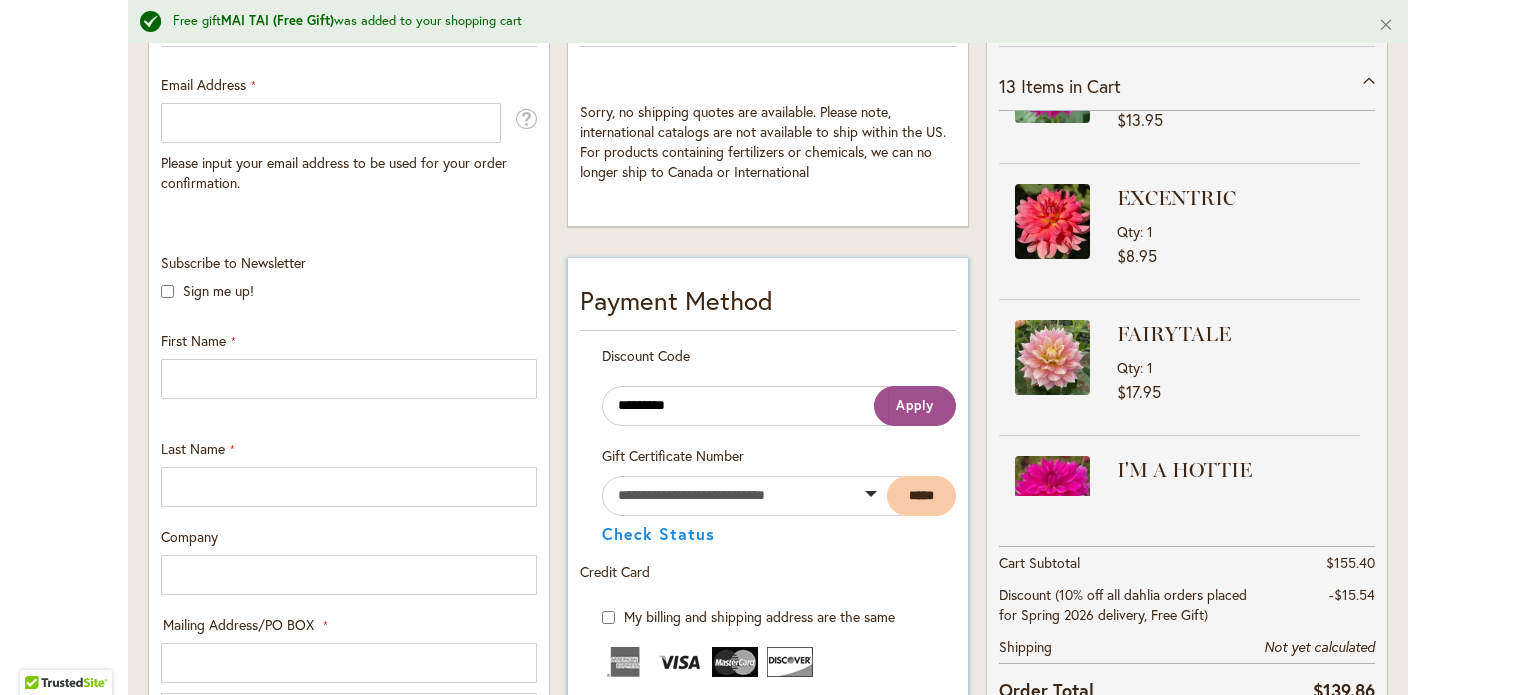 click on "Apply" at bounding box center (915, 405) 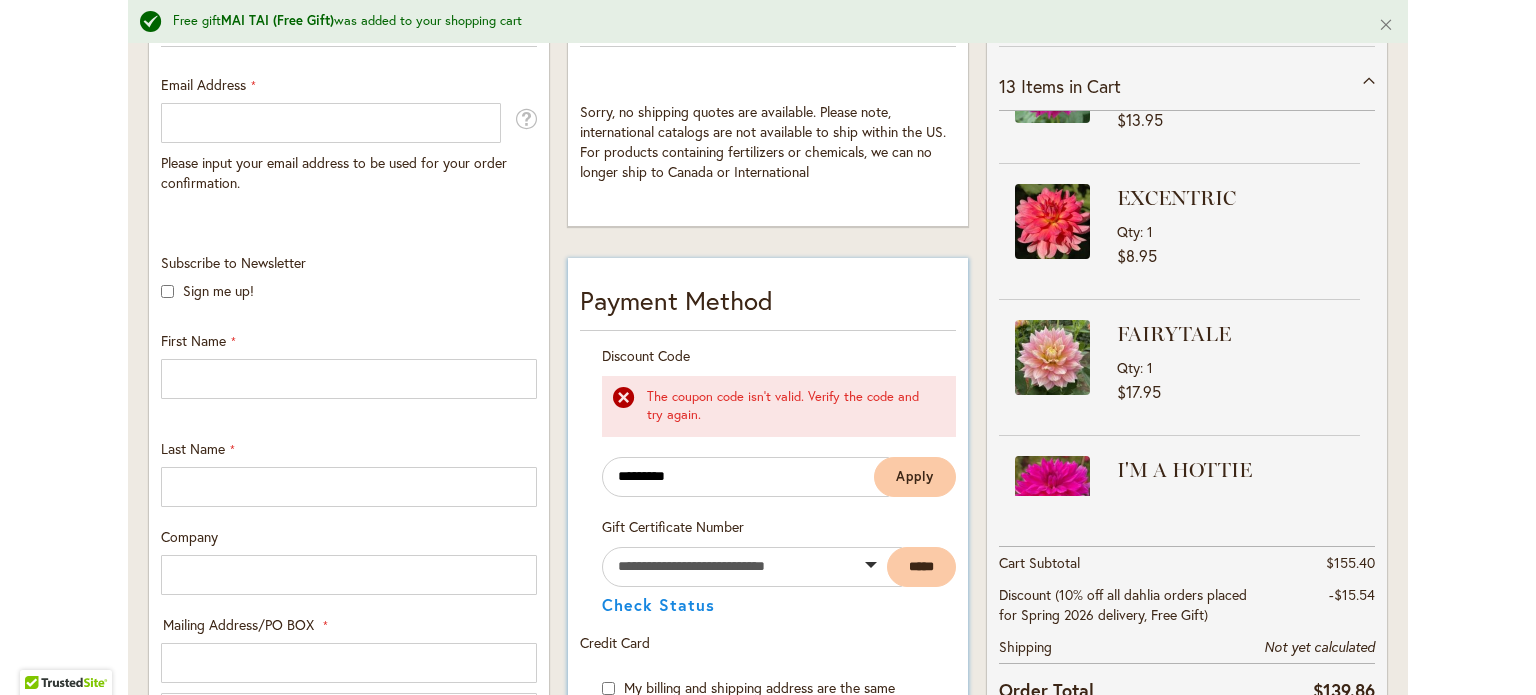 click on "The coupon code isn't valid. Verify the code and try again." at bounding box center [791, 406] 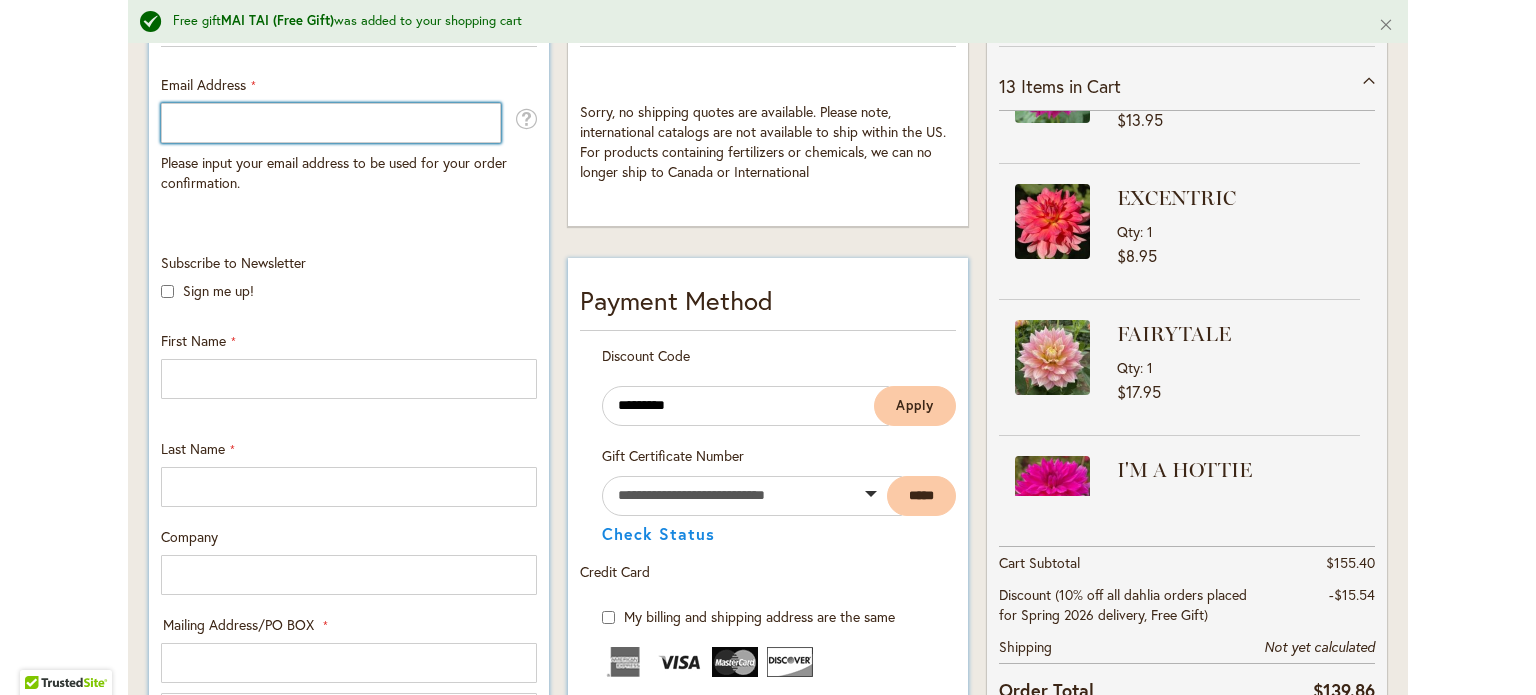 click on "Email Address" at bounding box center [331, 123] 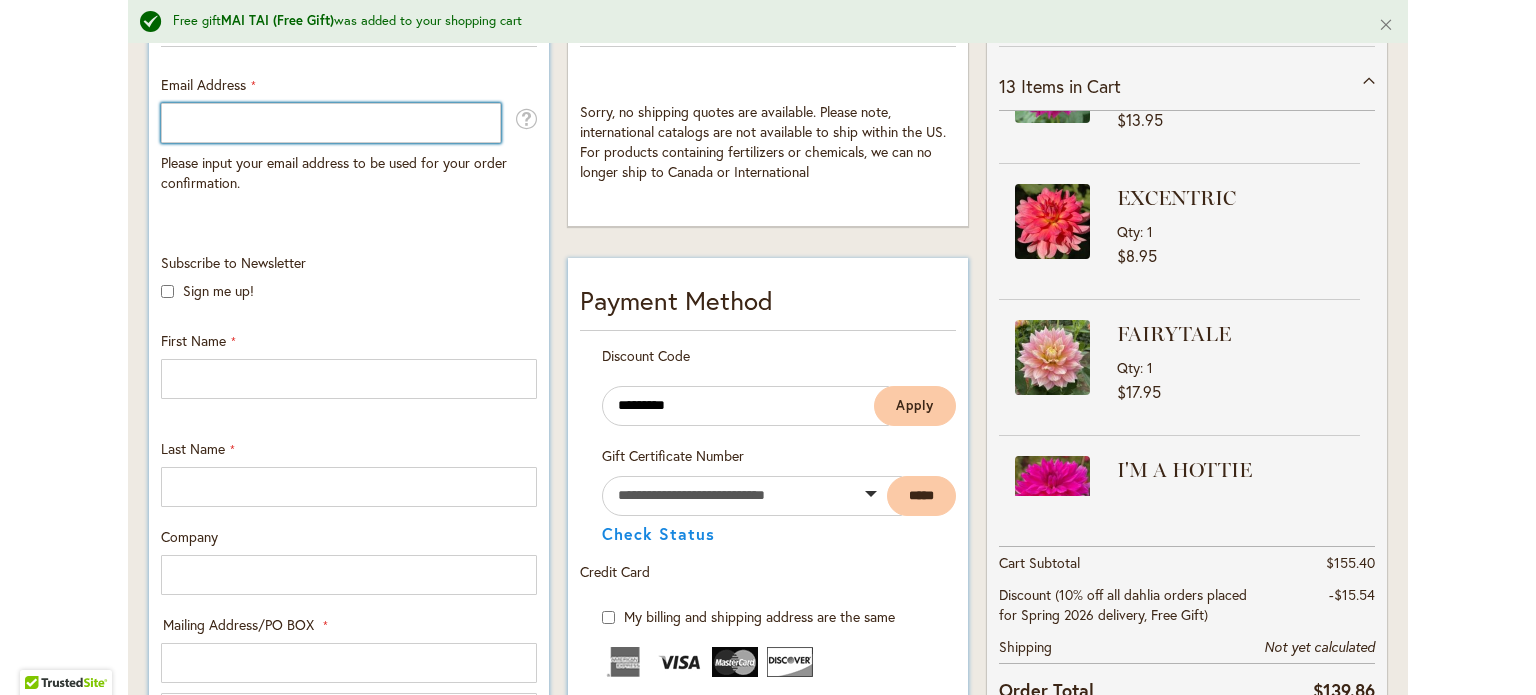 type on "**********" 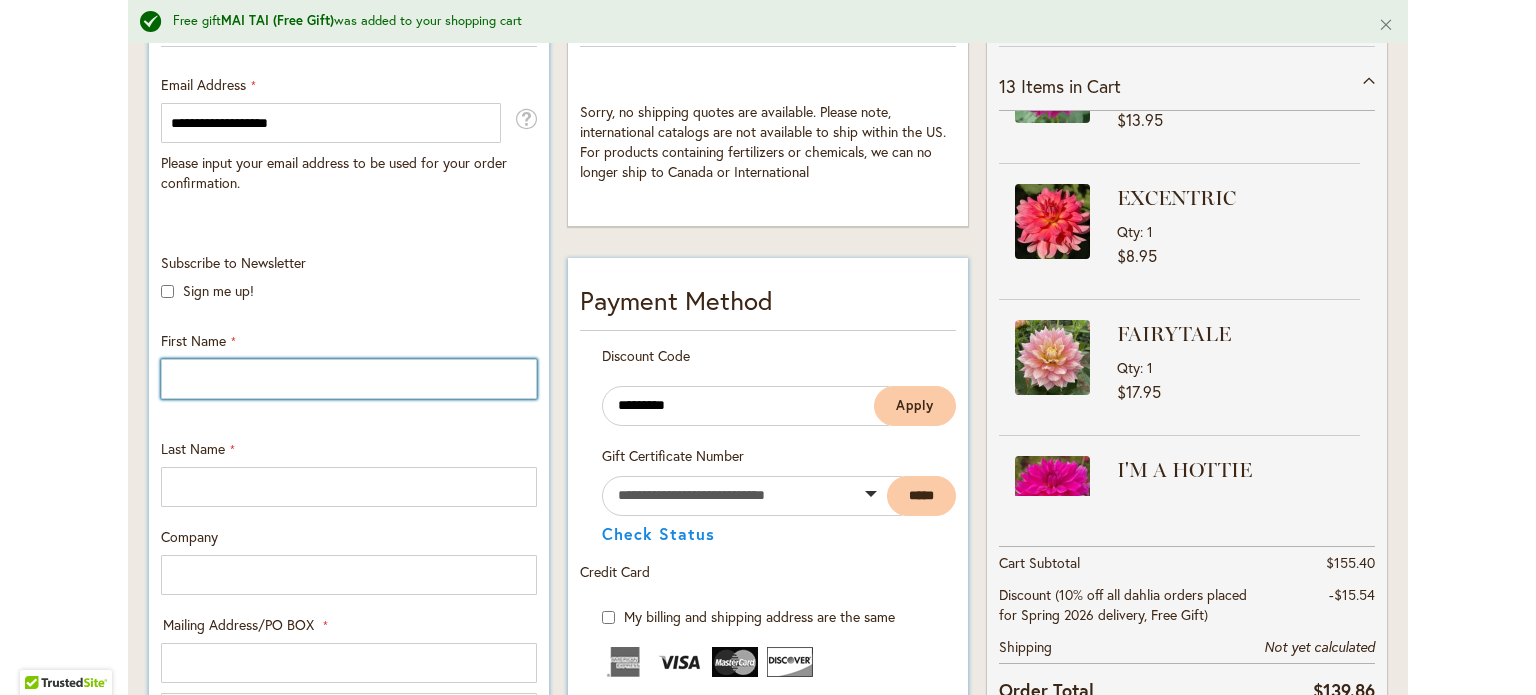 click on "First Name" at bounding box center [349, 379] 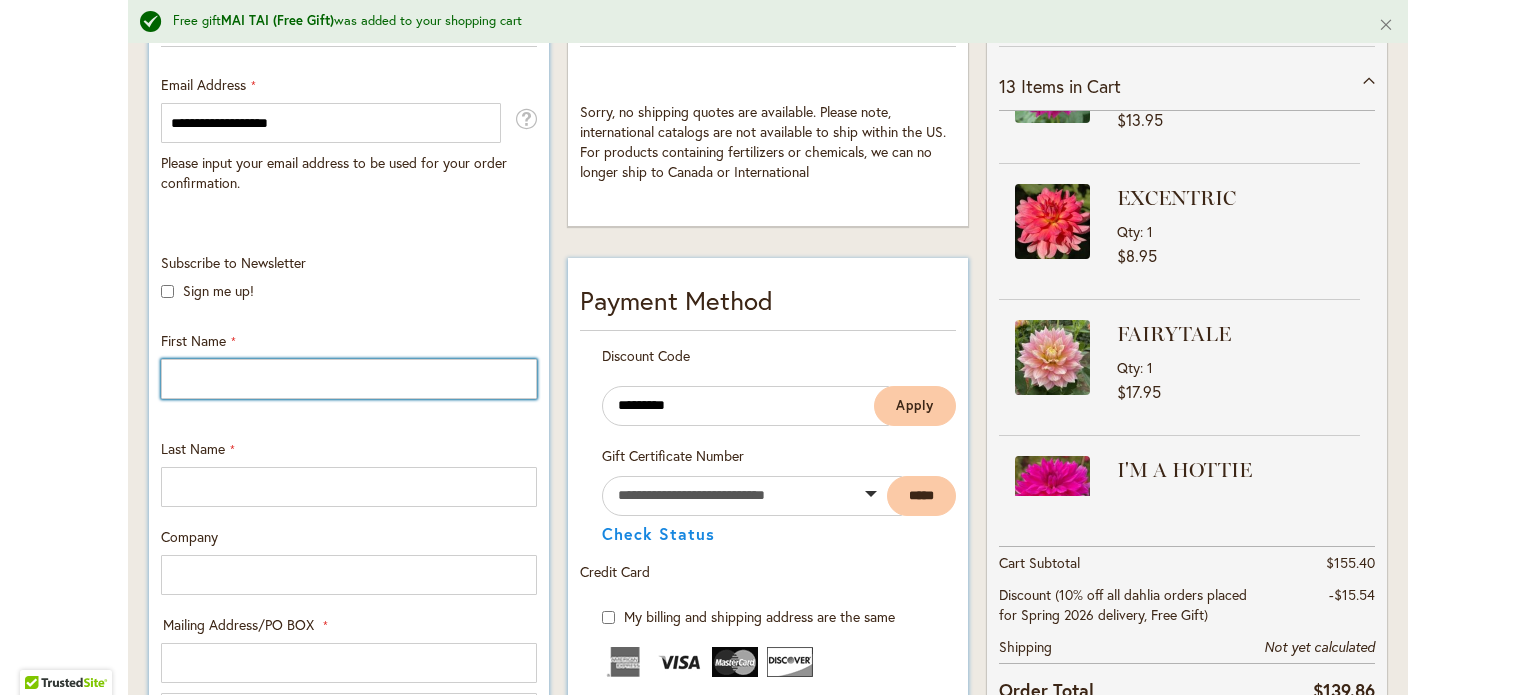 type on "*******" 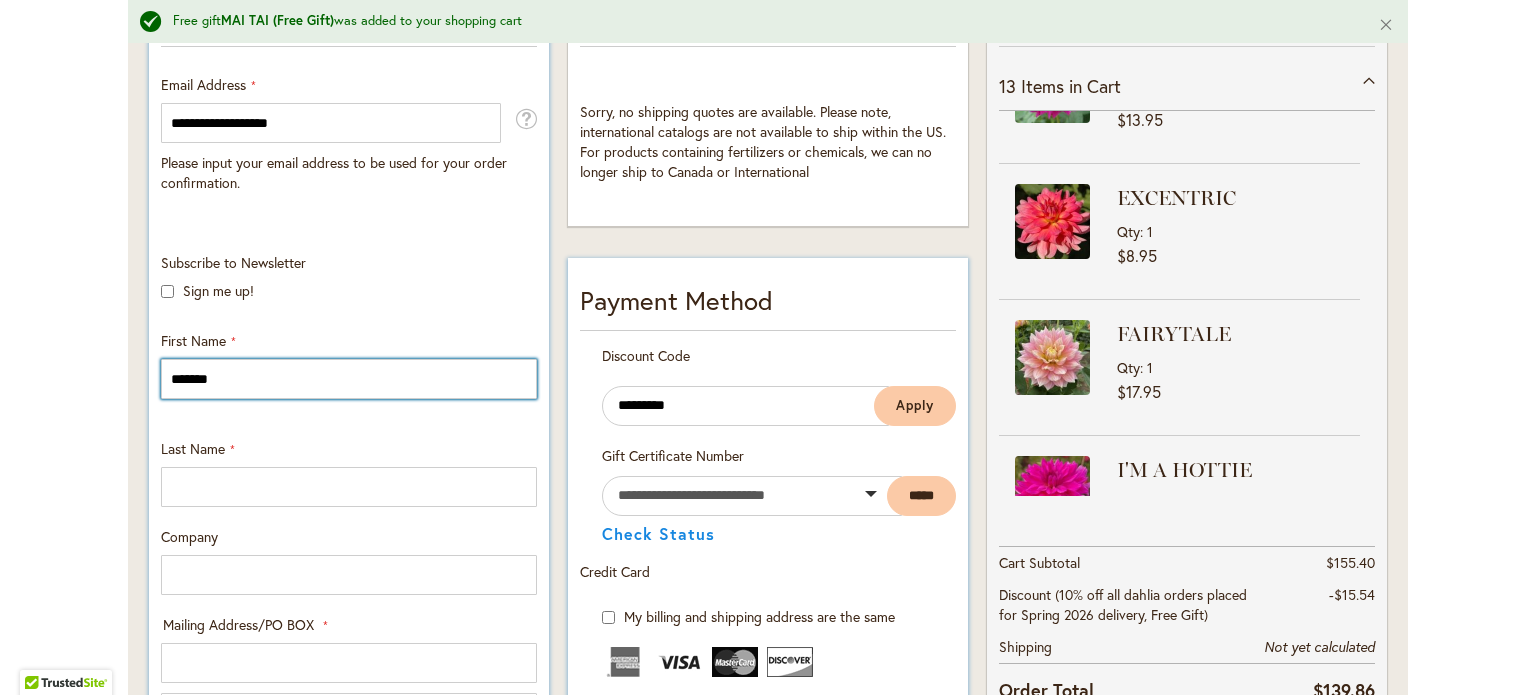 type on "****" 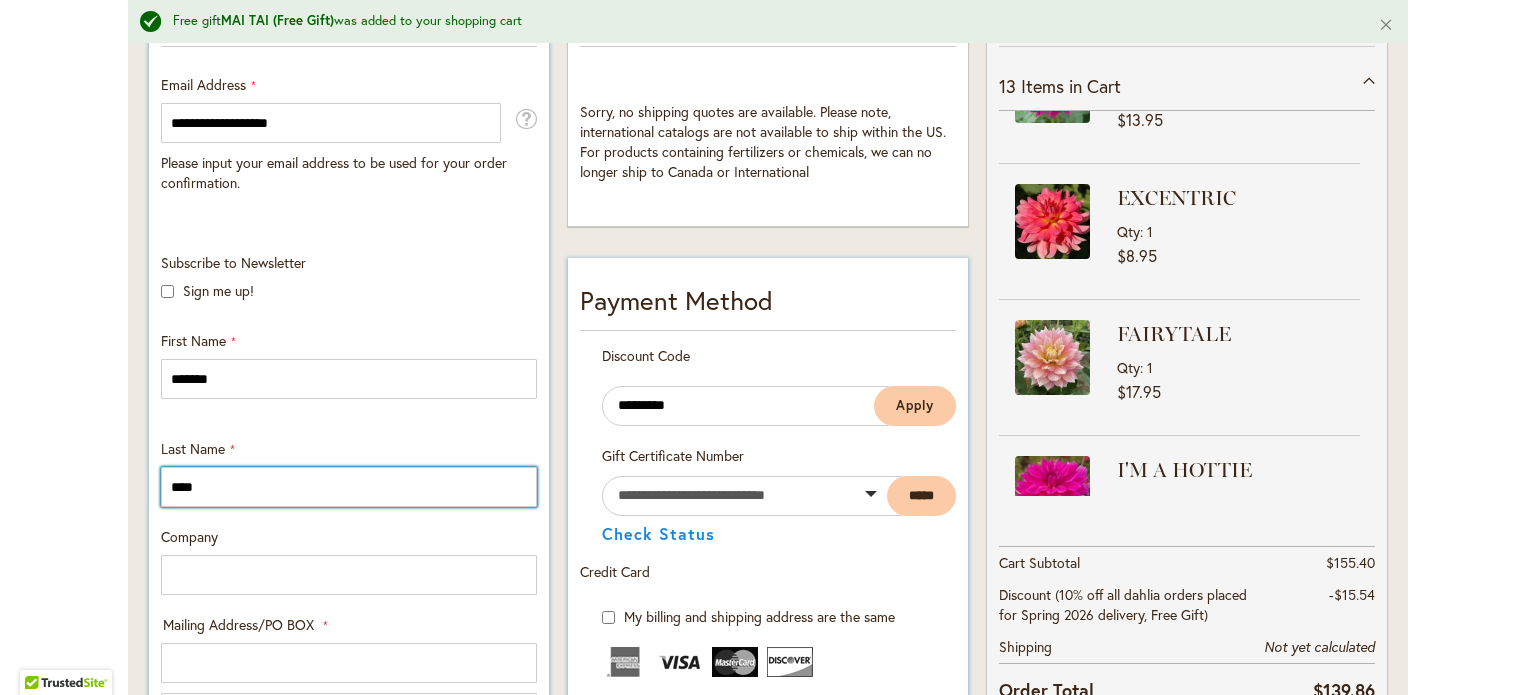 type on "**********" 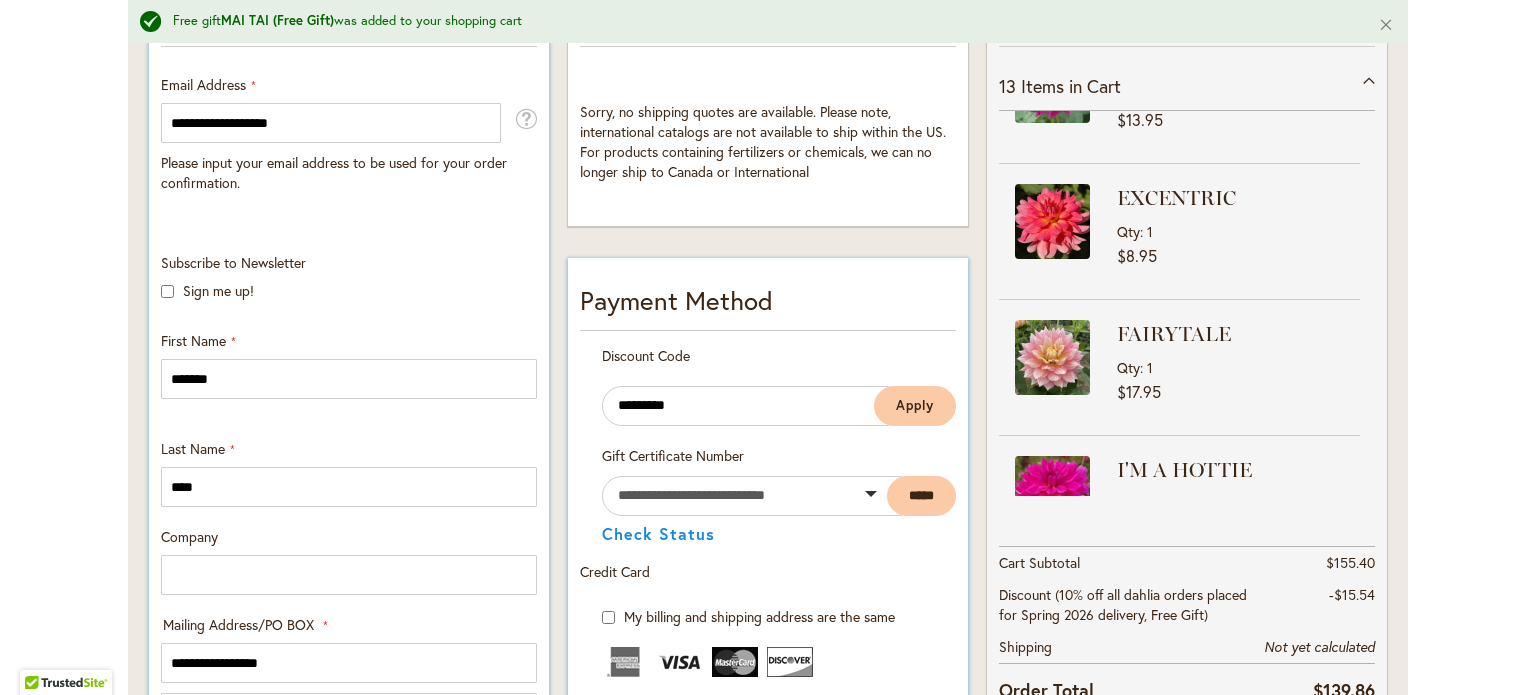 select on "**" 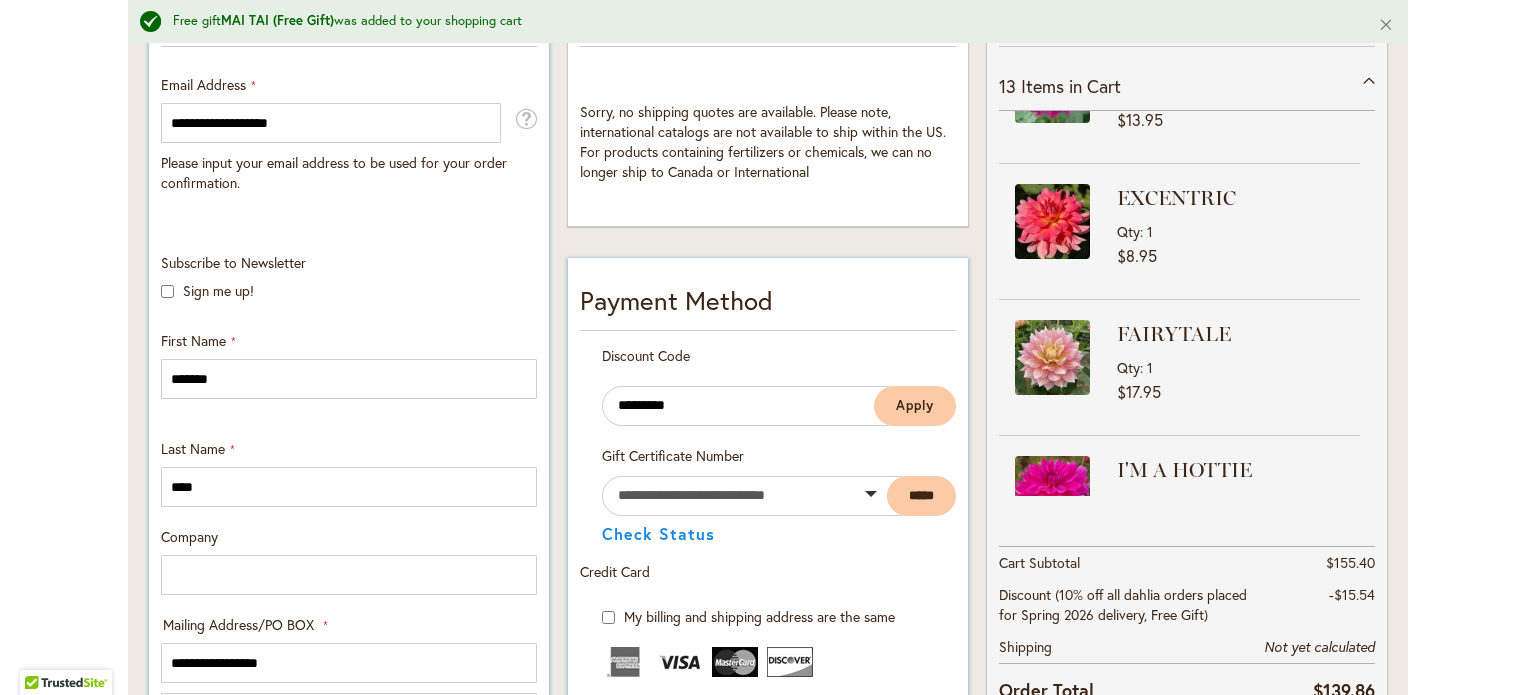 type on "*******" 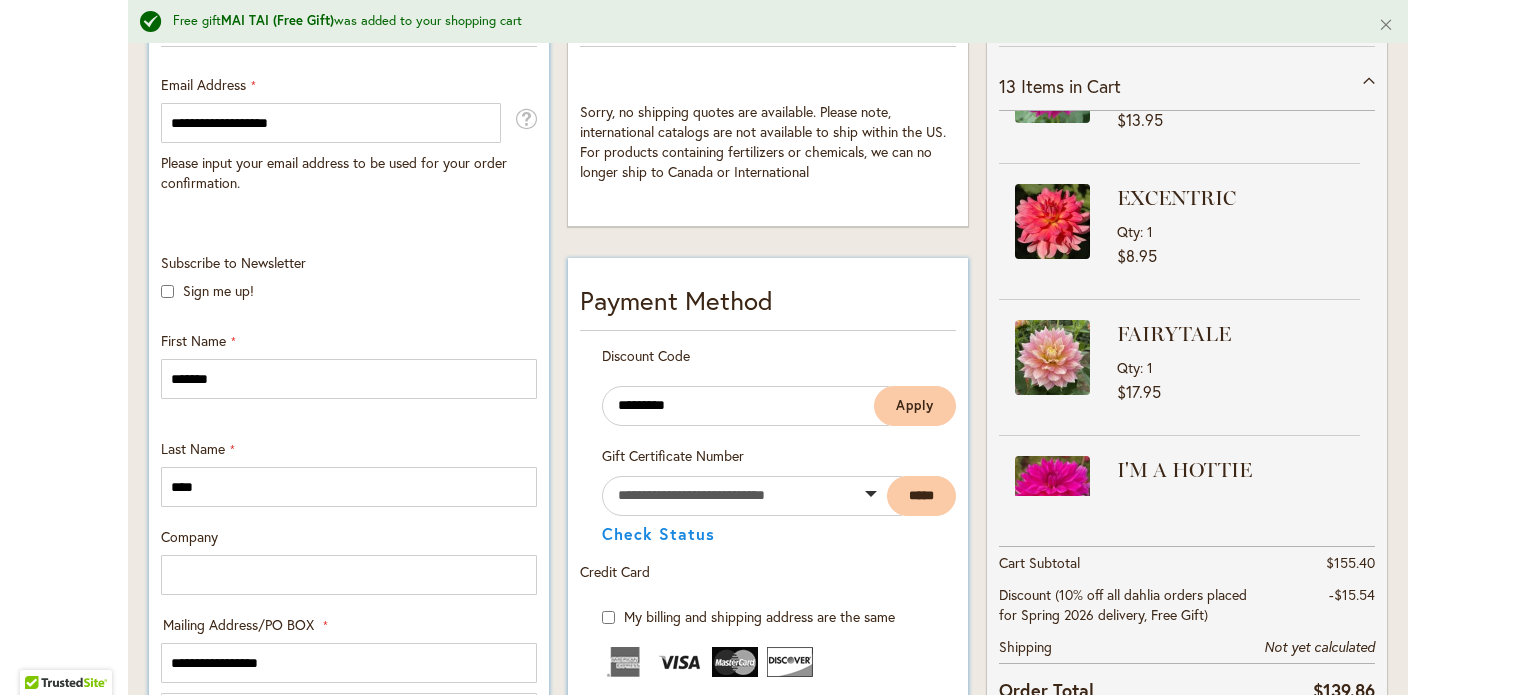 type on "**********" 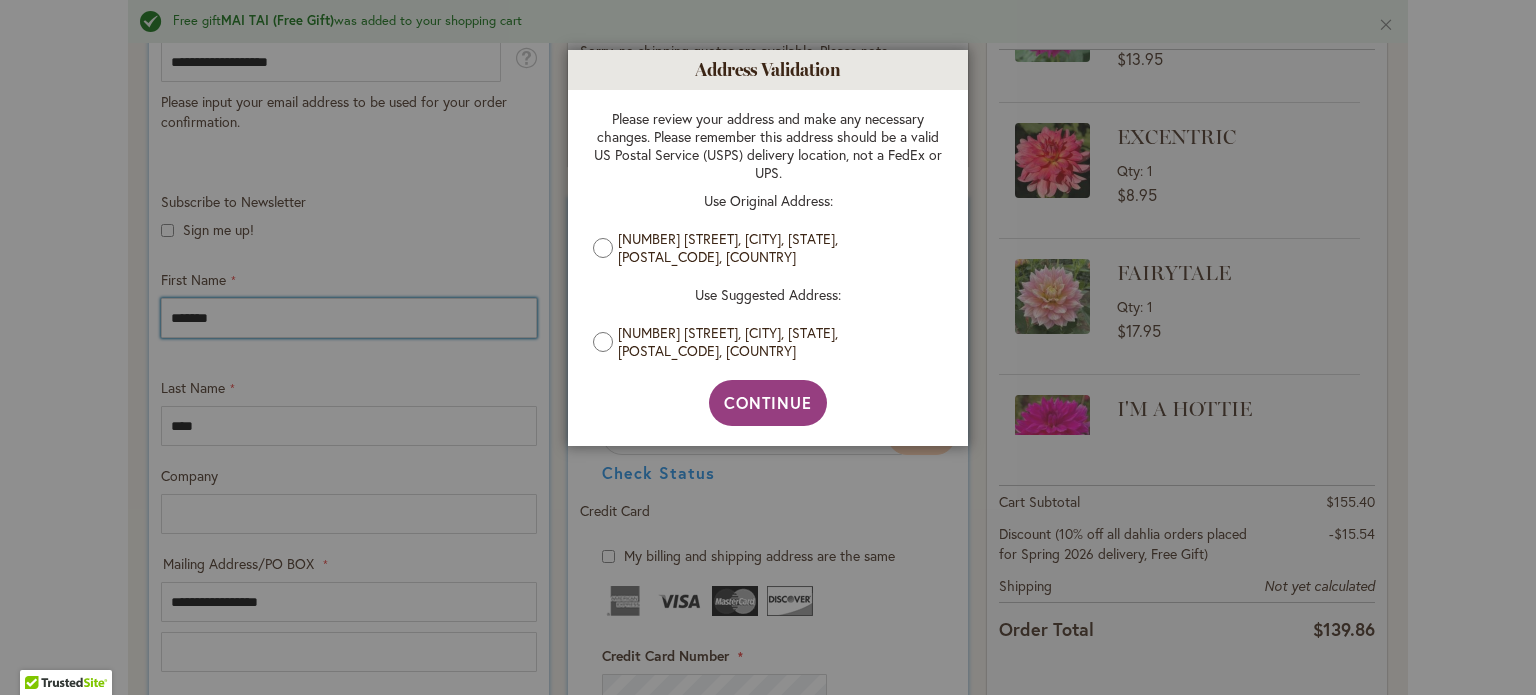 scroll, scrollTop: 550, scrollLeft: 0, axis: vertical 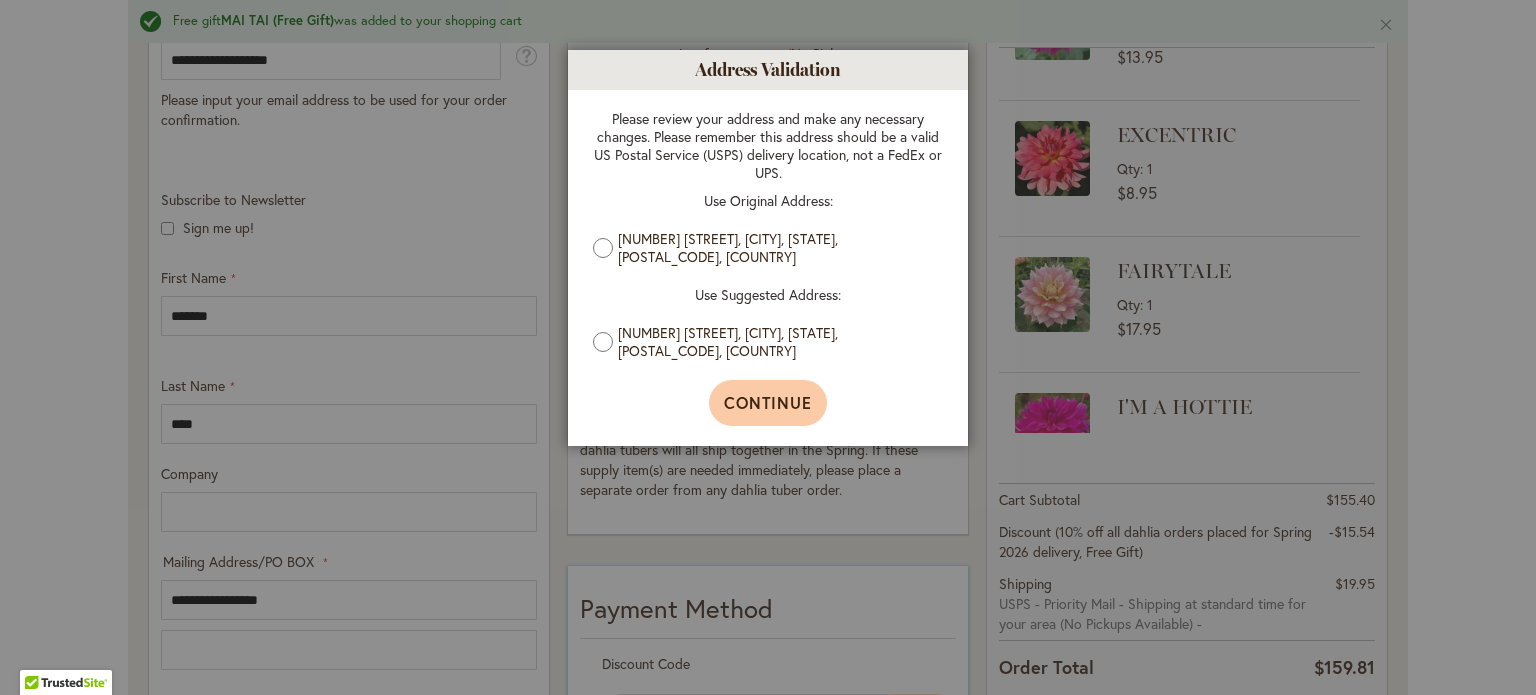 click on "Continue" at bounding box center [768, 403] 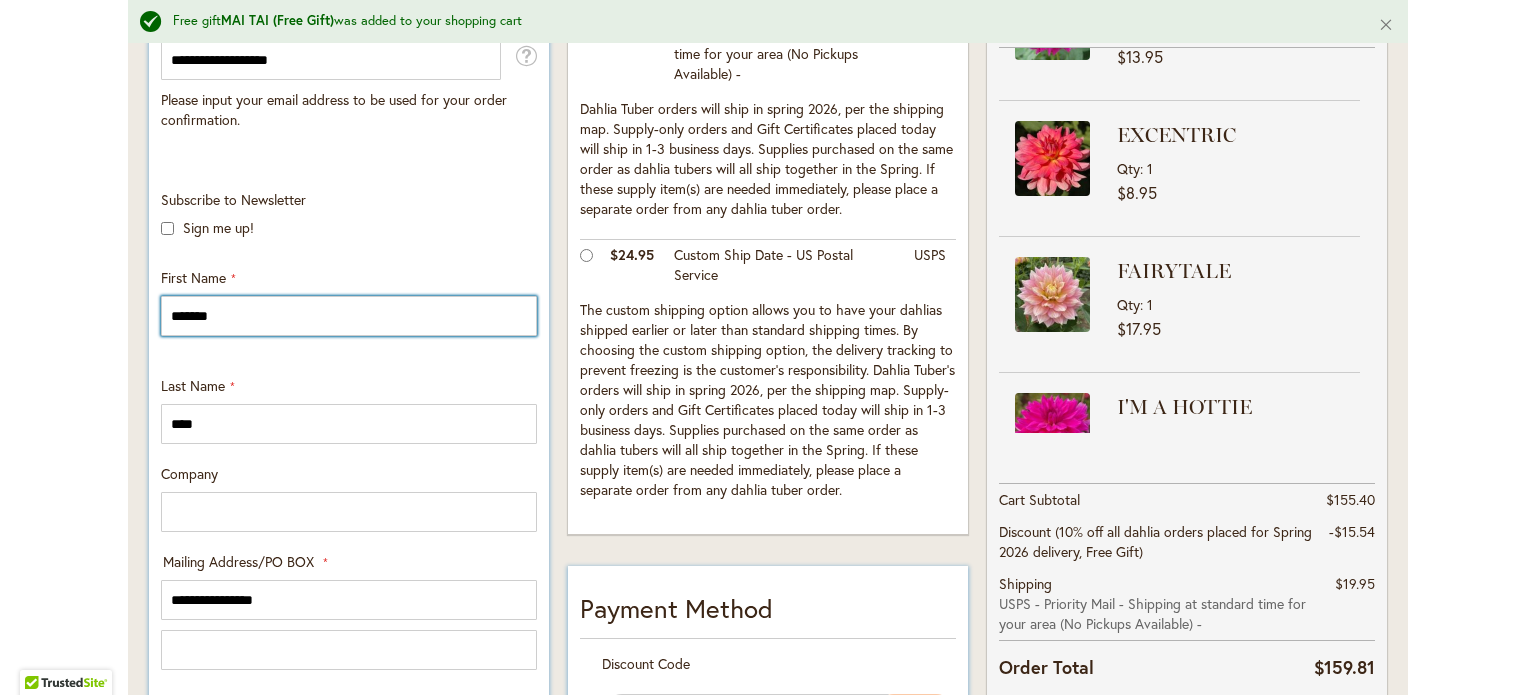 type 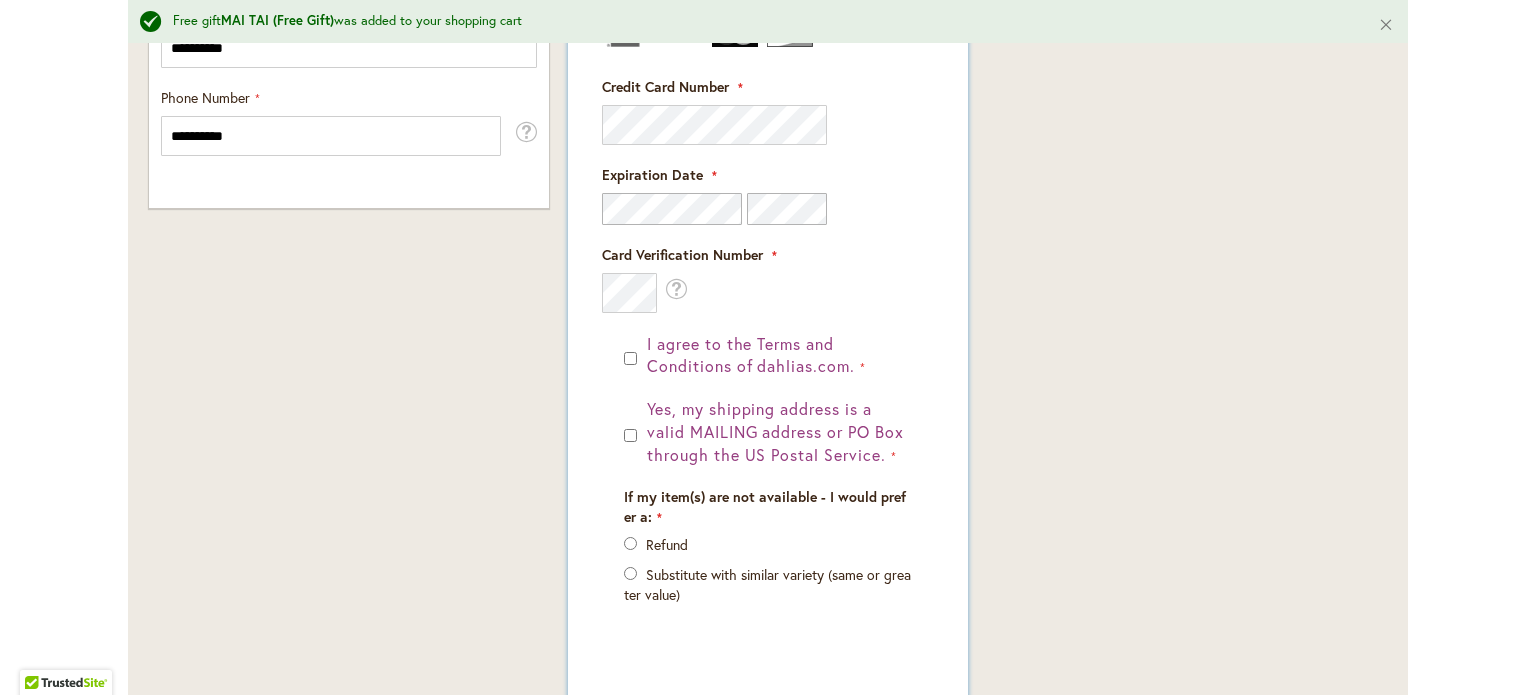 scroll, scrollTop: 1490, scrollLeft: 0, axis: vertical 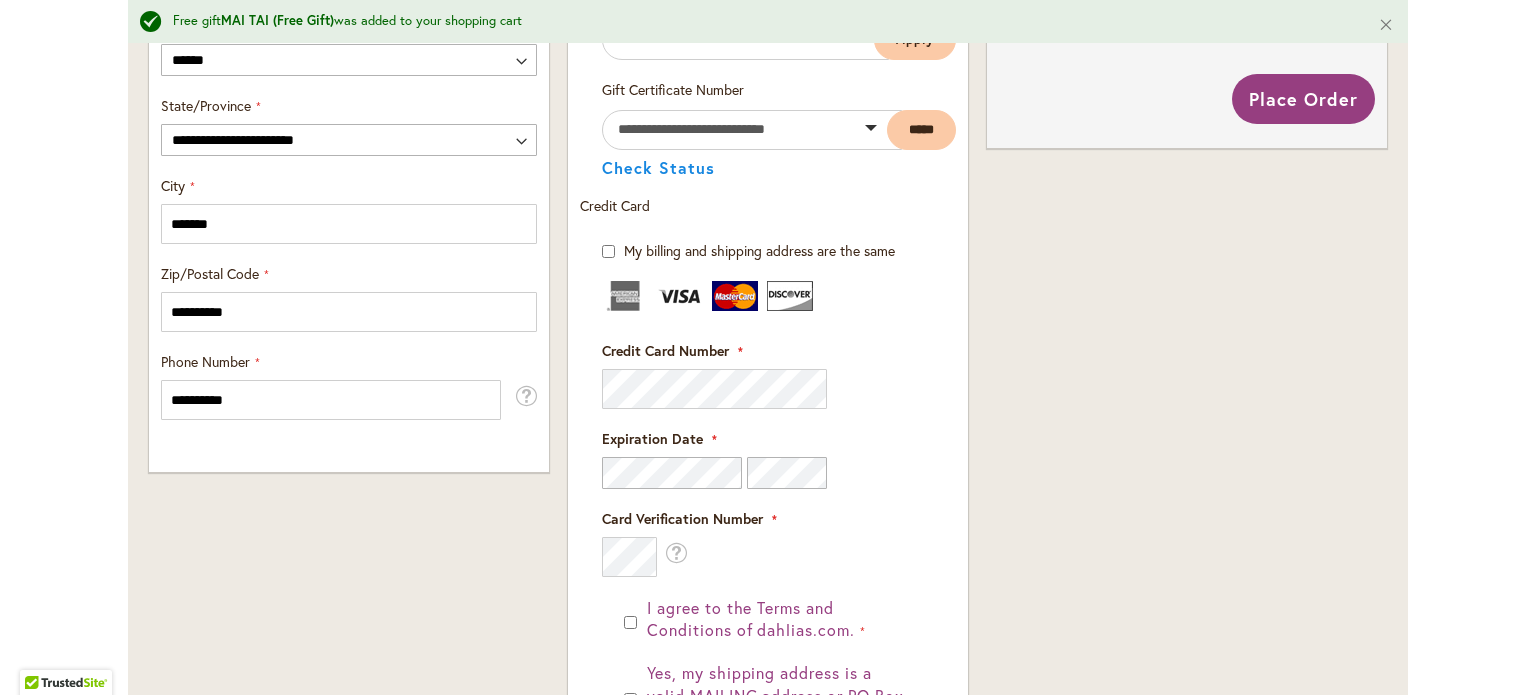 click on "Card Verification Number
What is this?" at bounding box center [768, 543] 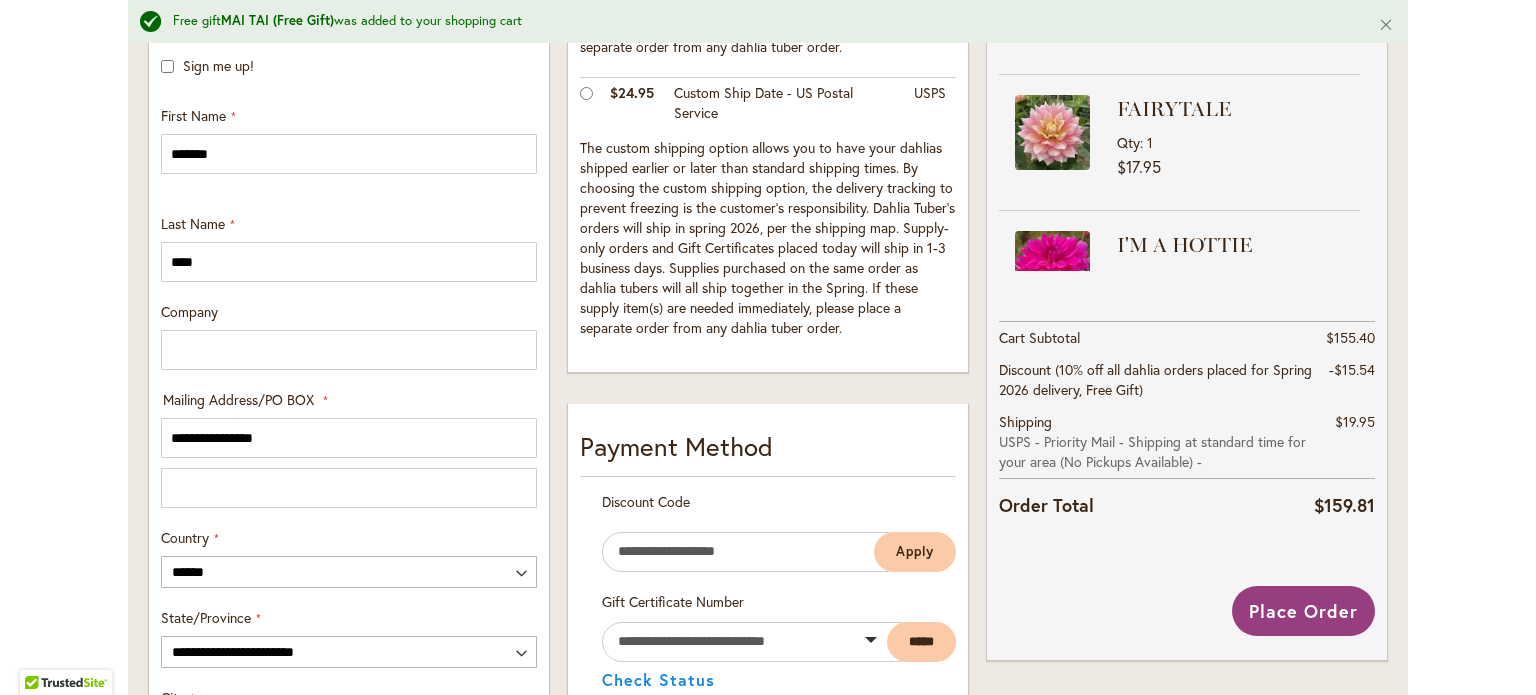 scroll, scrollTop: 715, scrollLeft: 0, axis: vertical 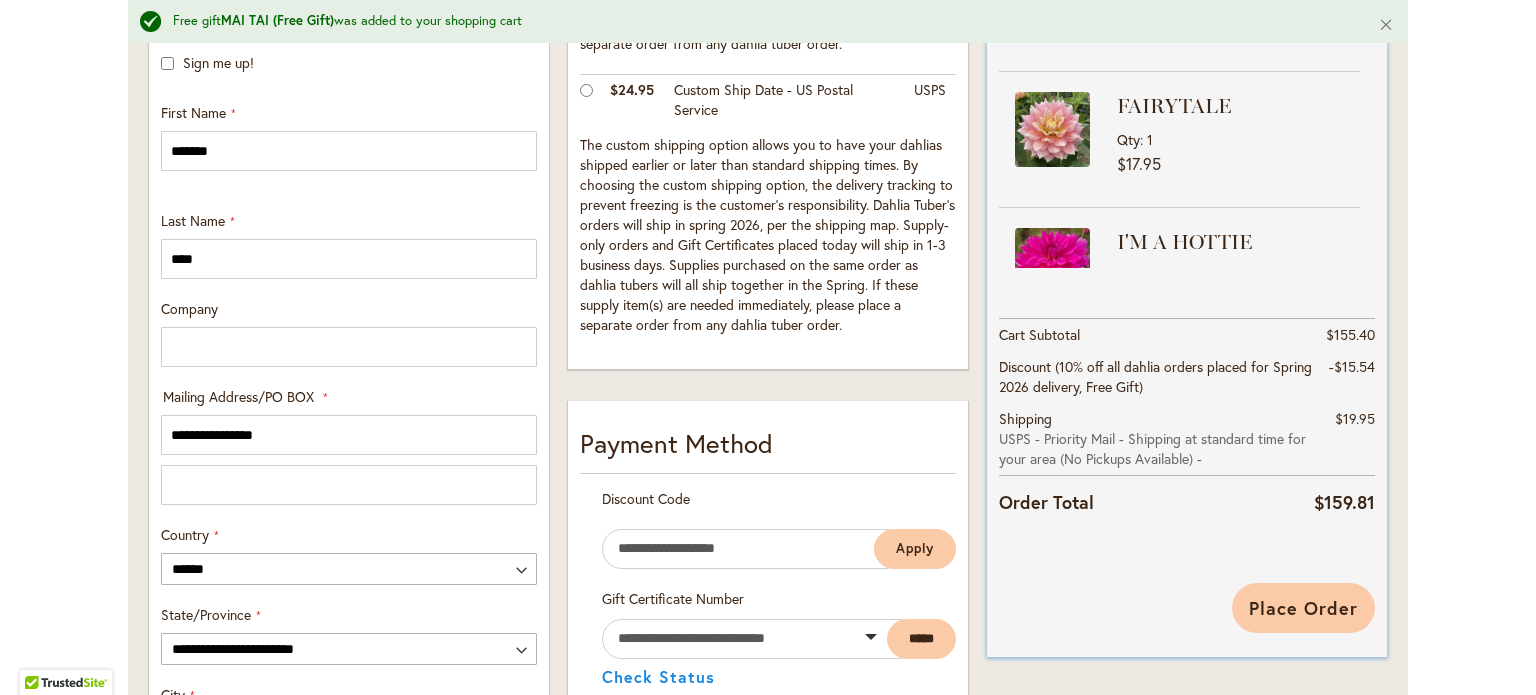 click on "Place Order" at bounding box center (1303, 608) 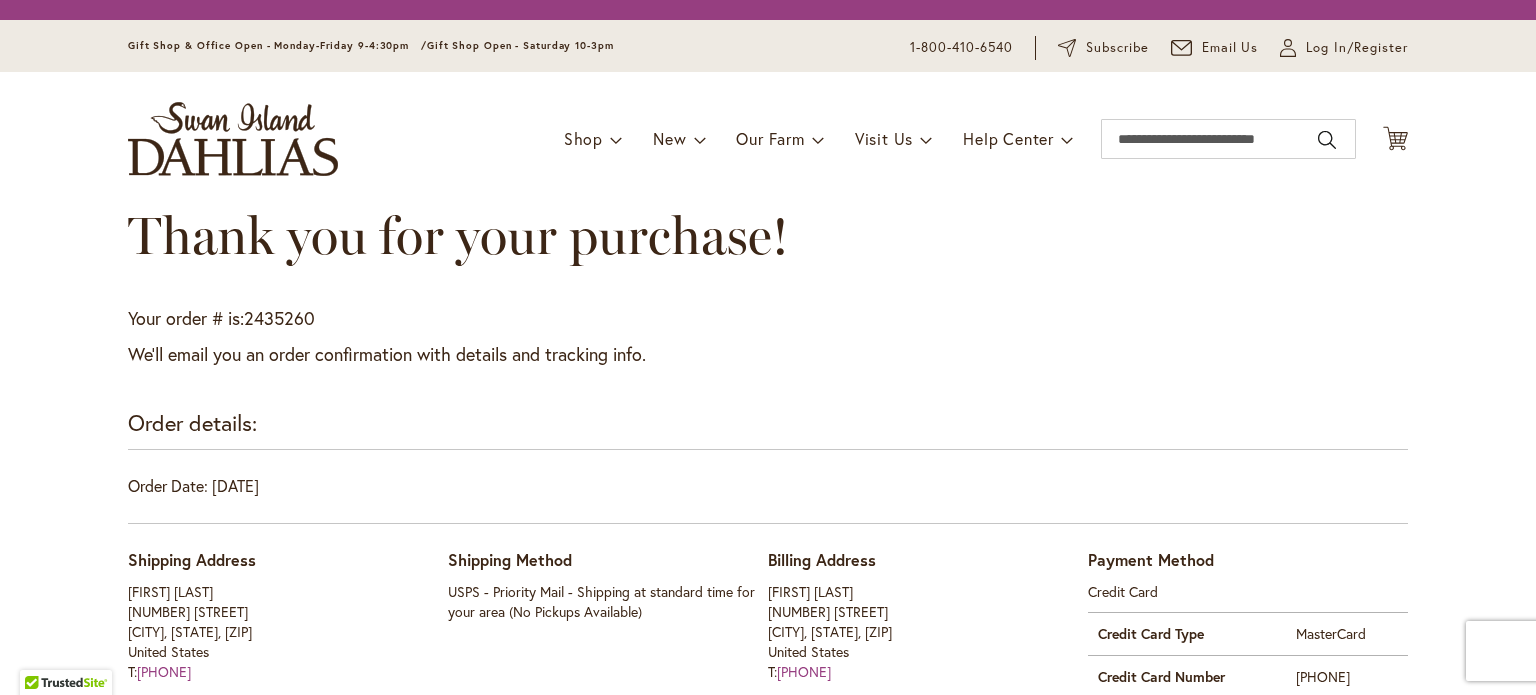 scroll, scrollTop: 0, scrollLeft: 0, axis: both 